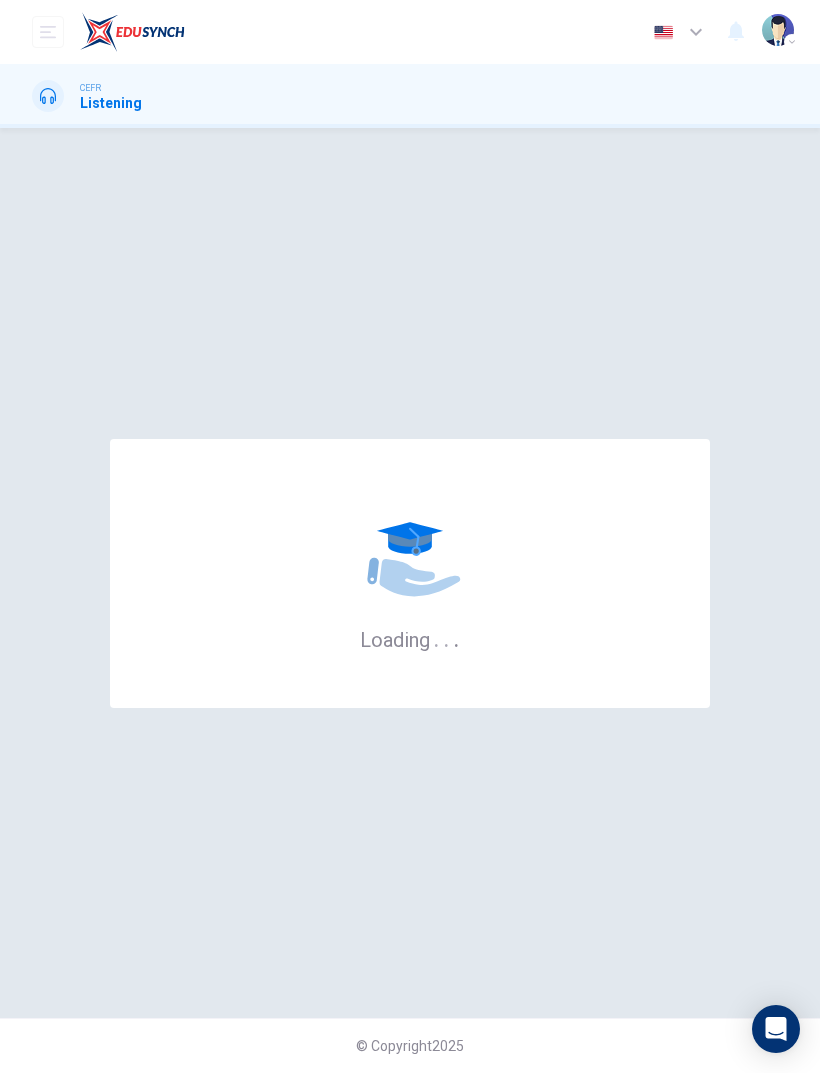 scroll, scrollTop: 0, scrollLeft: 0, axis: both 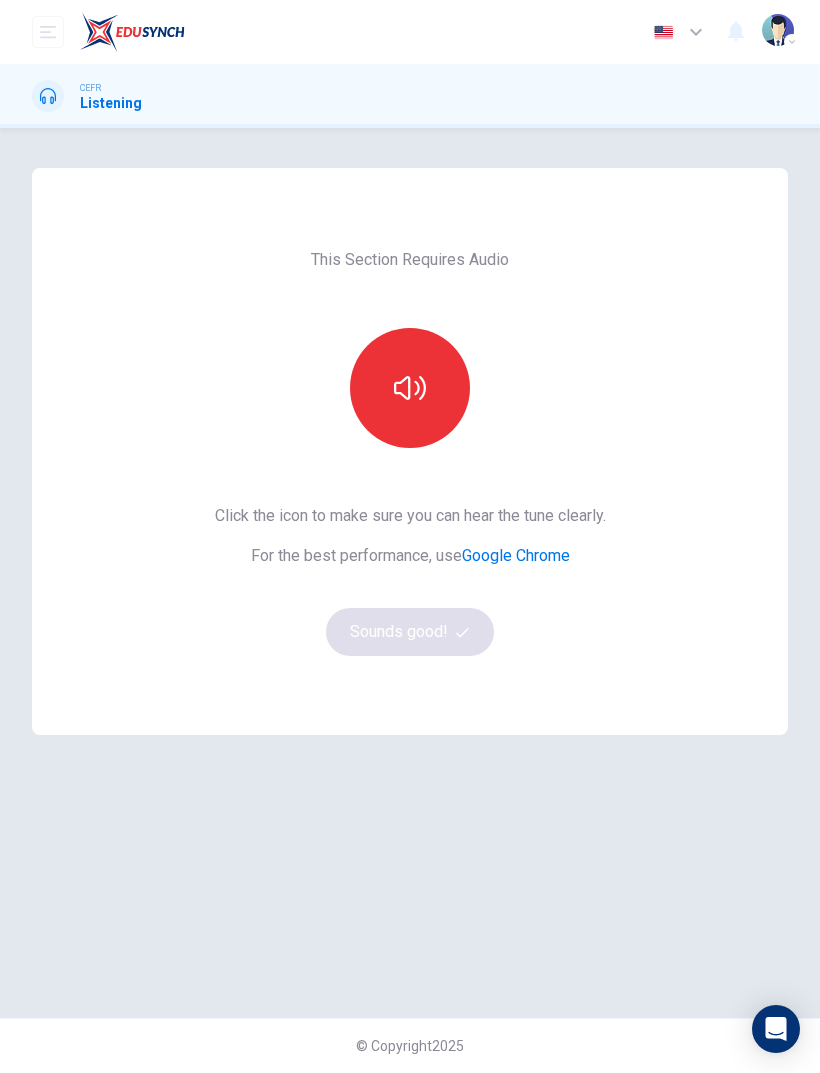 click 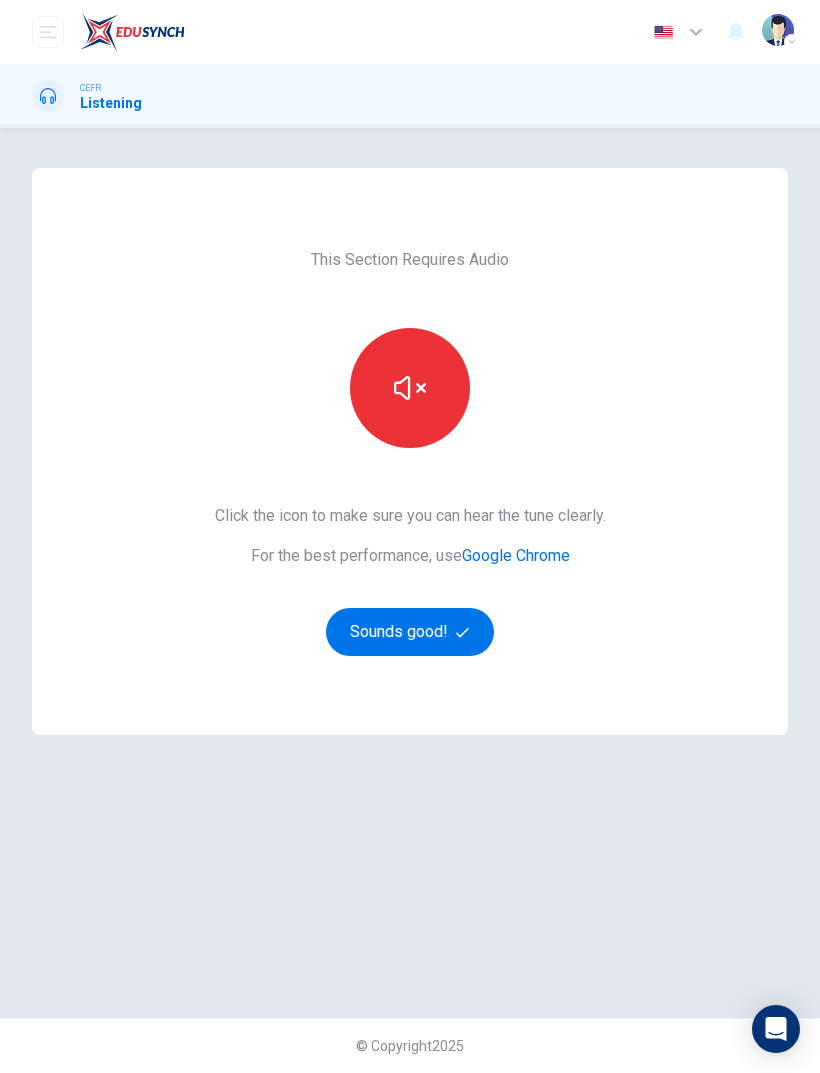 click on "Sounds good!" at bounding box center [410, 632] 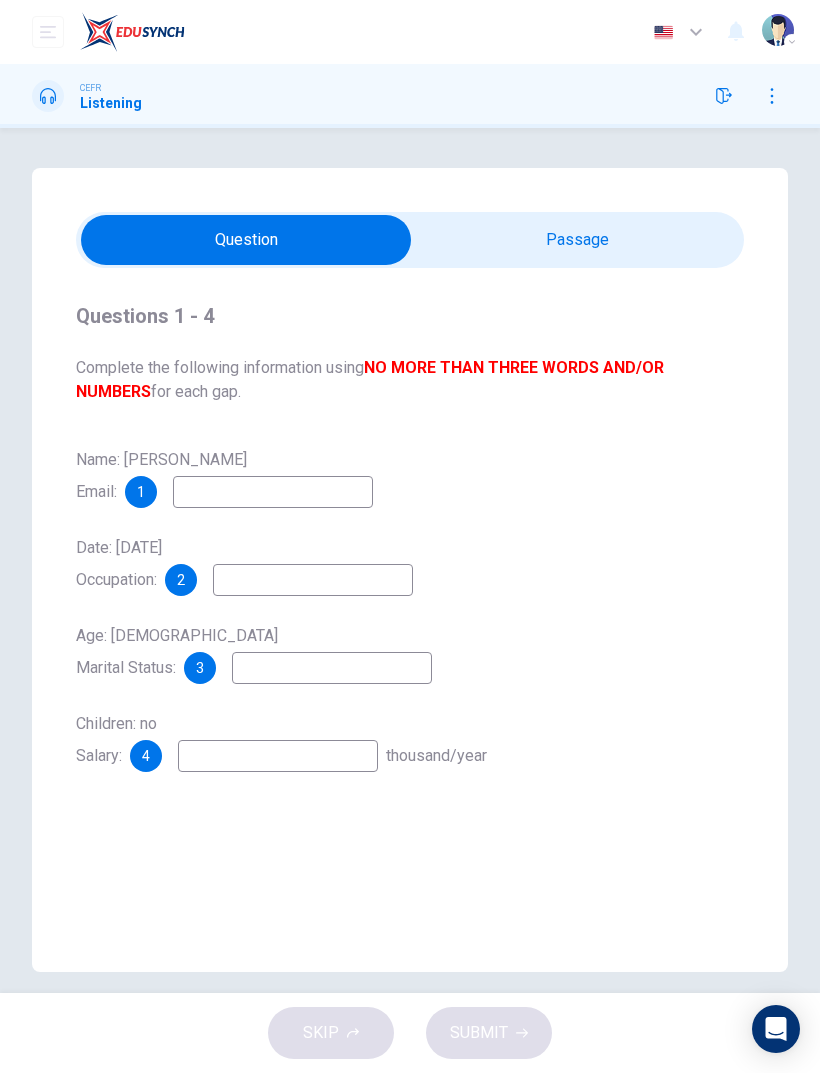 click at bounding box center [246, 240] 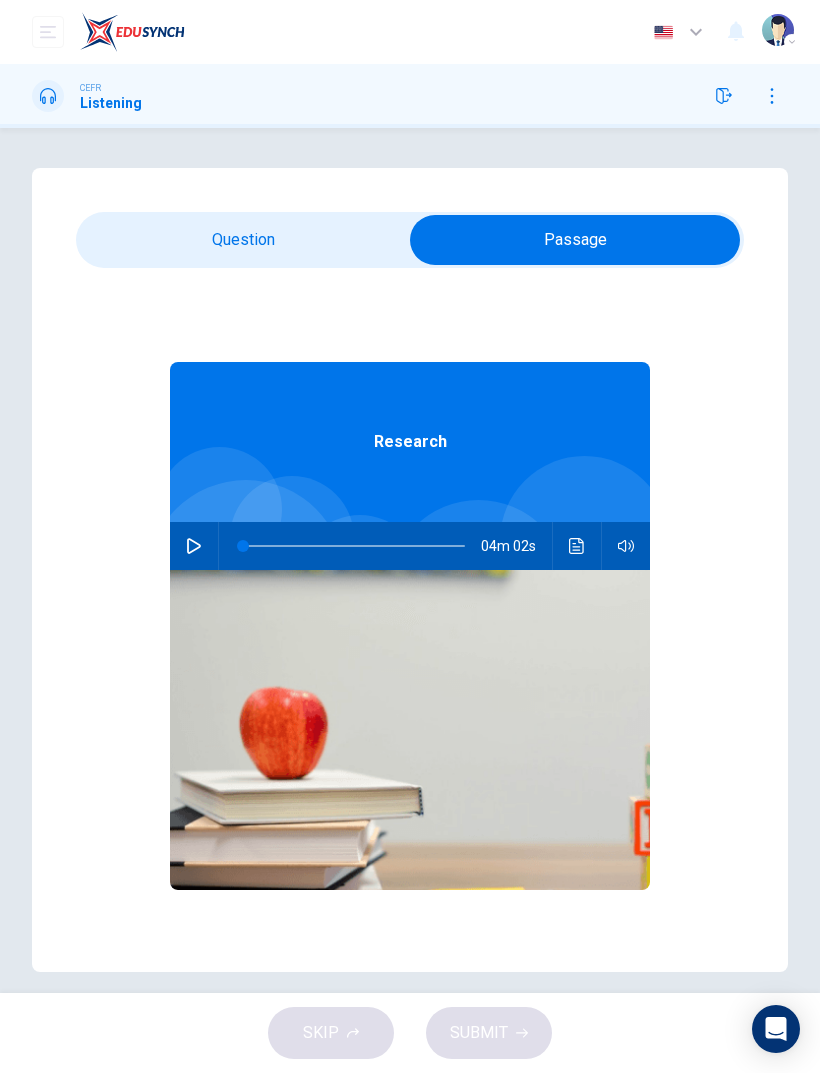 click 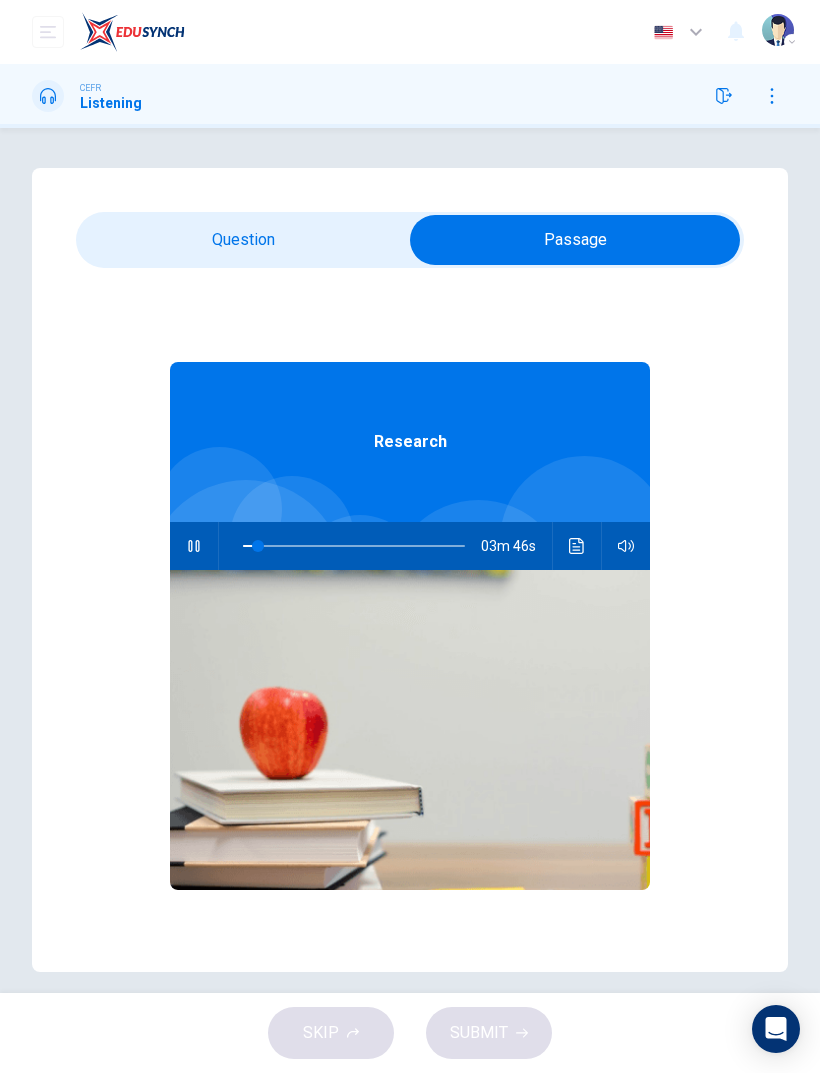 type on "7" 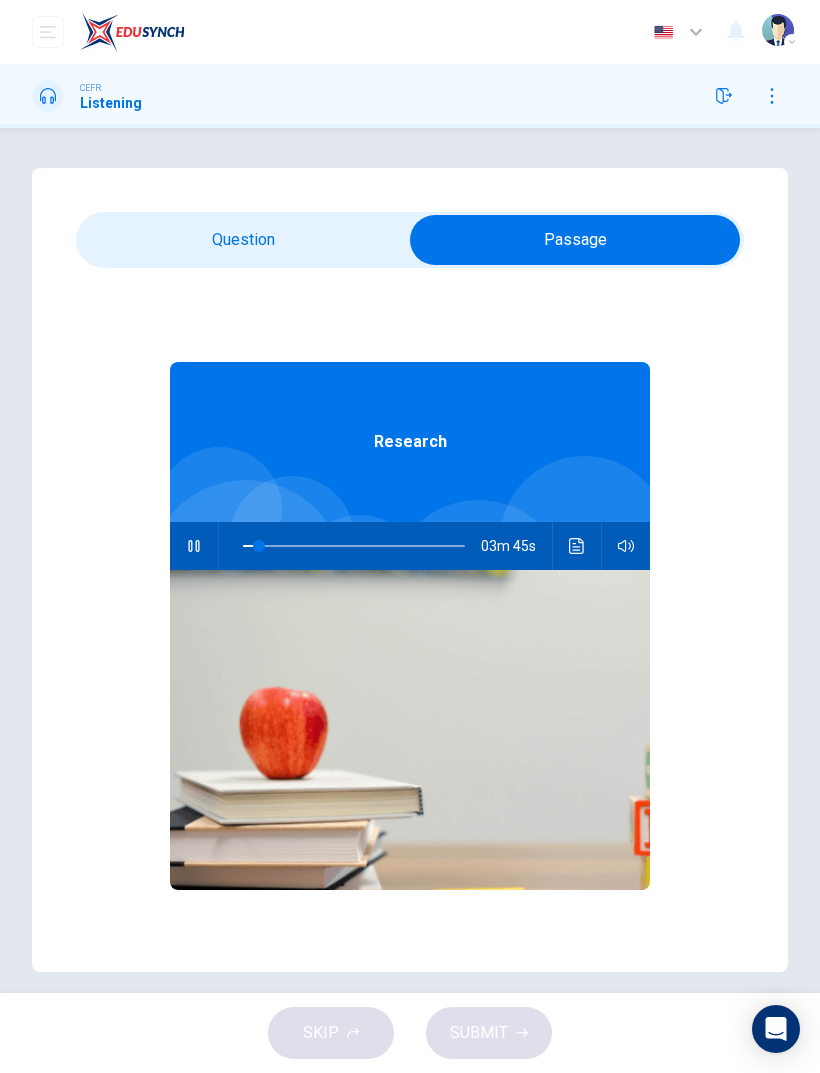 click at bounding box center (575, 240) 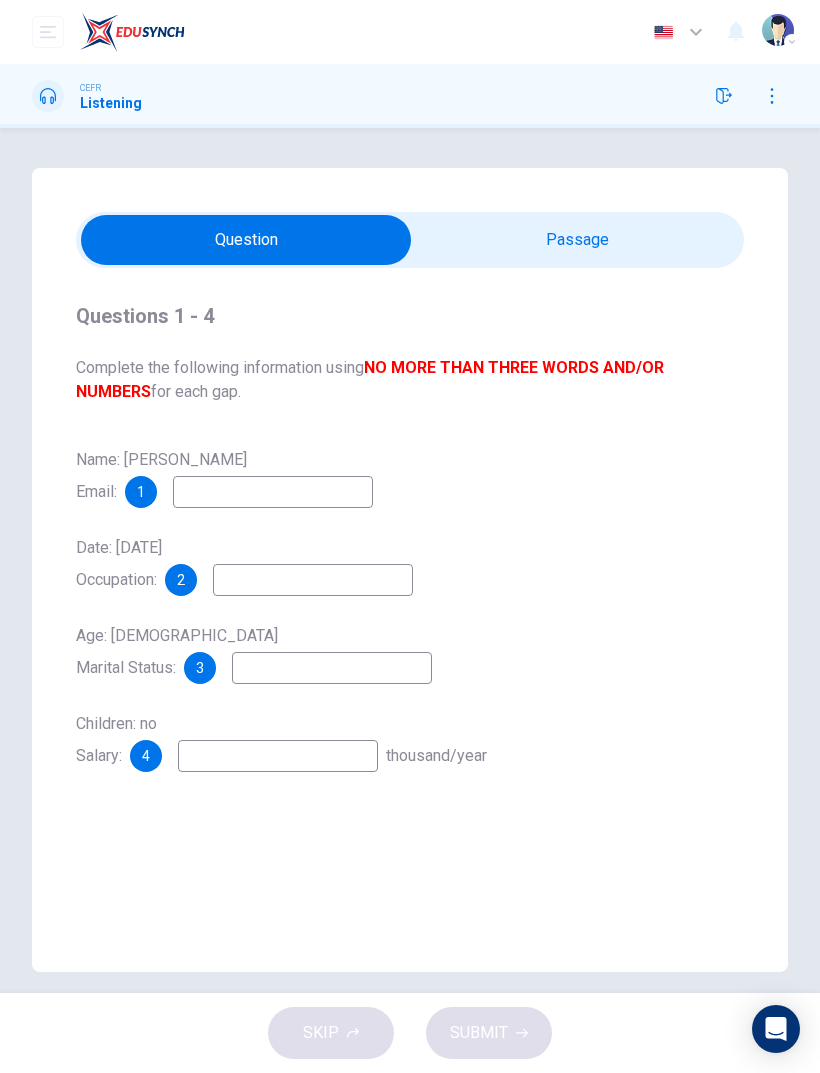 click on "SKIP SUBMIT" at bounding box center [410, 1033] 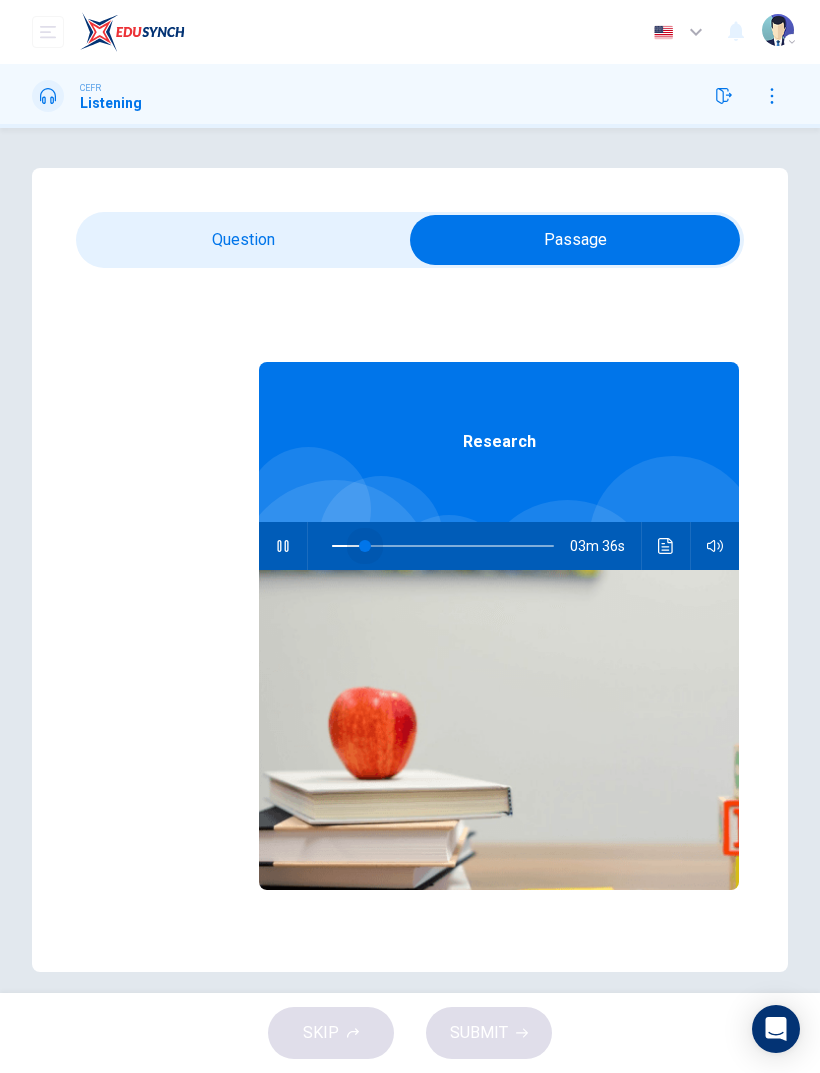 type on "55" 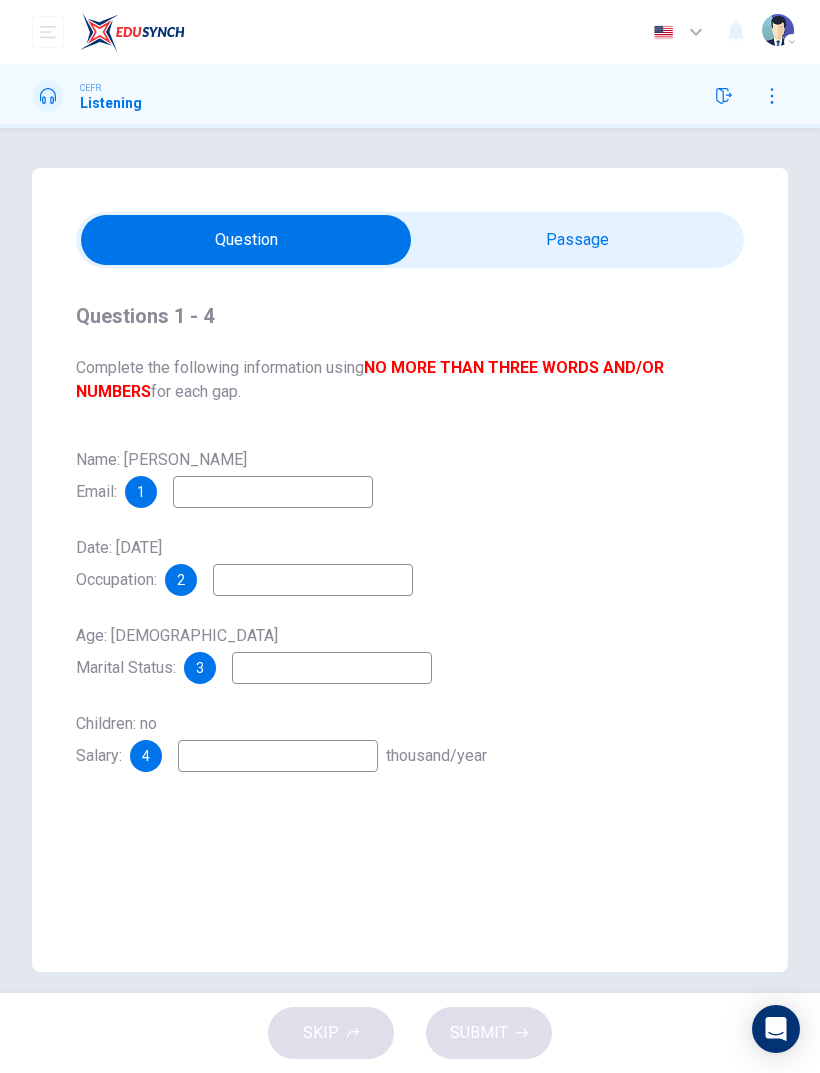 click at bounding box center (273, 492) 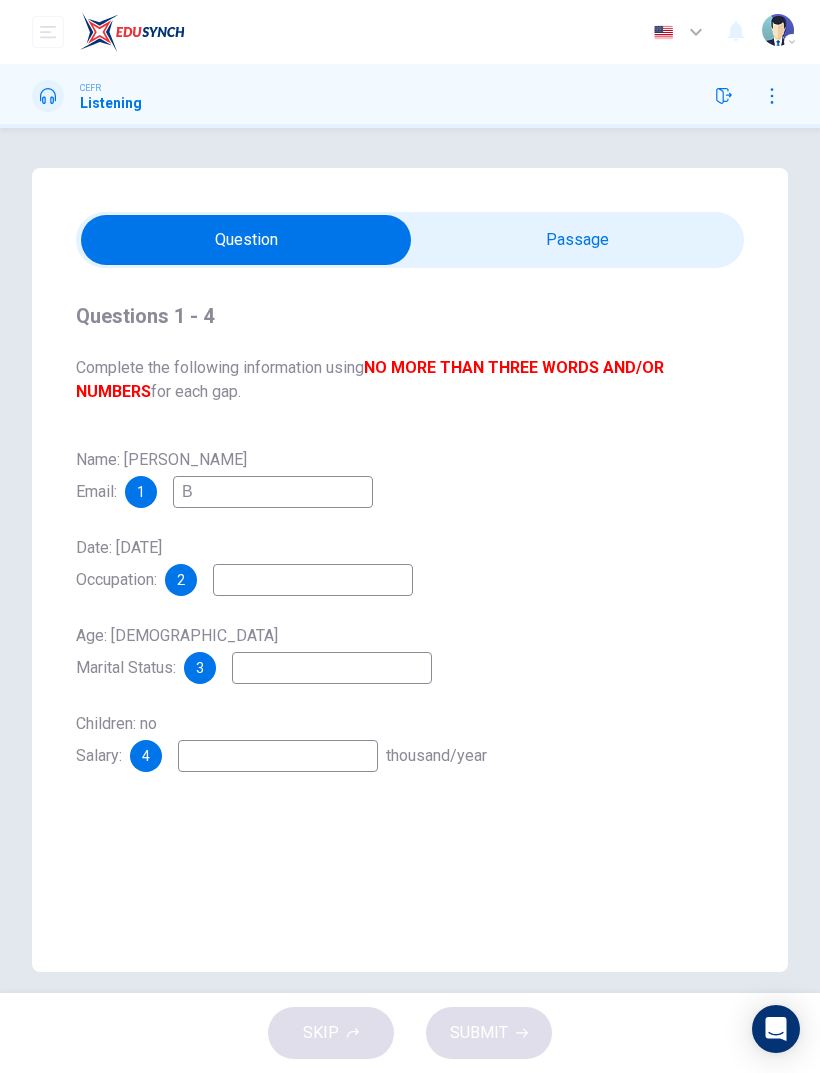 type on "Bb" 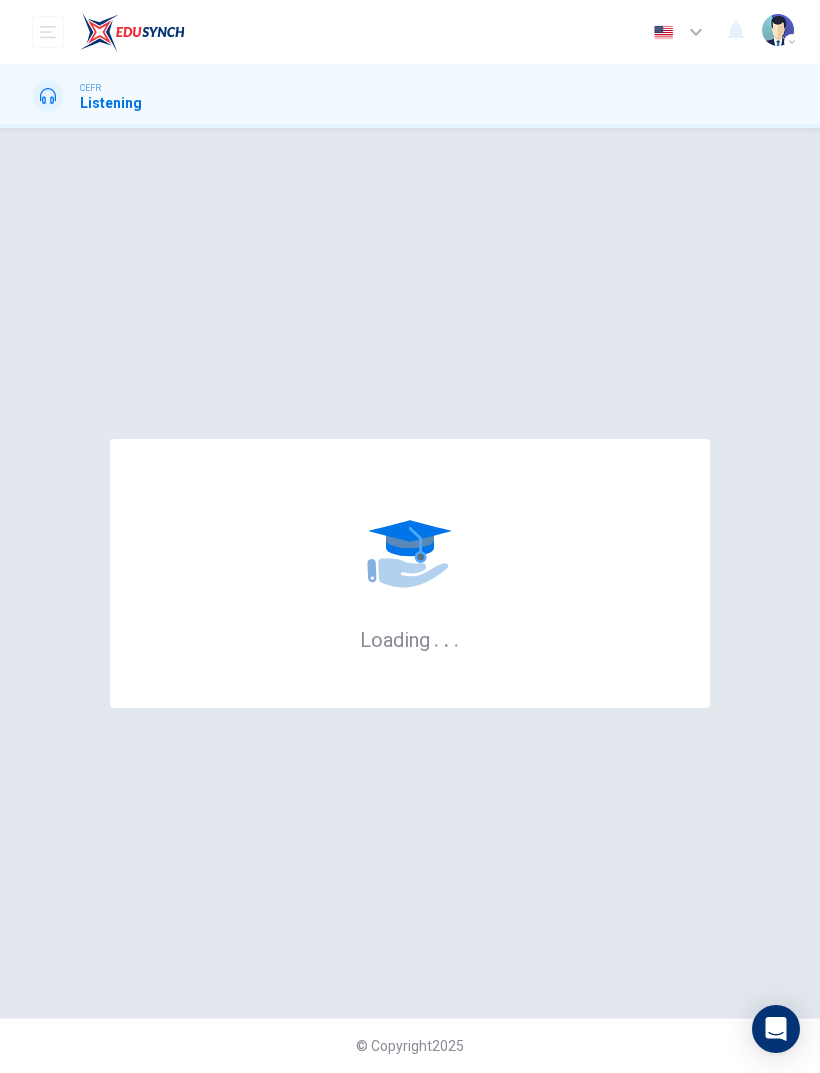 scroll, scrollTop: 0, scrollLeft: 0, axis: both 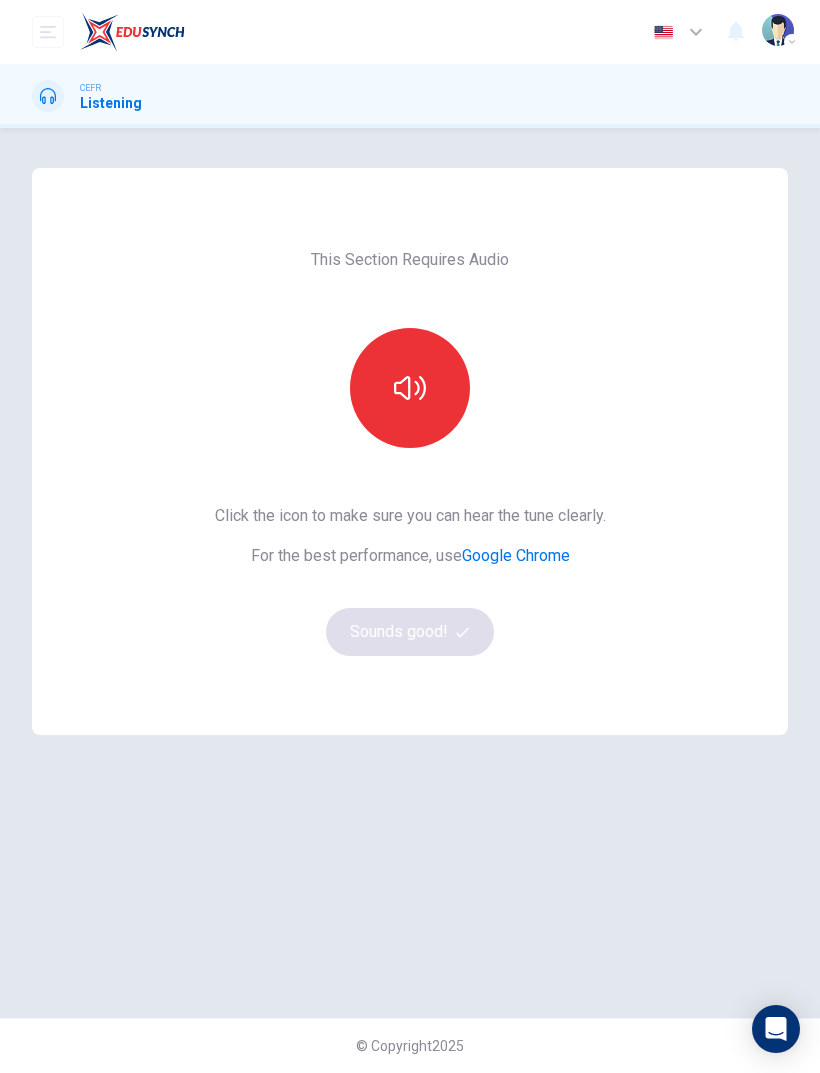 click at bounding box center [410, 388] 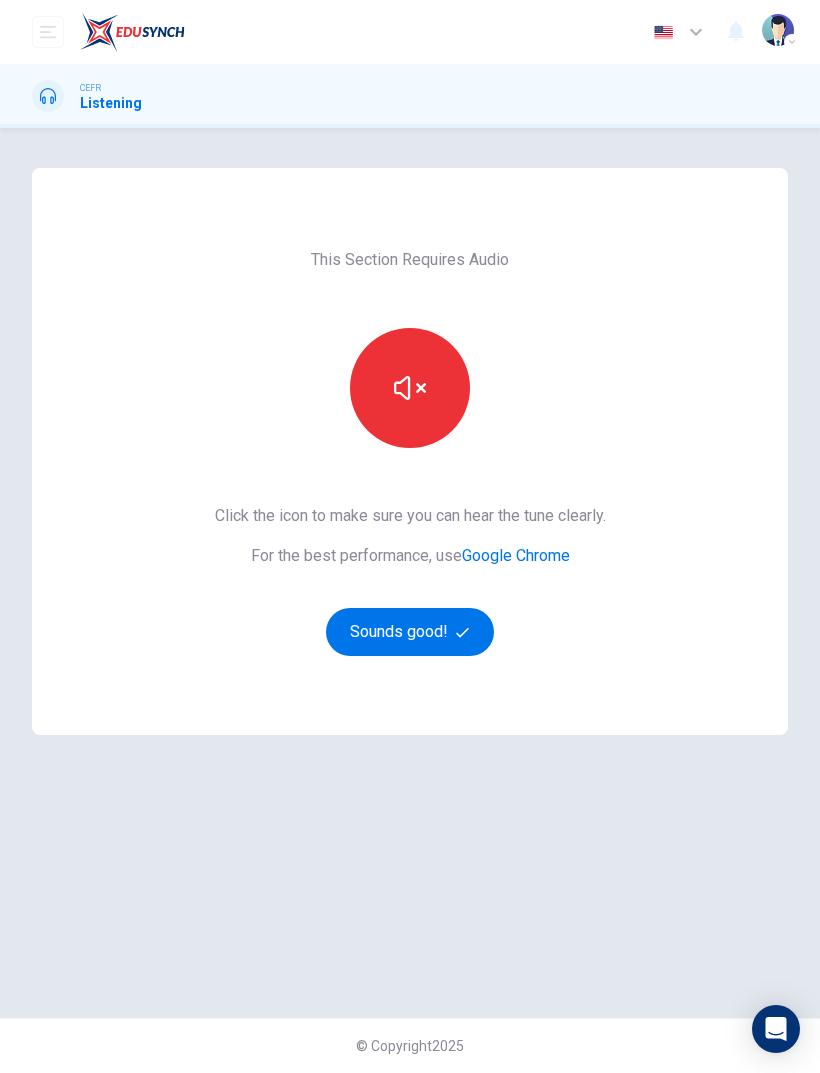 click on "Sounds good!" at bounding box center (410, 632) 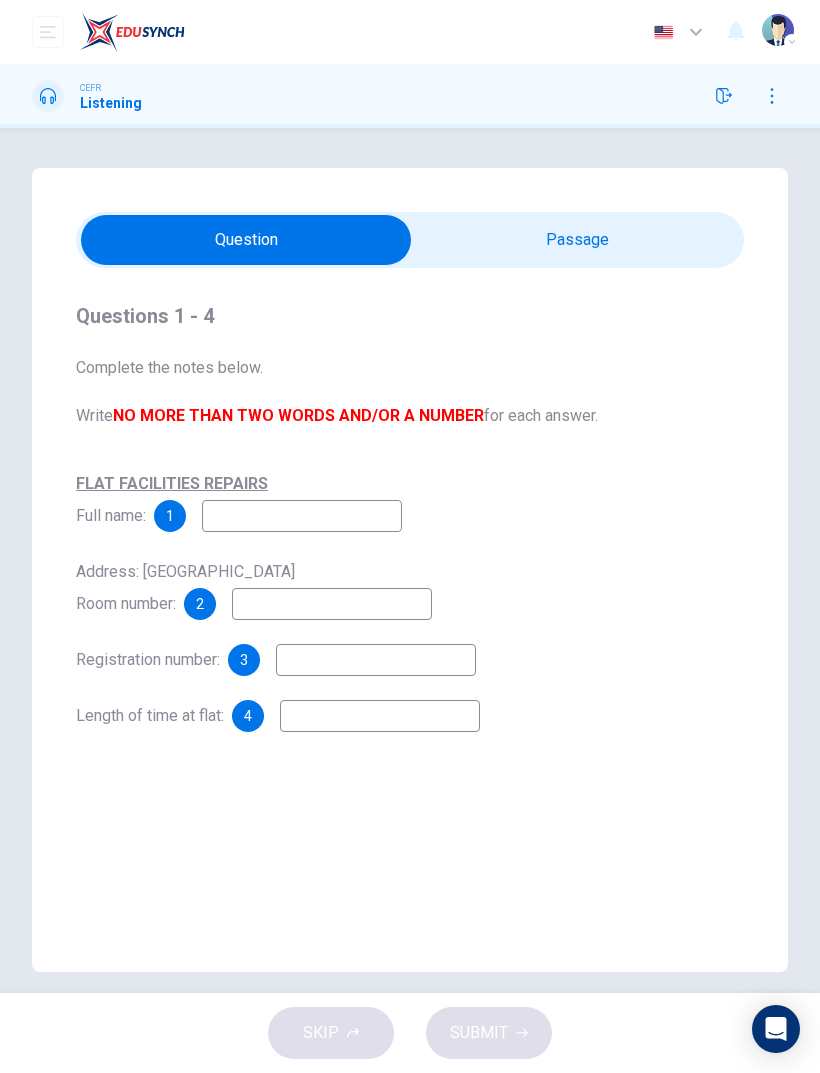 click at bounding box center [246, 240] 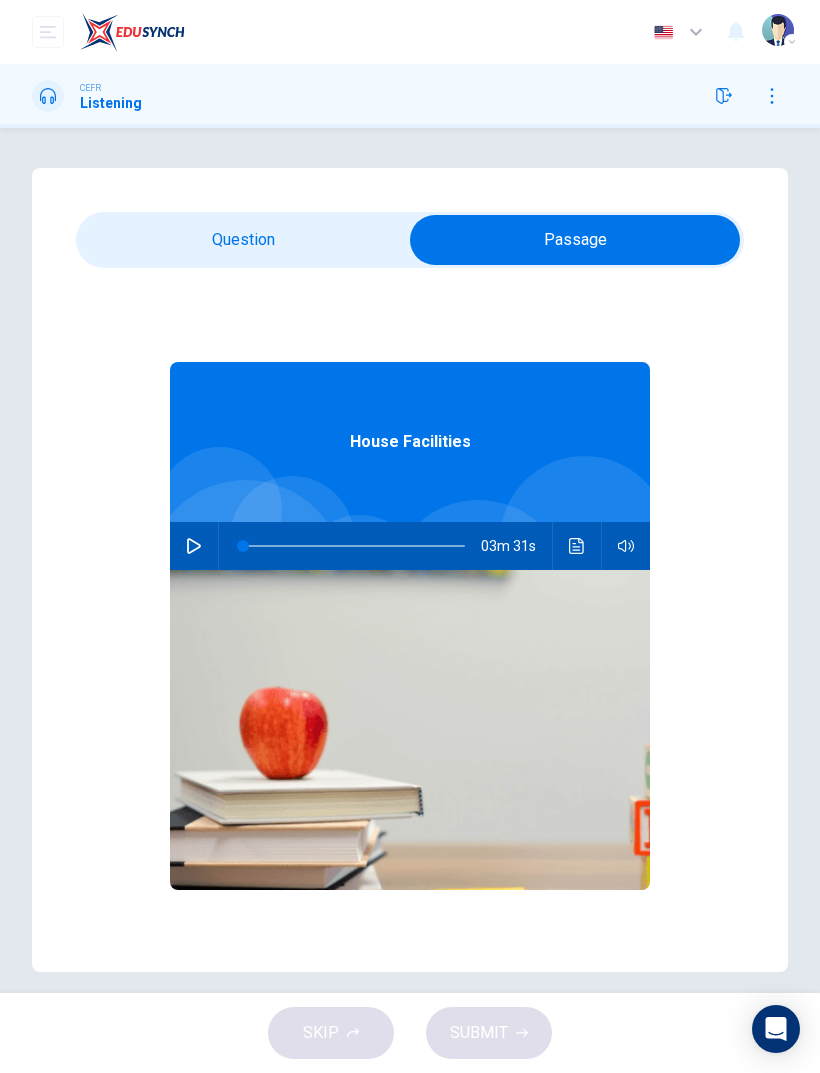 click at bounding box center [575, 240] 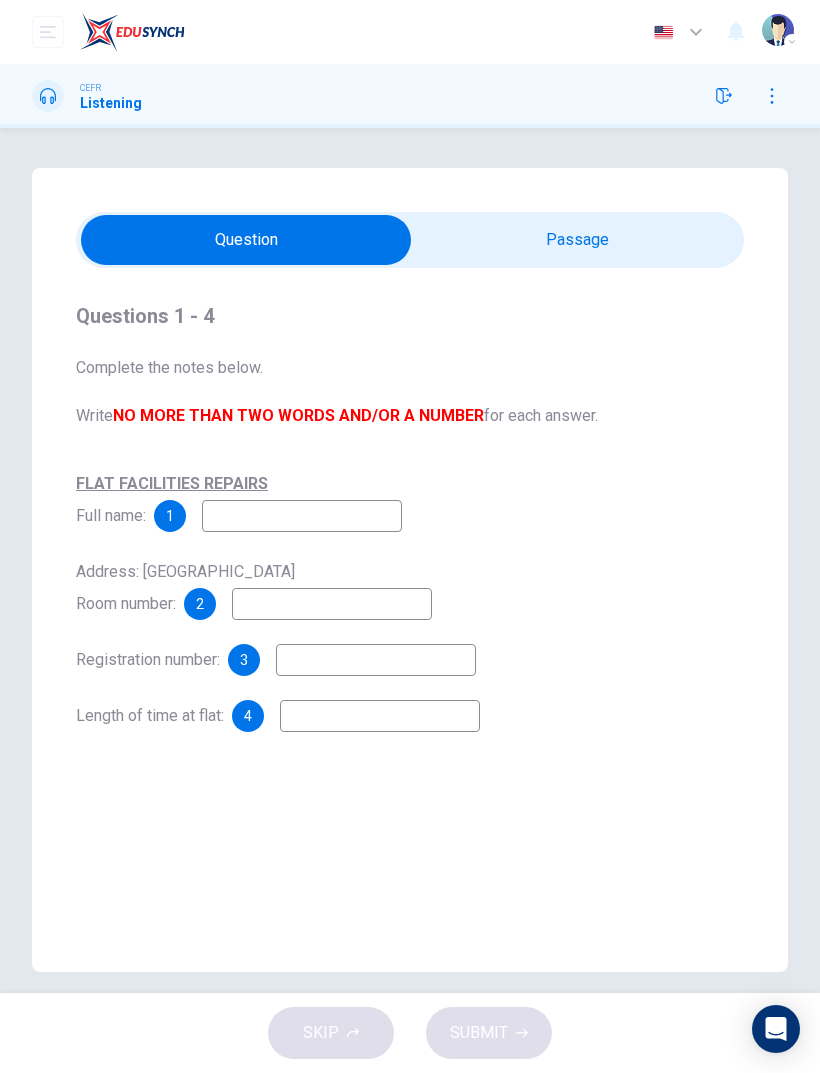click at bounding box center (302, 516) 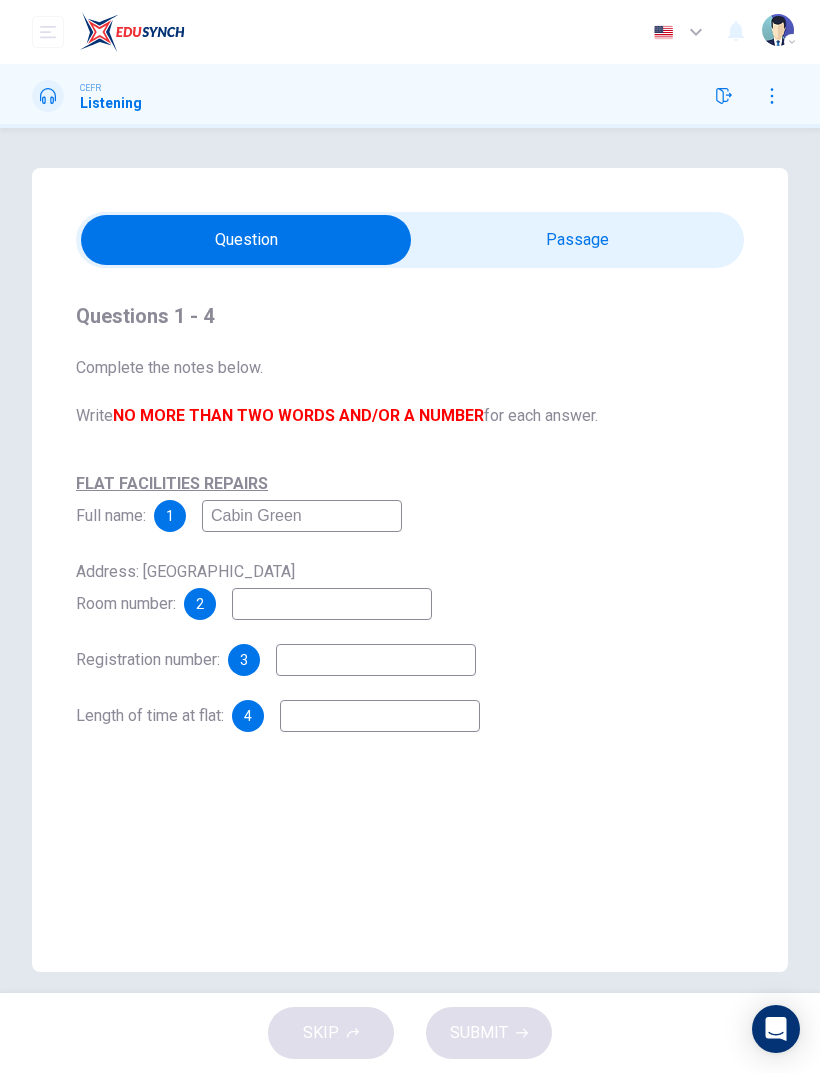 type on "Cabin Green" 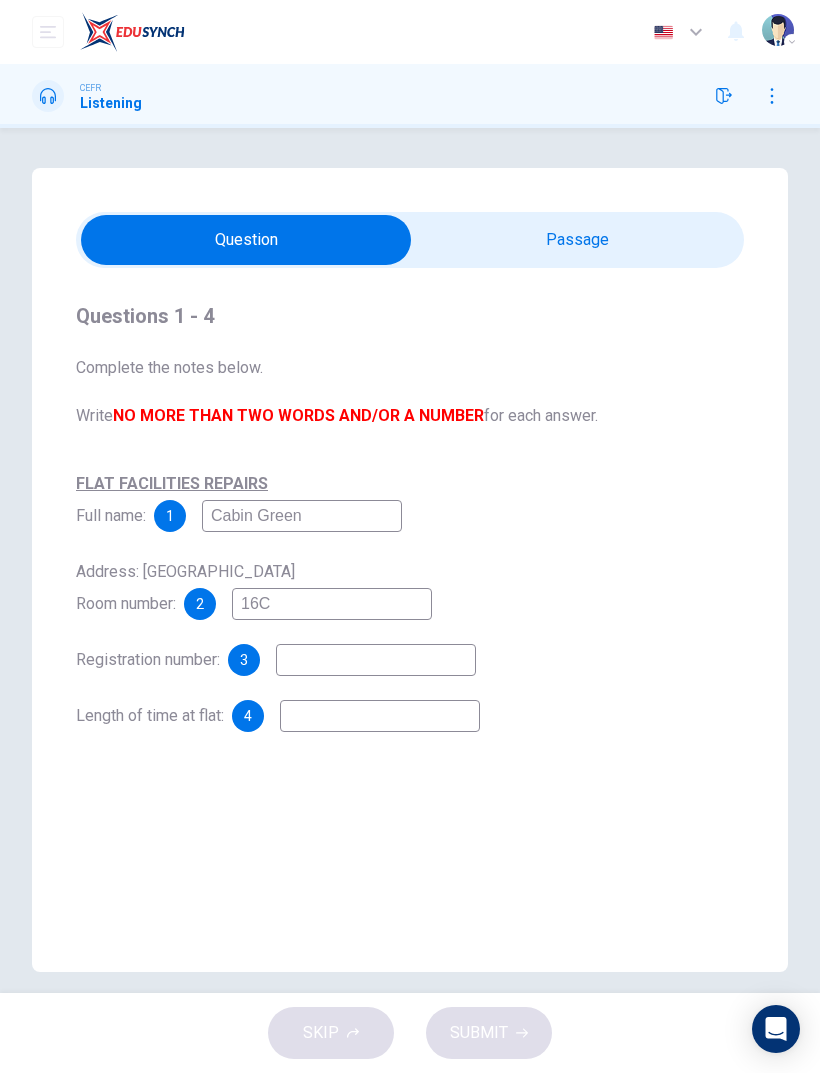 type on "16C" 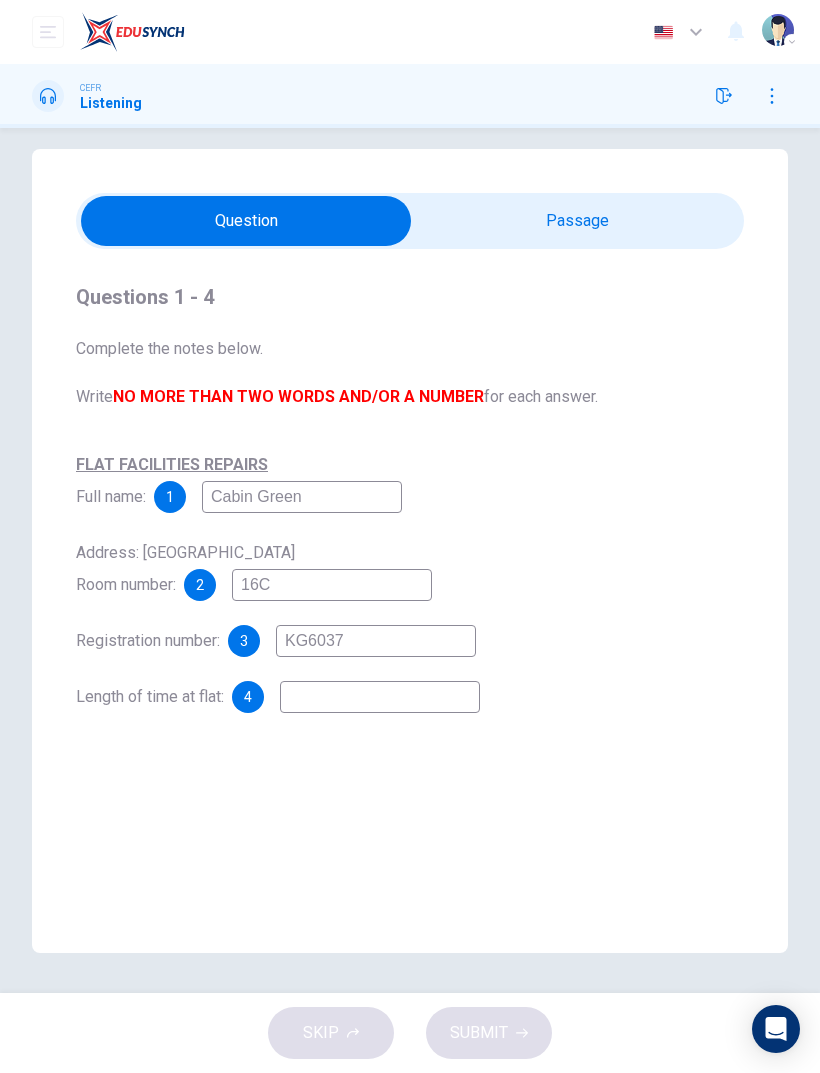 scroll, scrollTop: 19, scrollLeft: 0, axis: vertical 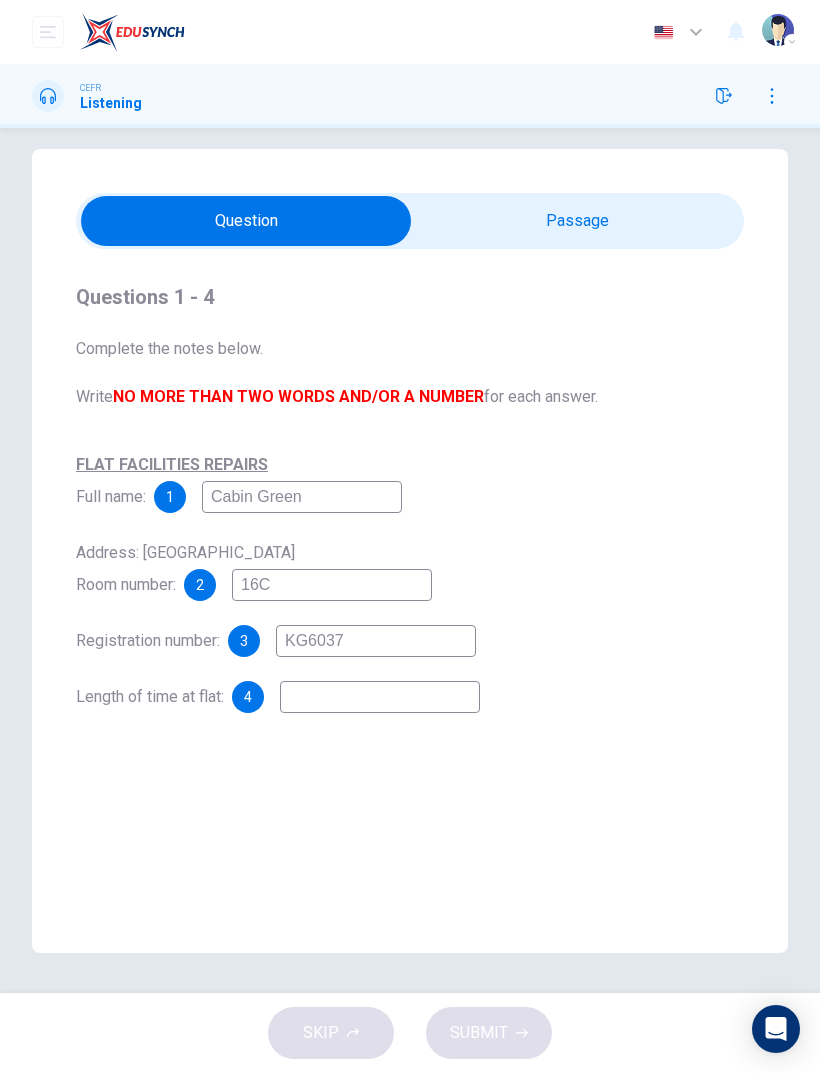 type on "KG6037" 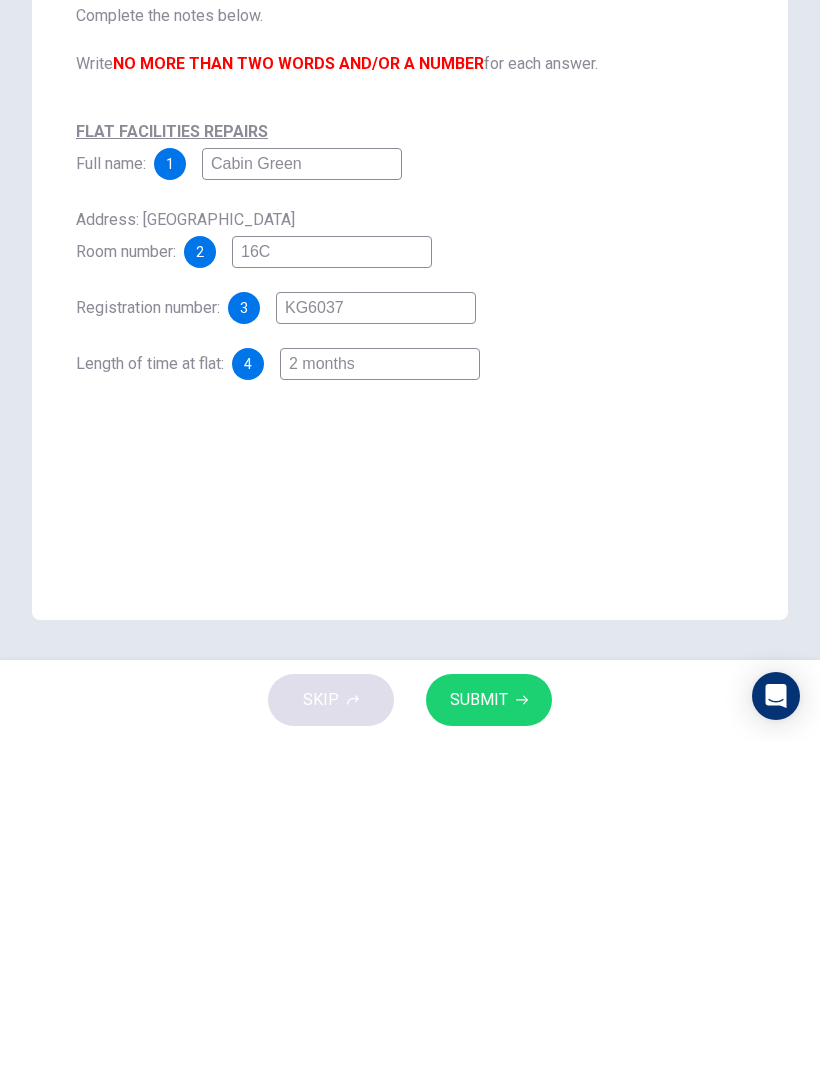type on "2 months" 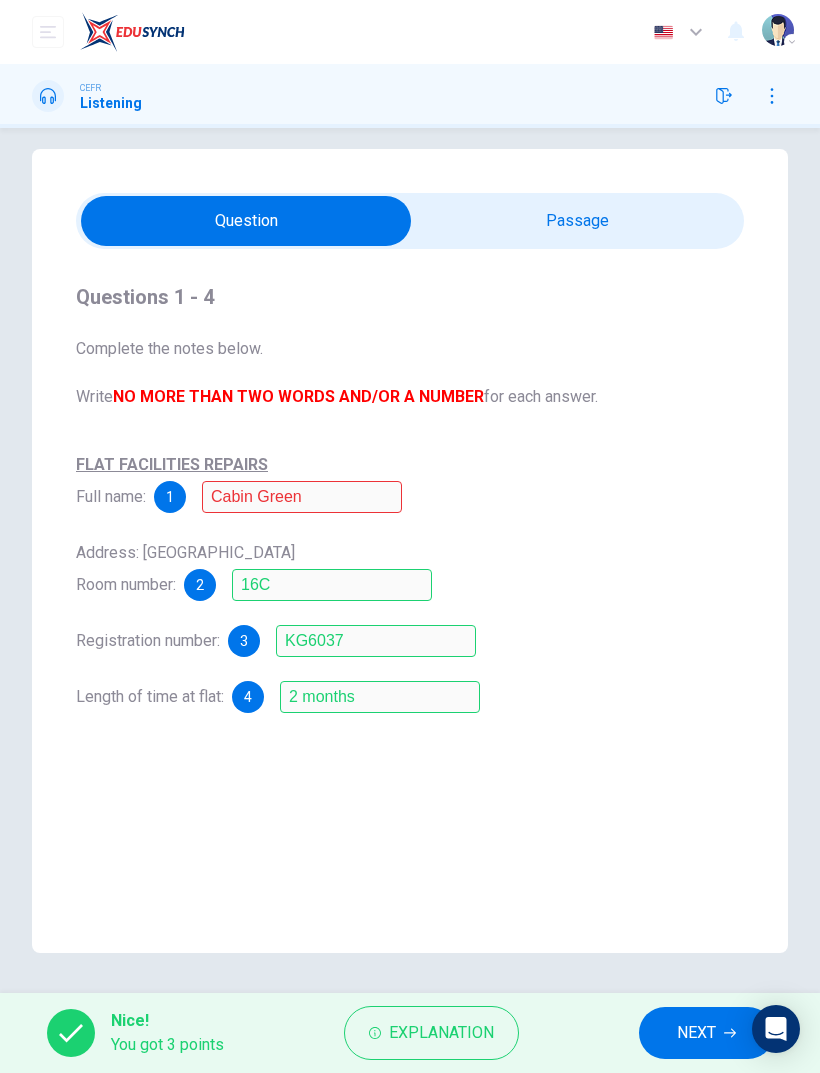 click on "Explanation" at bounding box center [441, 1033] 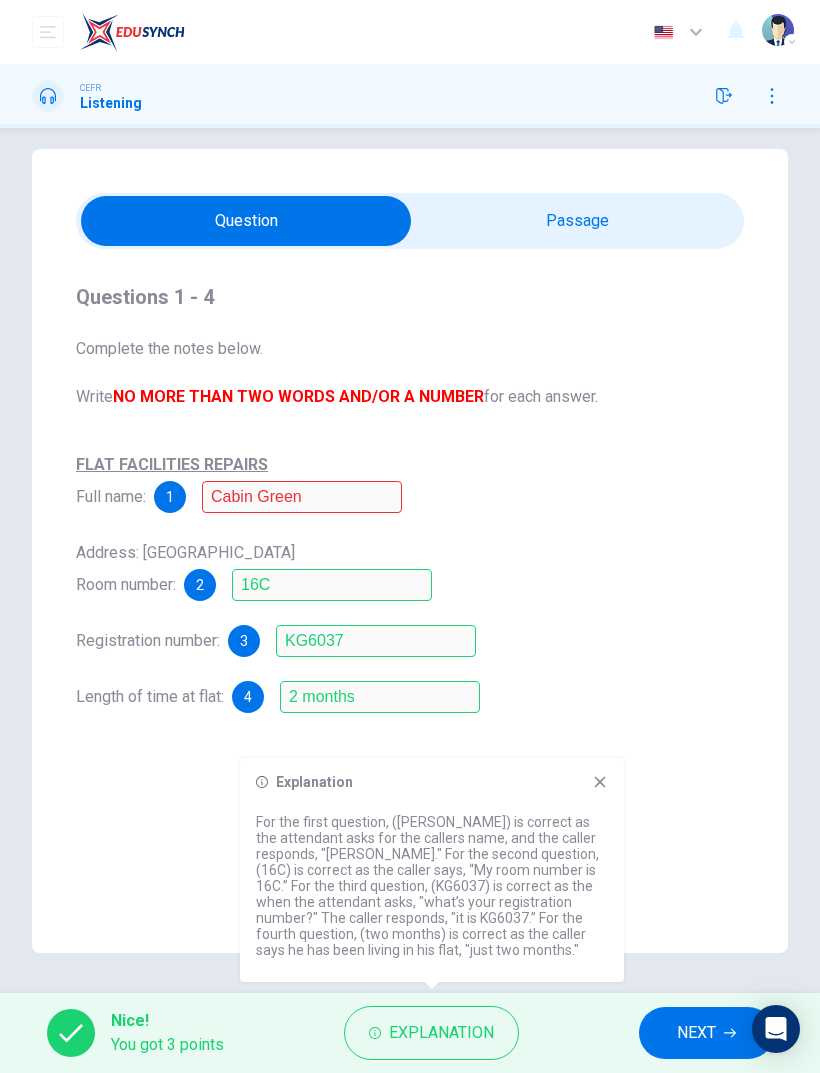 click on "Explanation For the first question, (Kevin Green) is correct as the attendant asks for the callers name, and the caller responds, "Kevin Green."
For the second question, (16C) is correct as the caller says, “My room number is 16C.”
For the third question, (KG6037) is correct as the when the attendant asks, "what’s your registration number?" The caller responds, "it is KG6037.”
For the fourth question, (two months) is correct as the caller says he has been living in his flat, "just two months."" at bounding box center [432, 870] 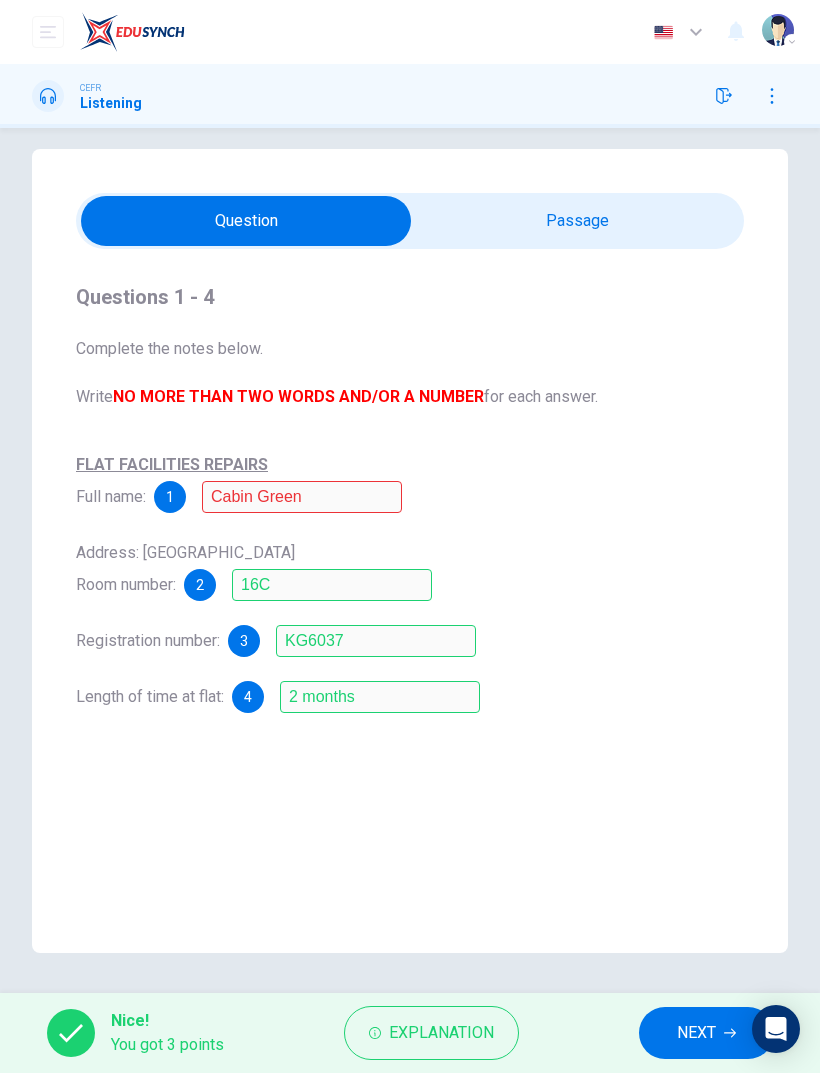 click on "NEXT" at bounding box center (706, 1033) 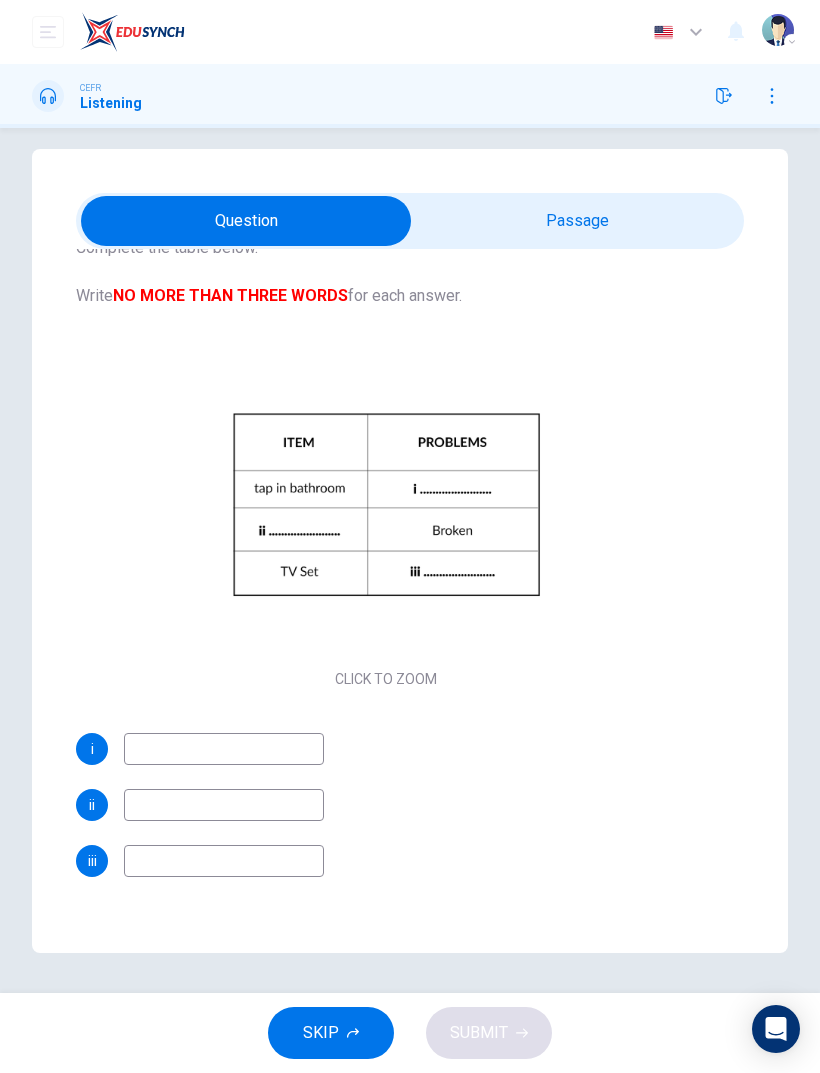 scroll, scrollTop: 101, scrollLeft: 0, axis: vertical 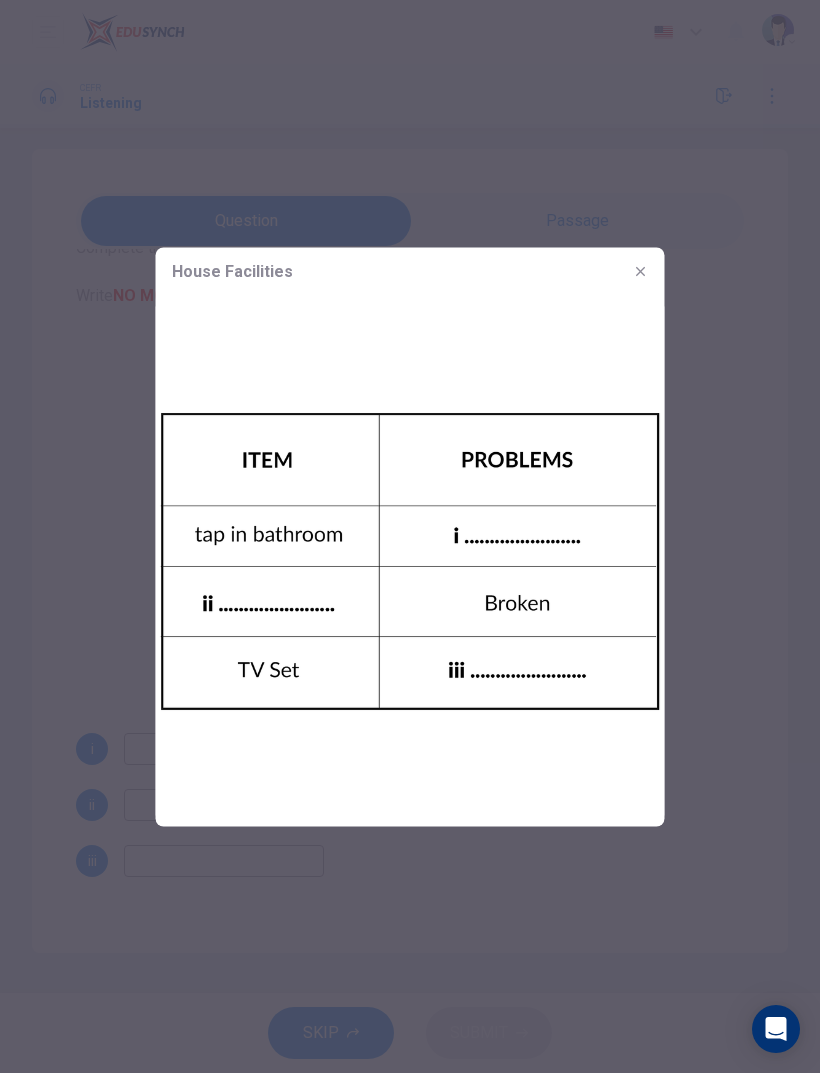 click at bounding box center (641, 271) 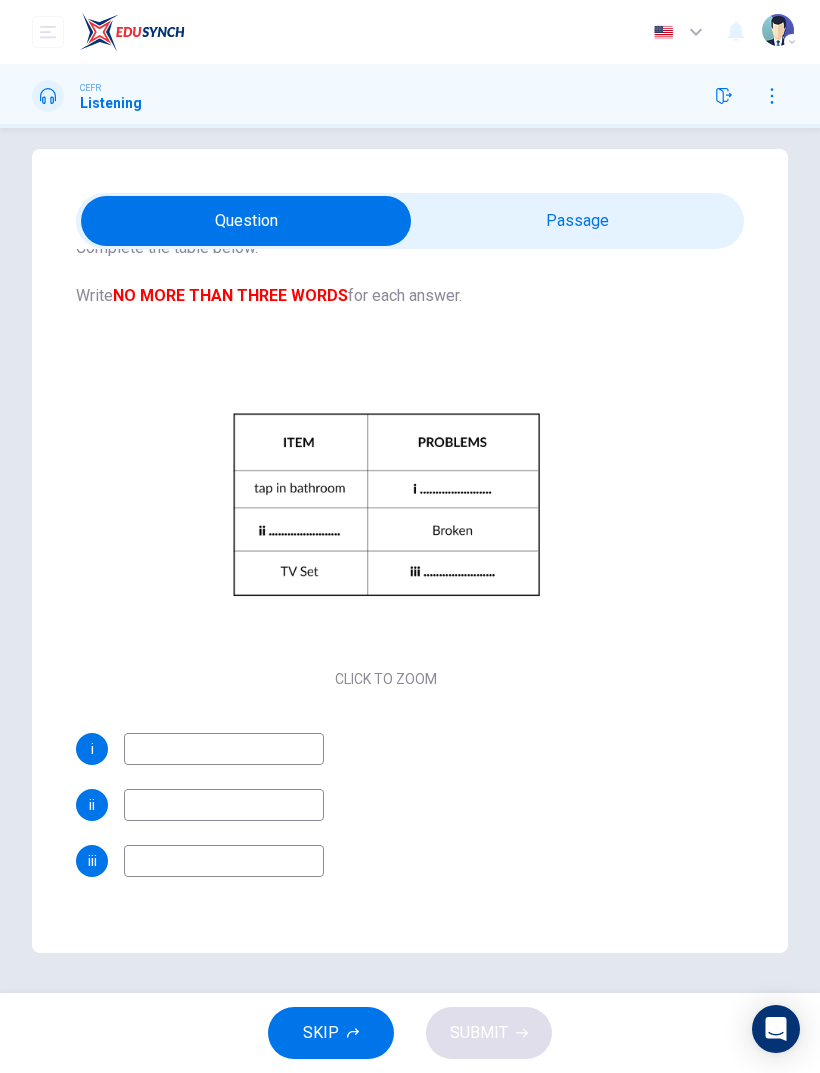 click at bounding box center (224, 749) 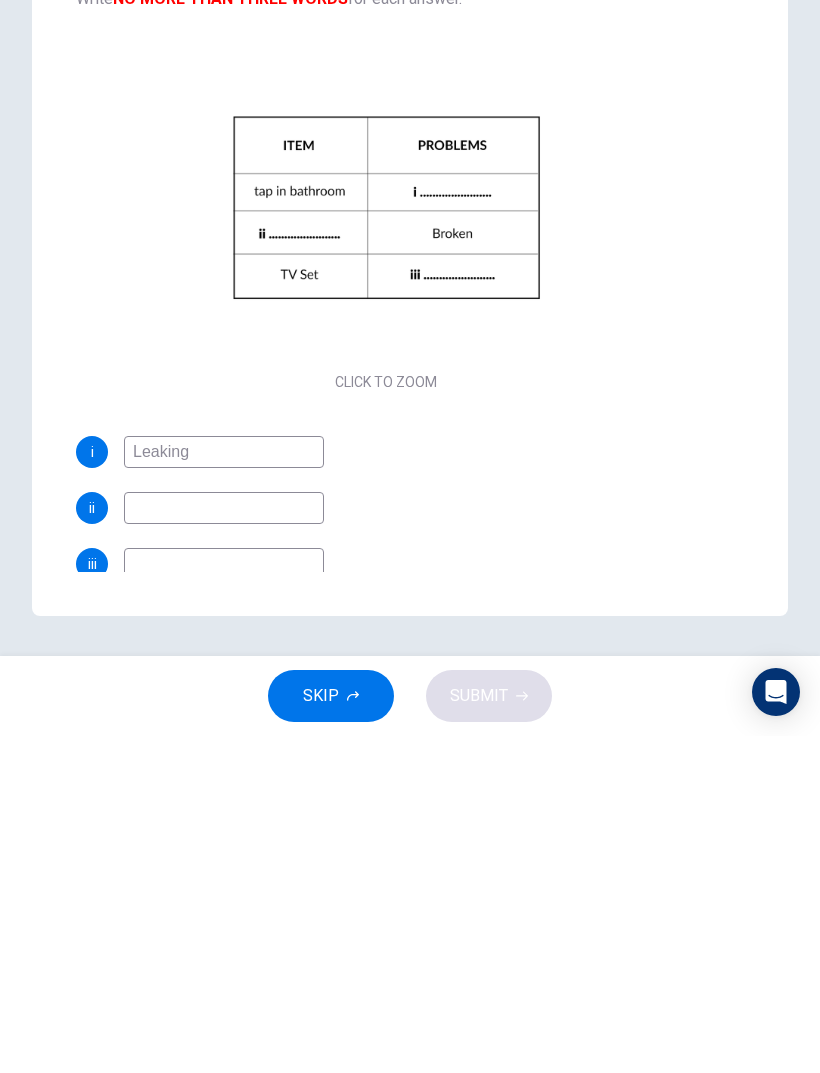 scroll, scrollTop: 57, scrollLeft: 0, axis: vertical 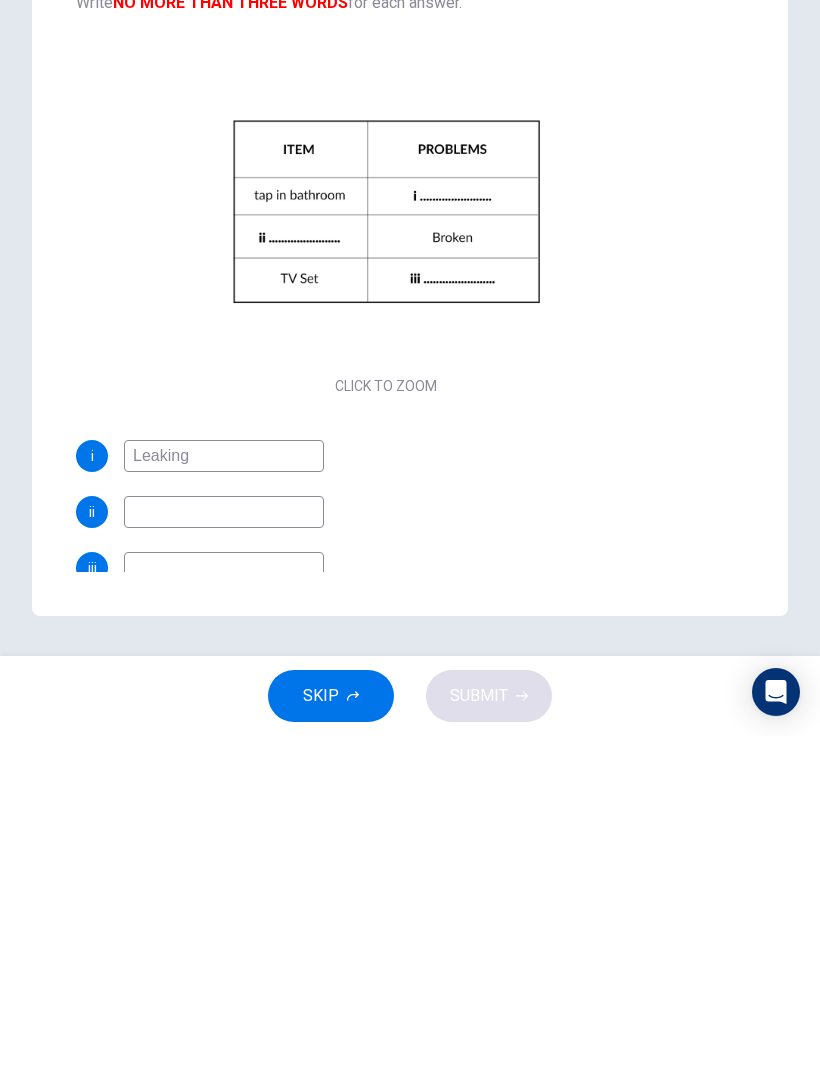 type on "Leaking" 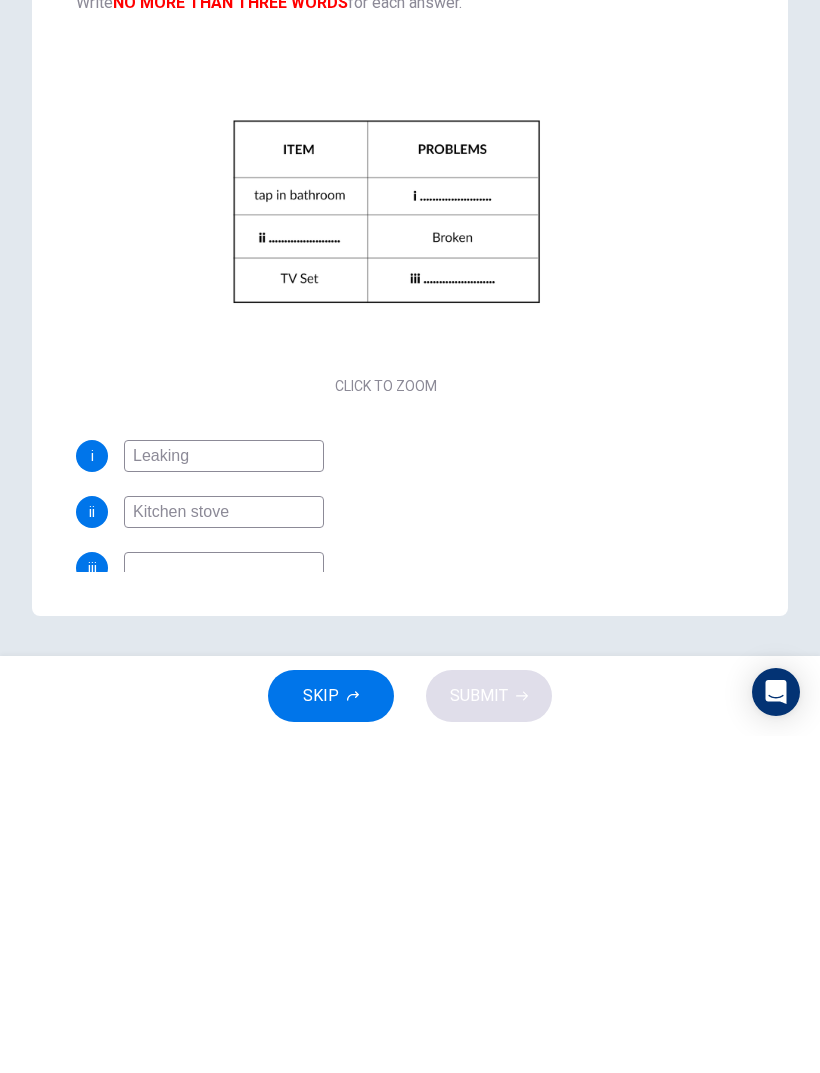 type on "Kitchen stove" 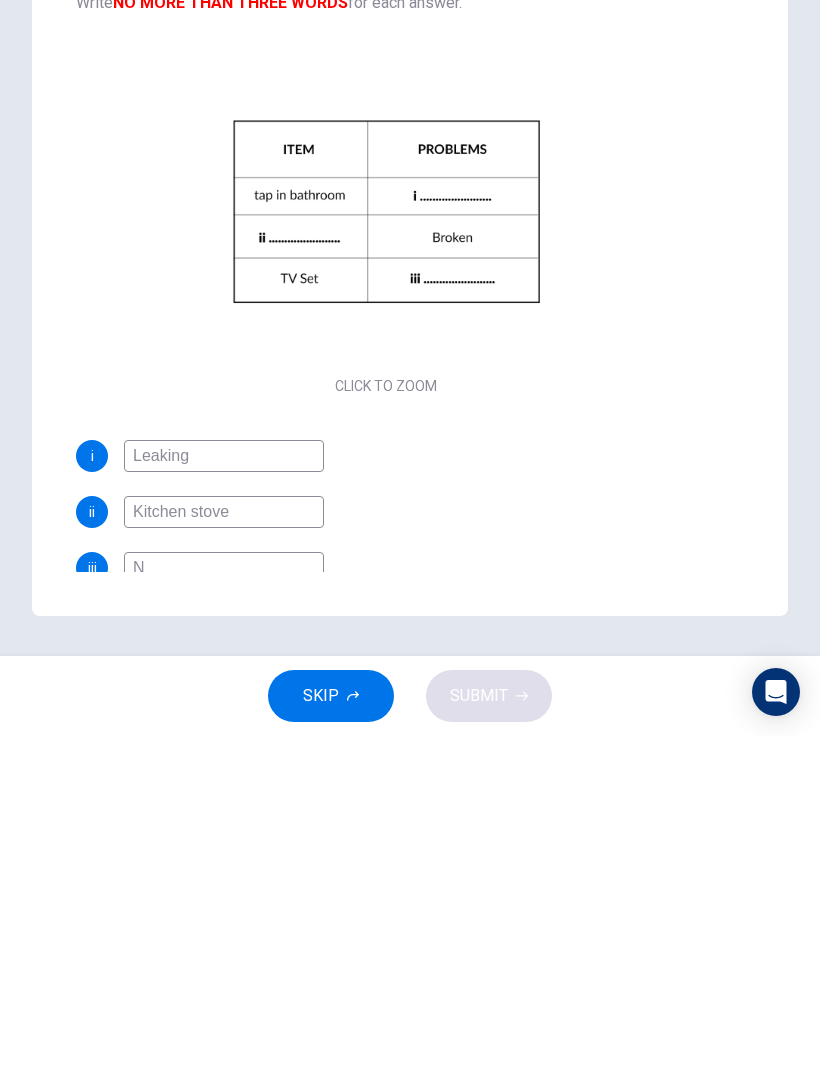 scroll, scrollTop: 63, scrollLeft: 0, axis: vertical 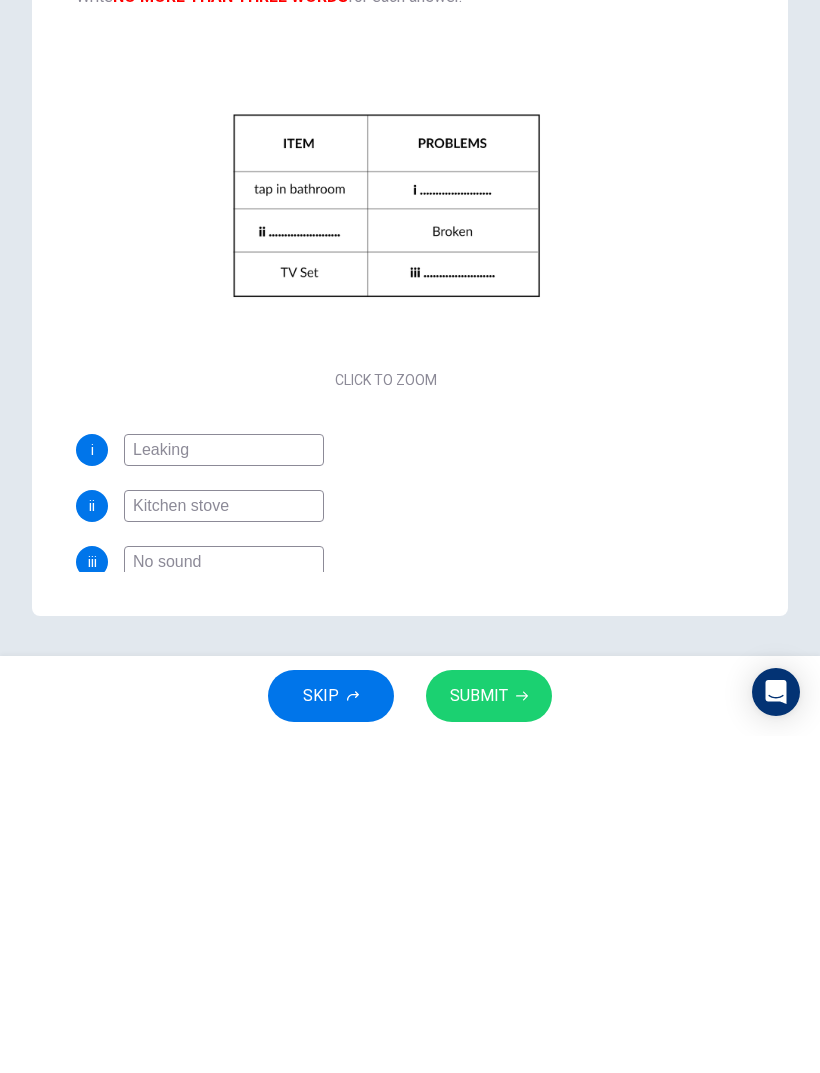 type on "No sound" 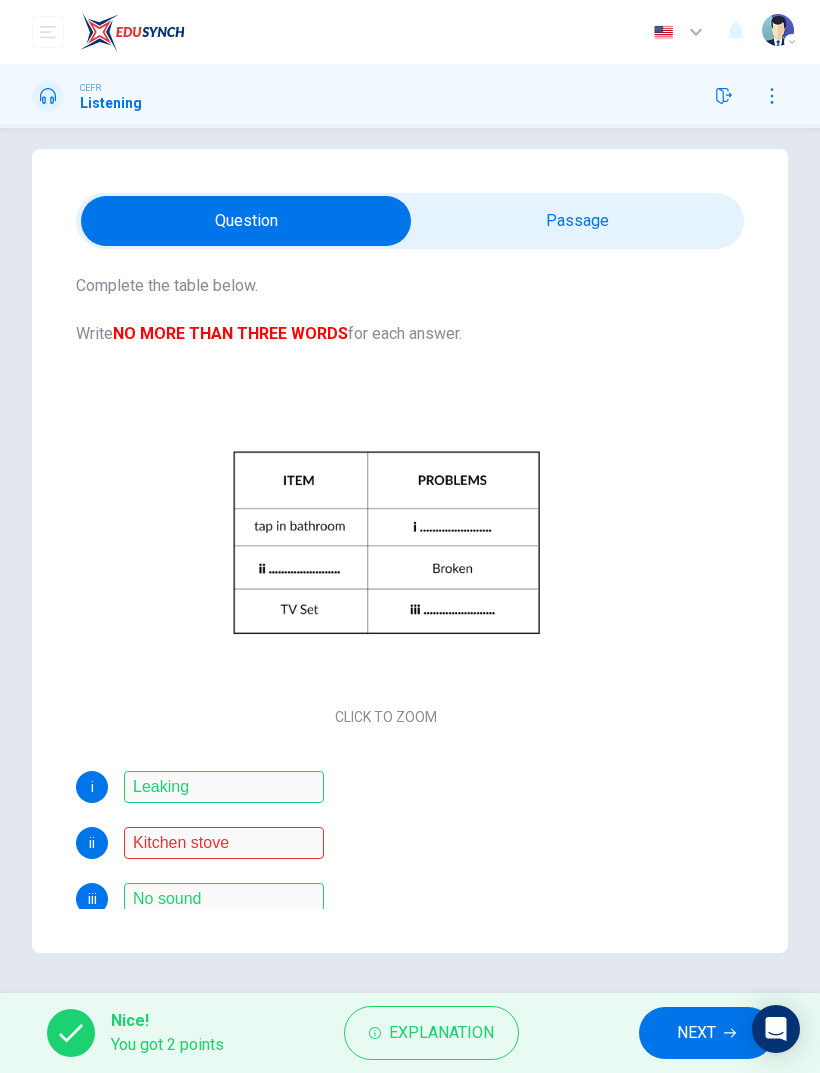 click on "Explanation" at bounding box center (431, 1033) 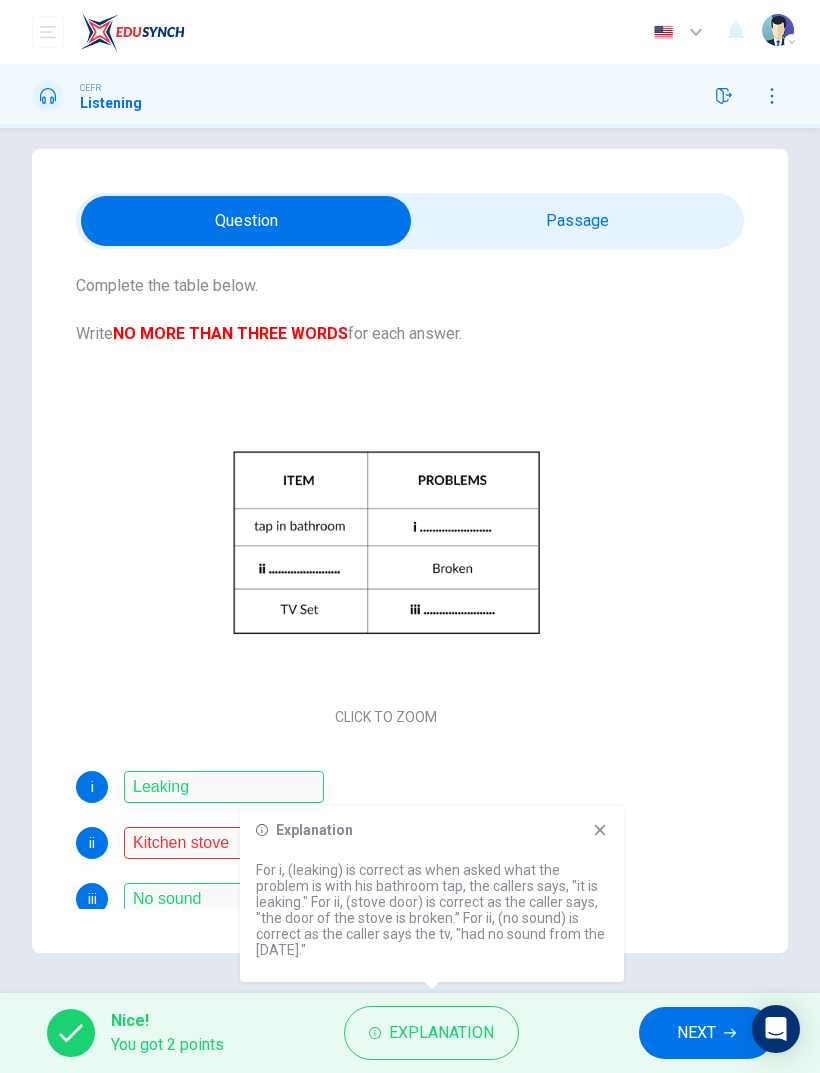 click on "Explanation For i, (leaking) is correct as when asked what the problem is with his bathroom tap, the callers says, "it is leaking."
For ii, (stove door) is correct as the caller says, "the door of the stove is broken.”
For ii, (no sound) is correct as the caller says the tv, "had no sound from the day before yesterday."" at bounding box center [432, 894] 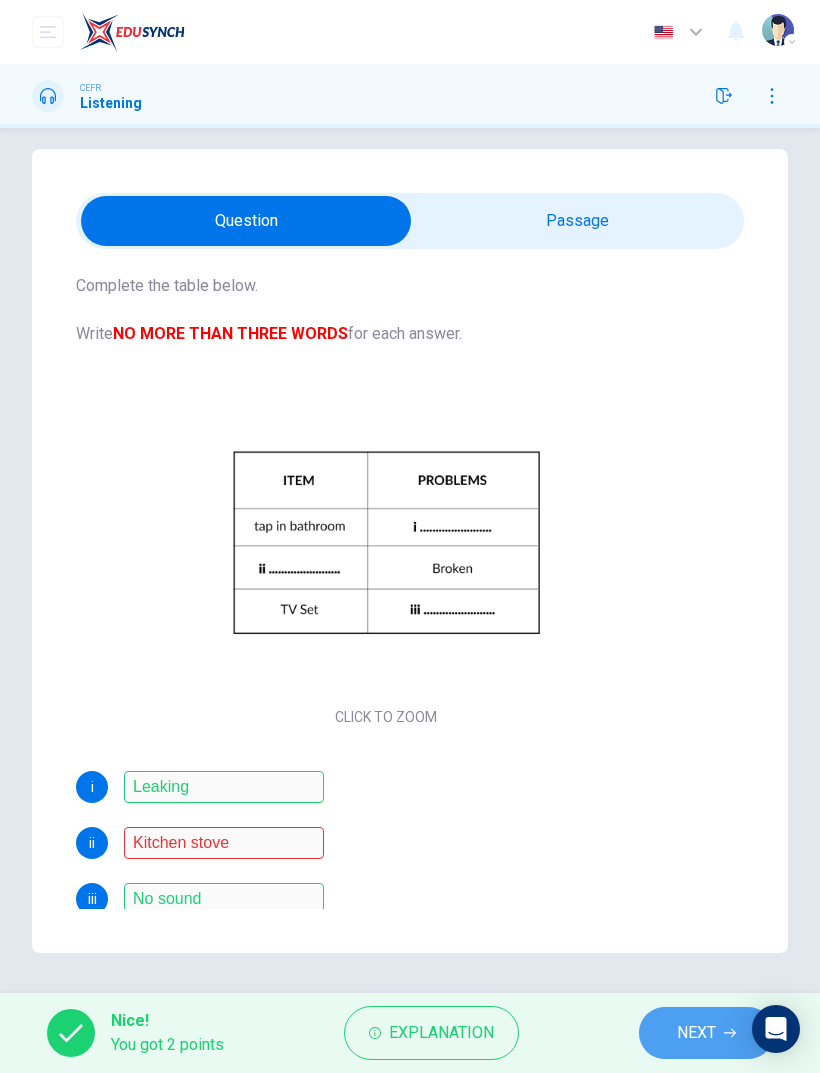 click on "NEXT" at bounding box center (696, 1033) 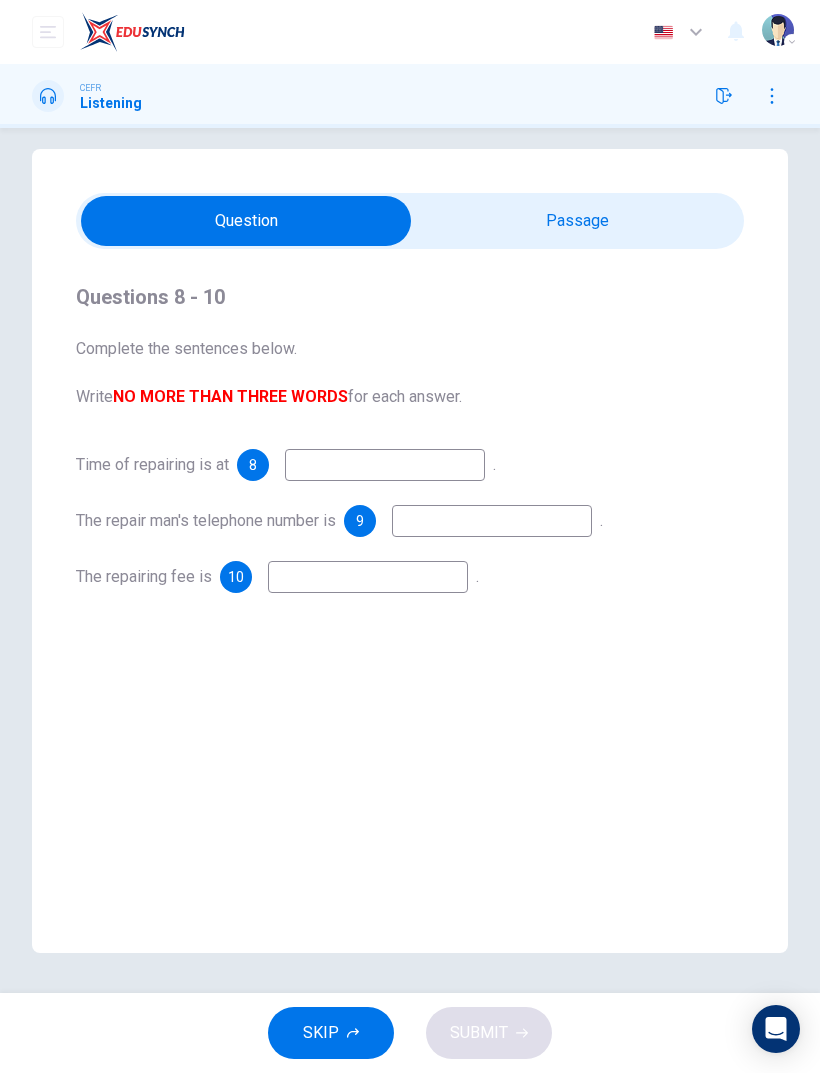click at bounding box center (385, 465) 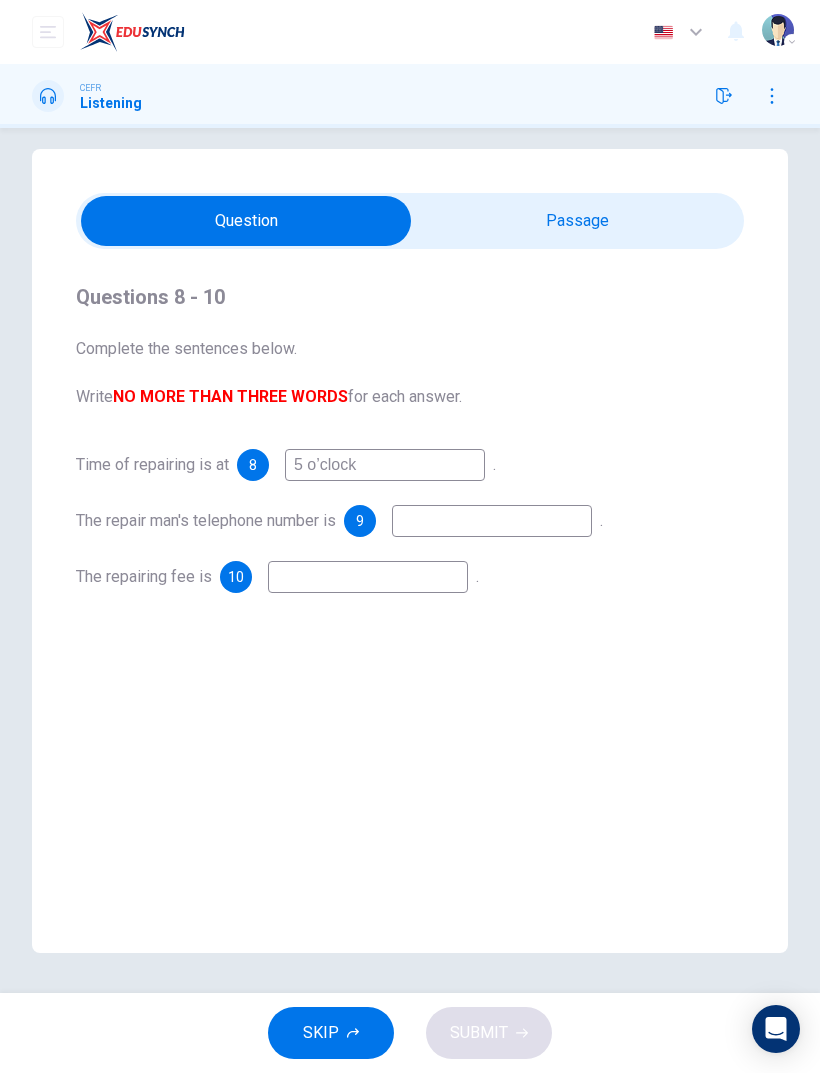 type on "5 o’clock" 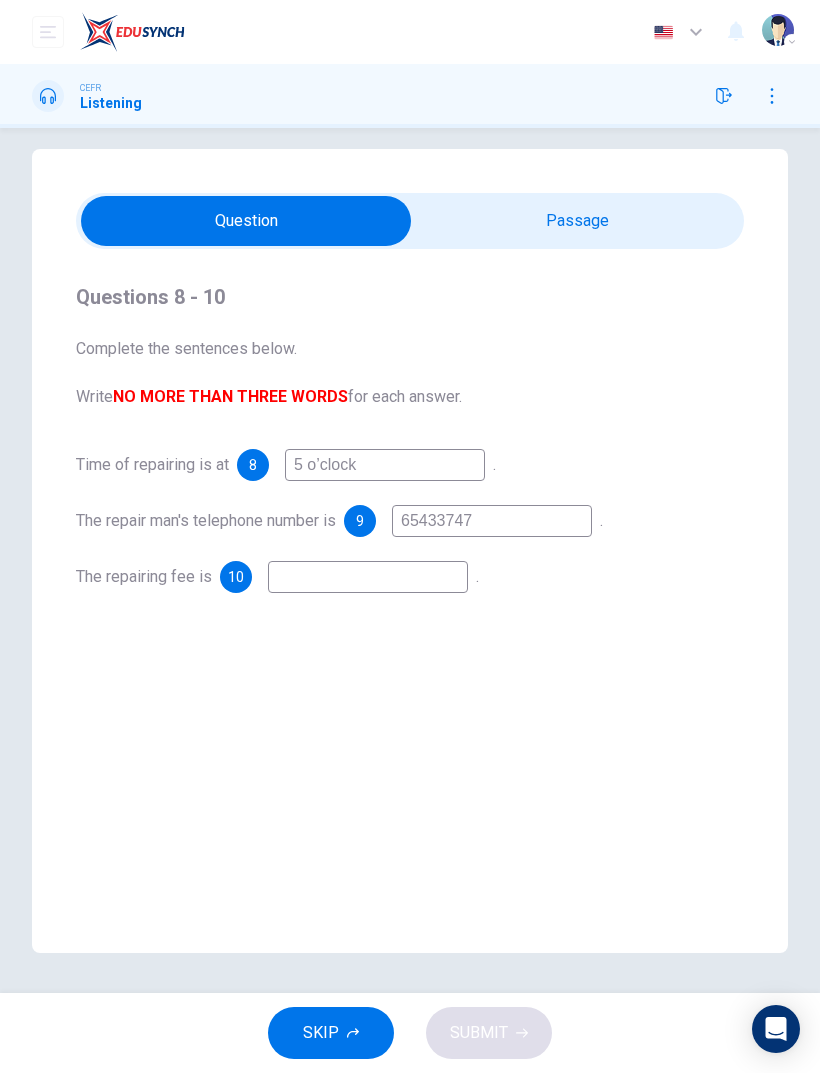 type on "65433747" 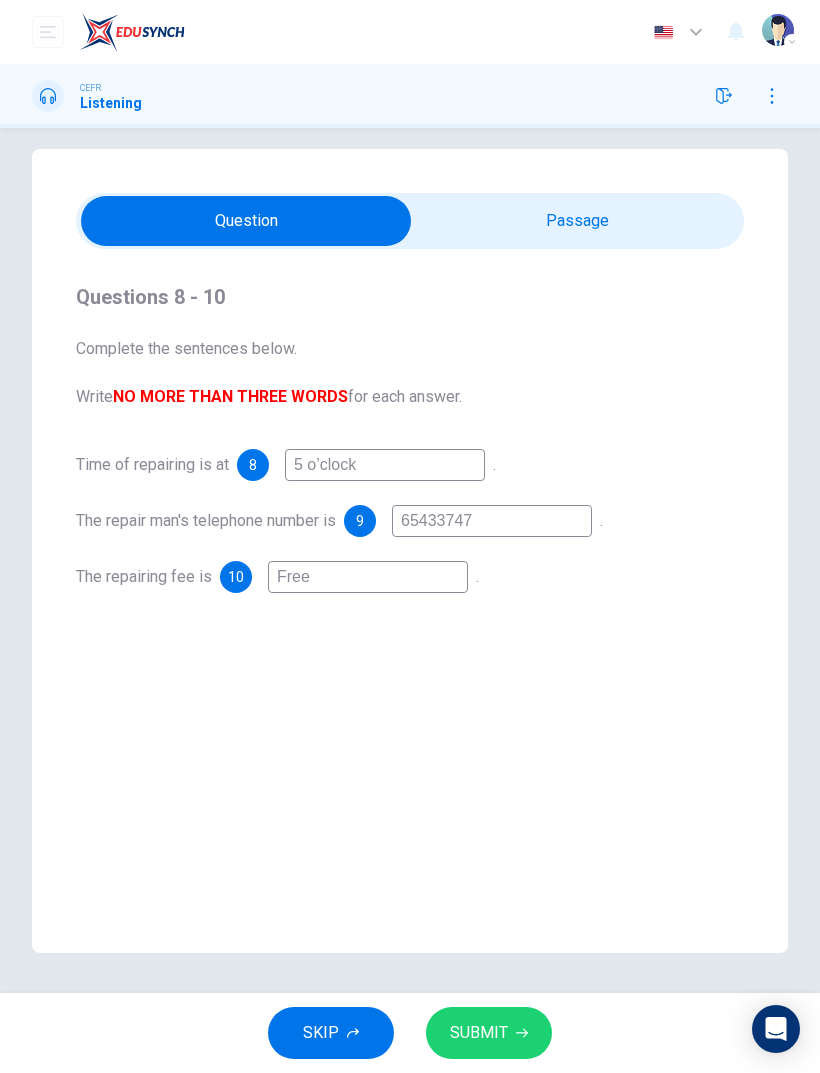 type on "Free" 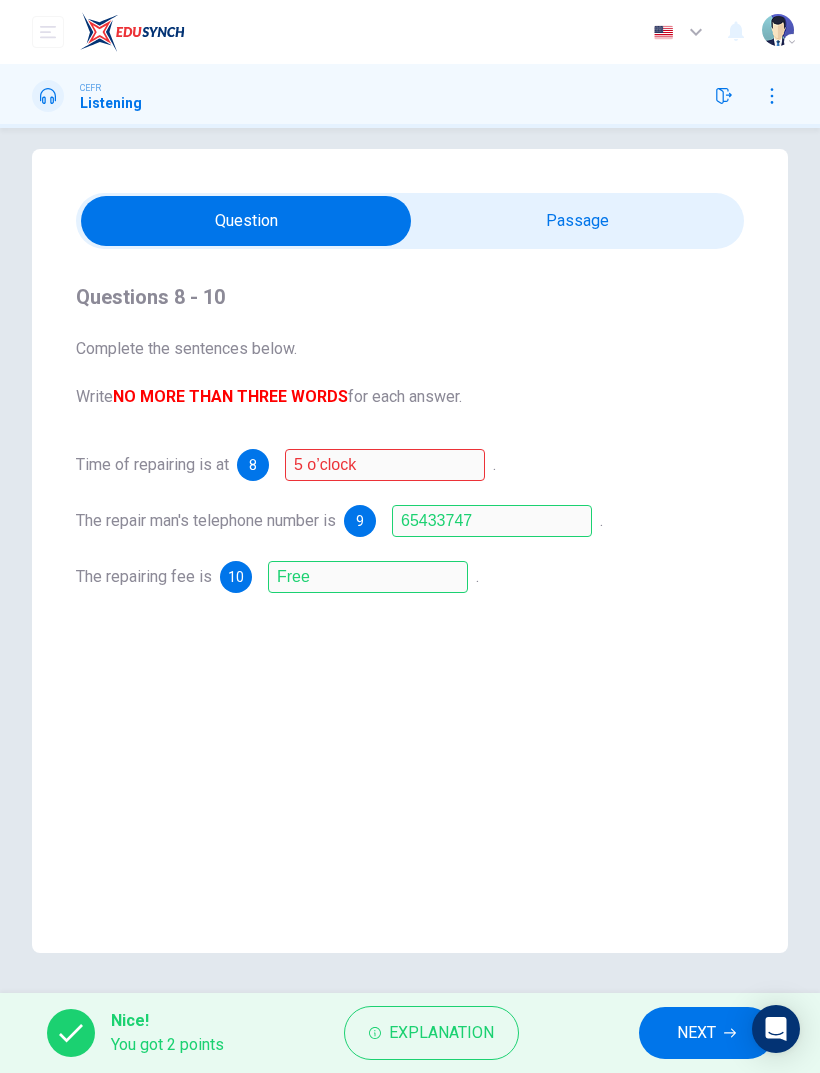 click on "Explanation" at bounding box center (441, 1033) 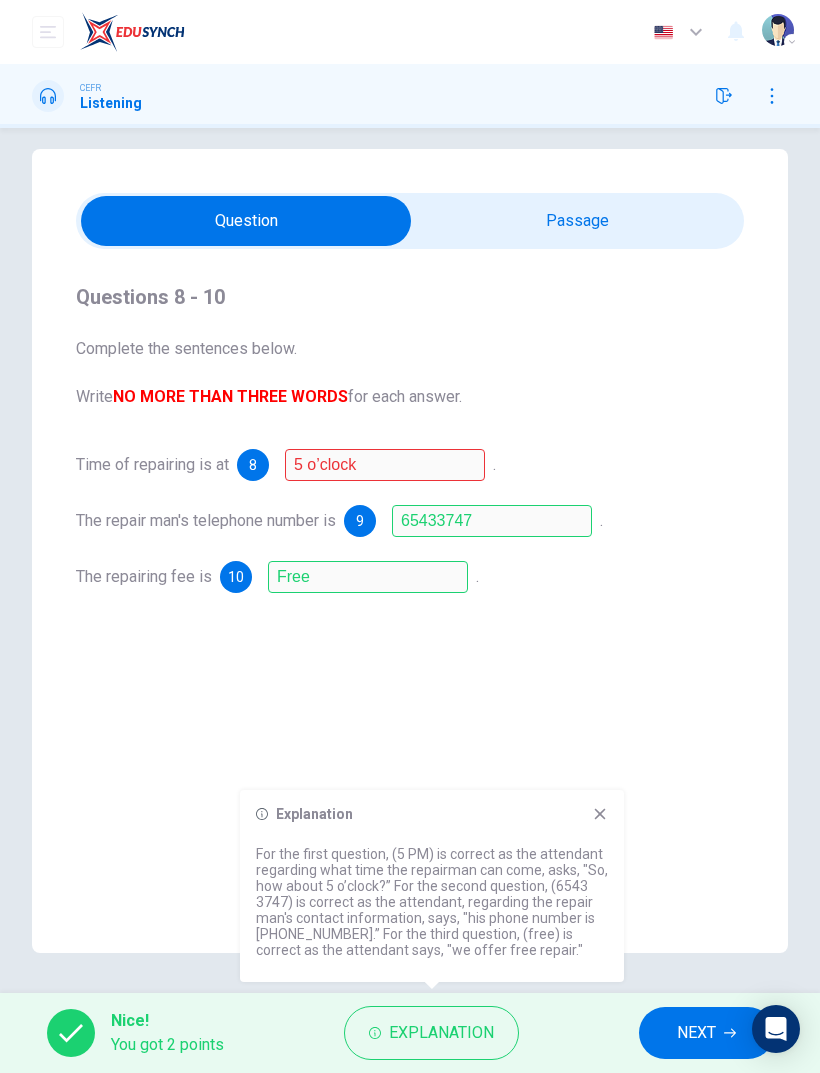 click 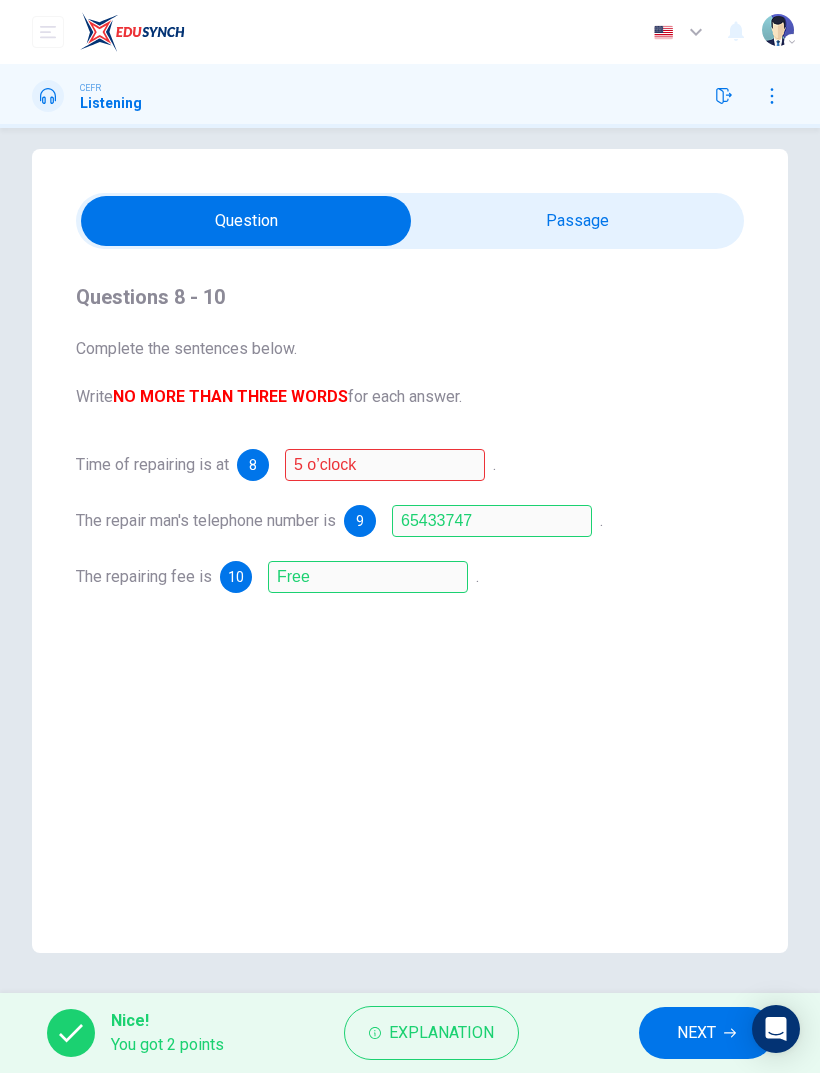 click on "NEXT" at bounding box center [696, 1033] 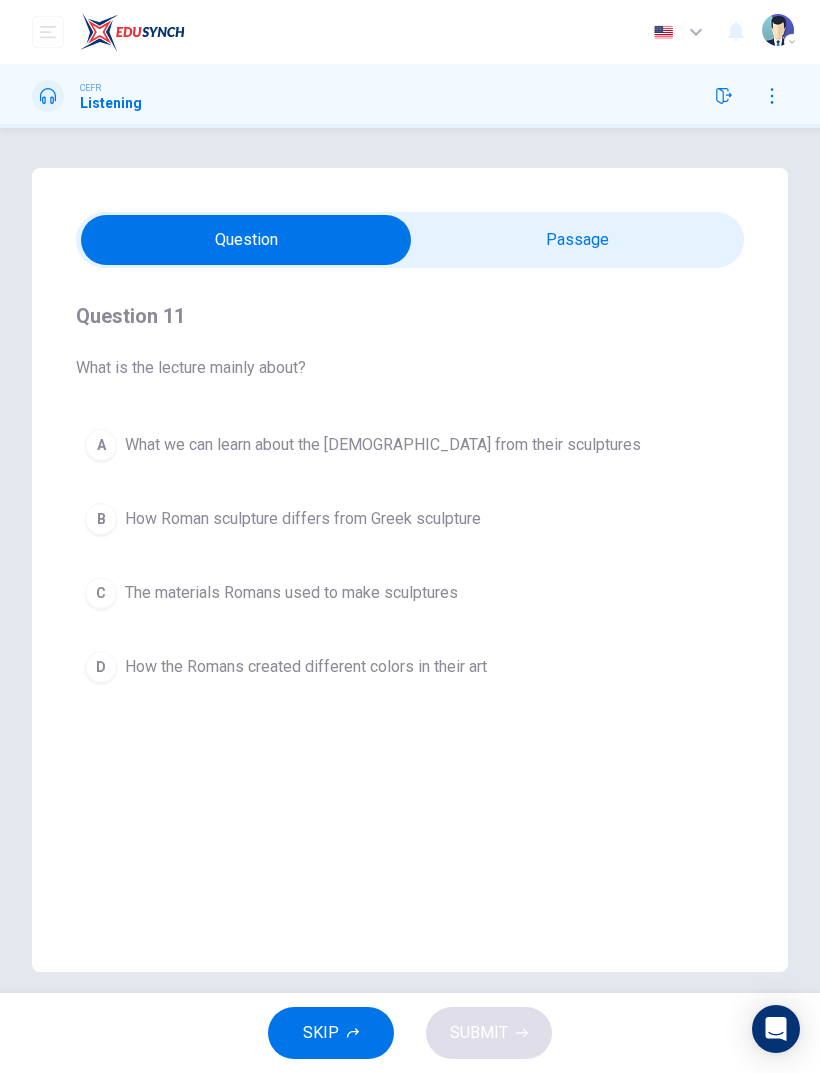 click at bounding box center [246, 240] 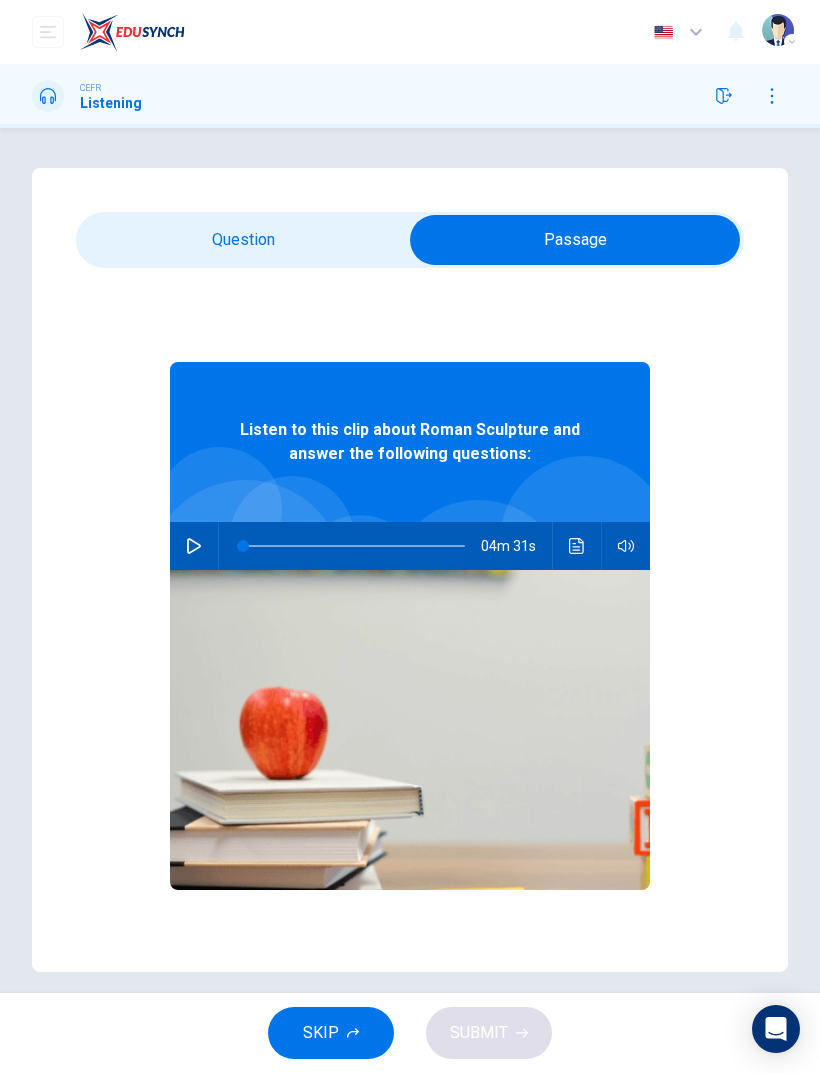 click 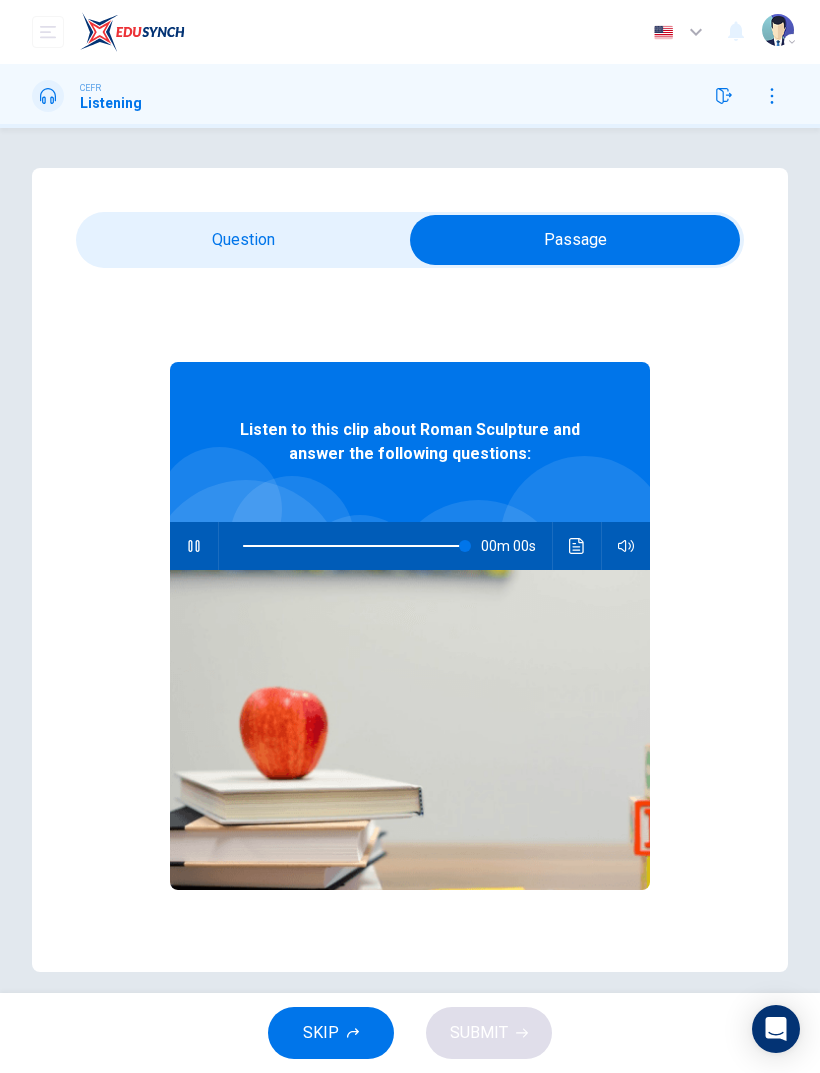 type on "0" 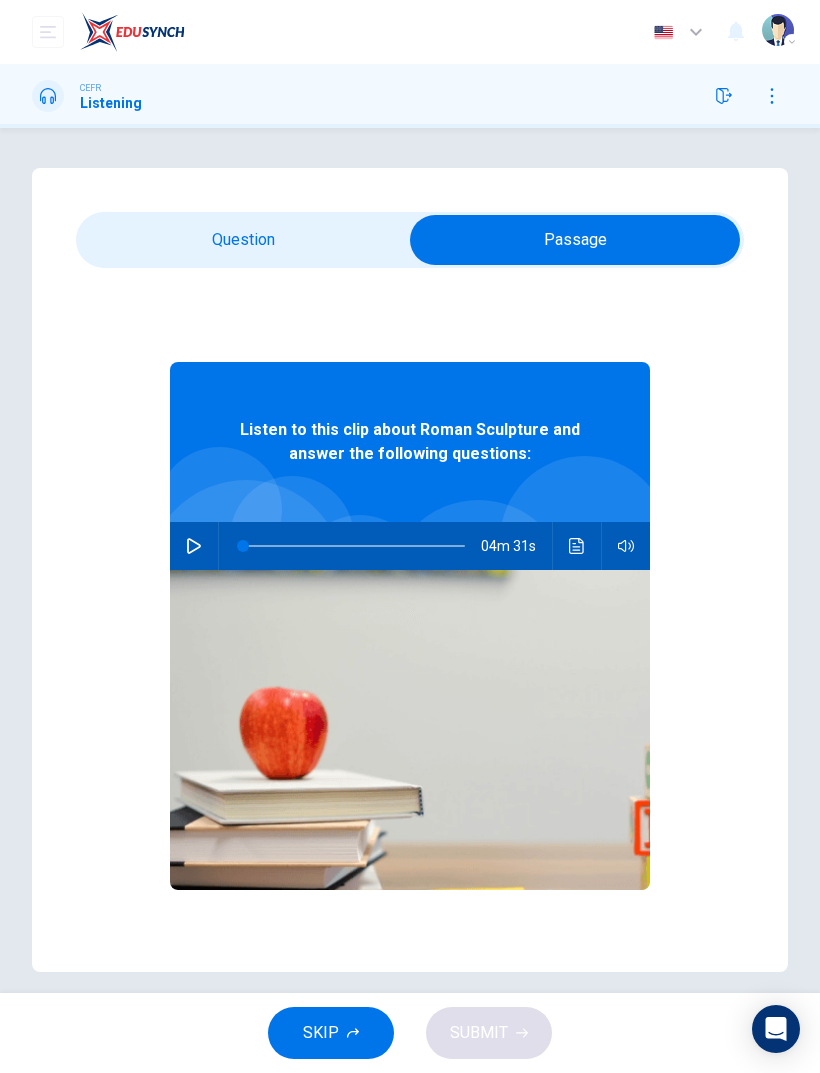 click at bounding box center (575, 240) 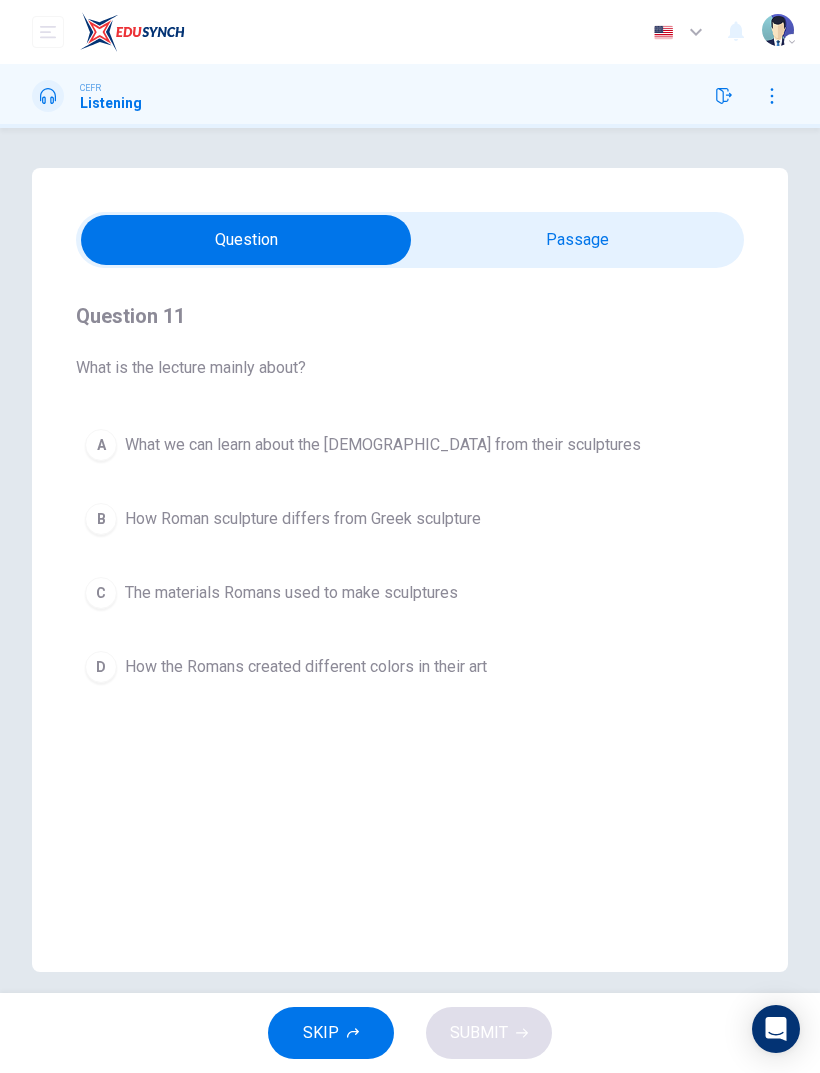 click on "How the Romans created different colors in their art" at bounding box center [306, 667] 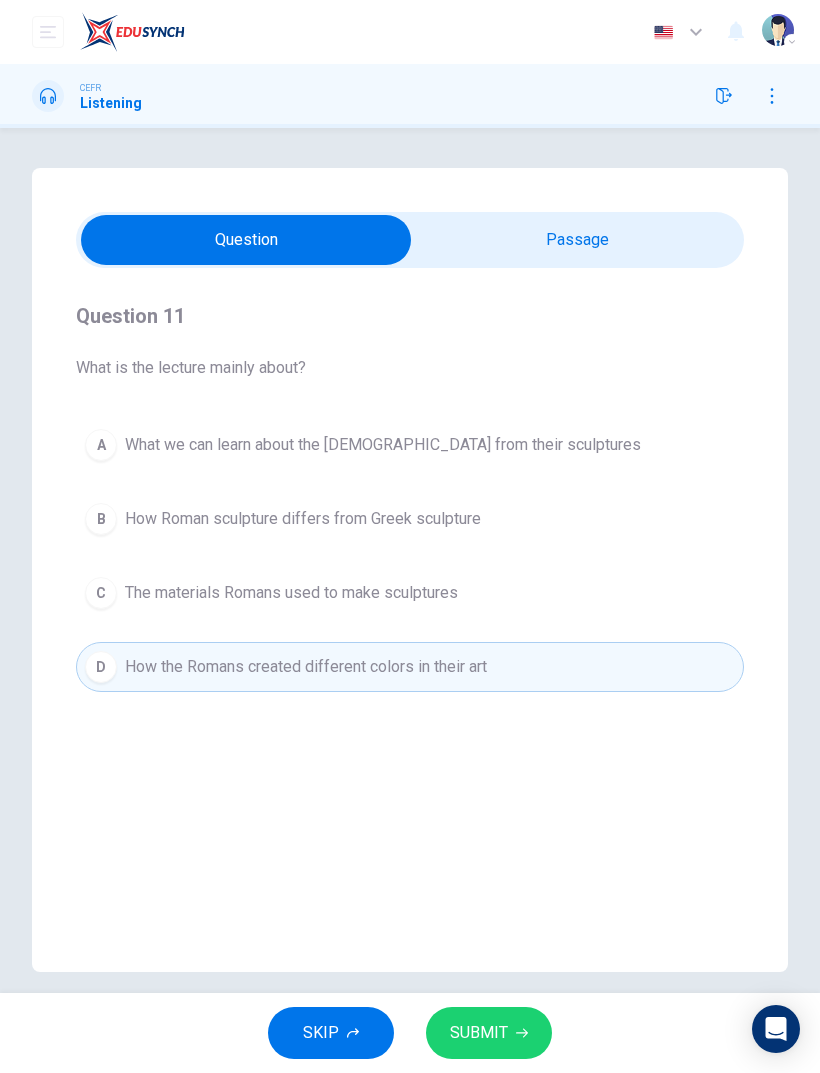 click on "A What we can learn about the Romans from their sculptures" at bounding box center [410, 445] 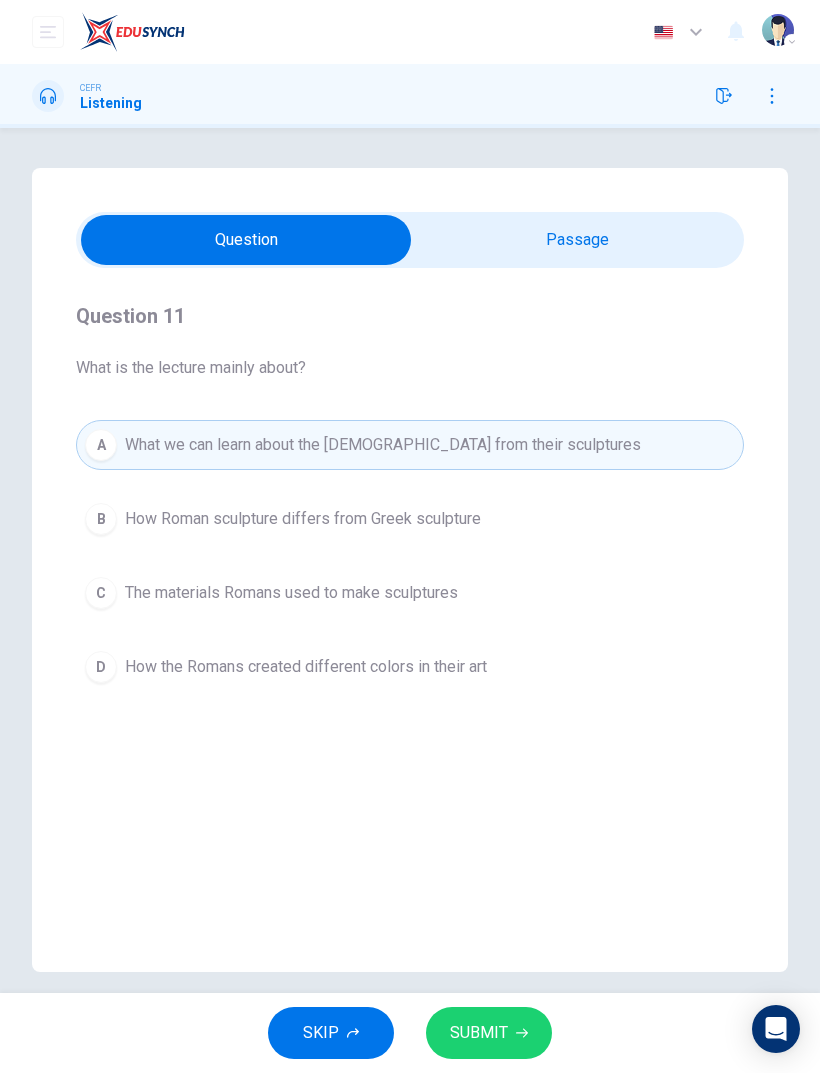 click on "SUBMIT" at bounding box center [479, 1033] 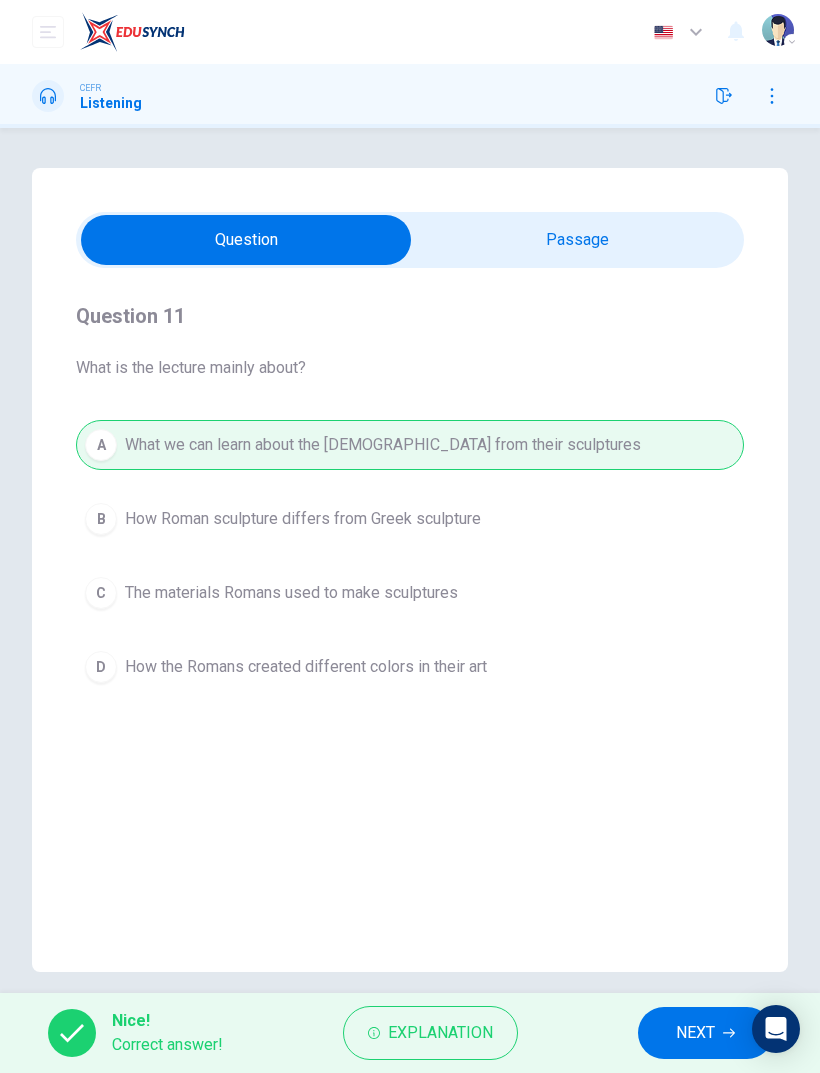click on "Explanation" at bounding box center (430, 1033) 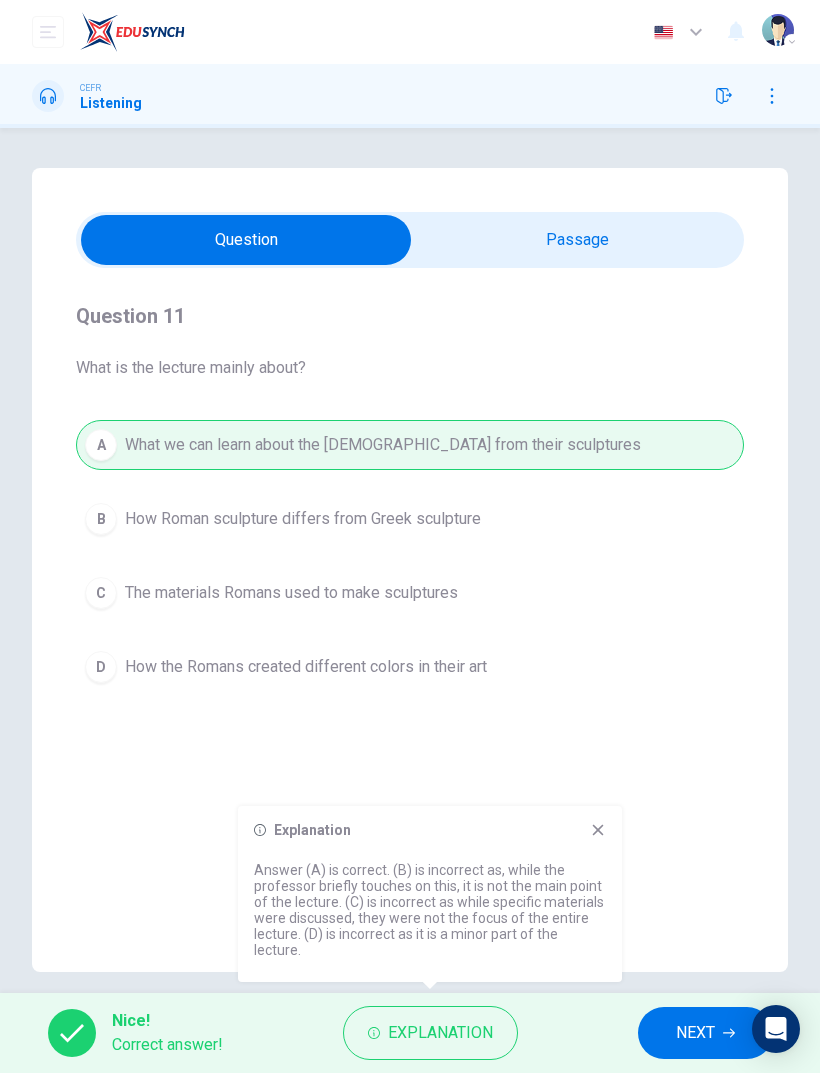 click on "Explanation Answer (A) is correct. (B) is incorrect as, while the professor briefly touches on this, it is not the main point of the lecture. (C) is incorrect as while specific materials were discussed, they were not the focus of the entire lecture. (D) is incorrect as it is a minor part of the lecture." at bounding box center (430, 894) 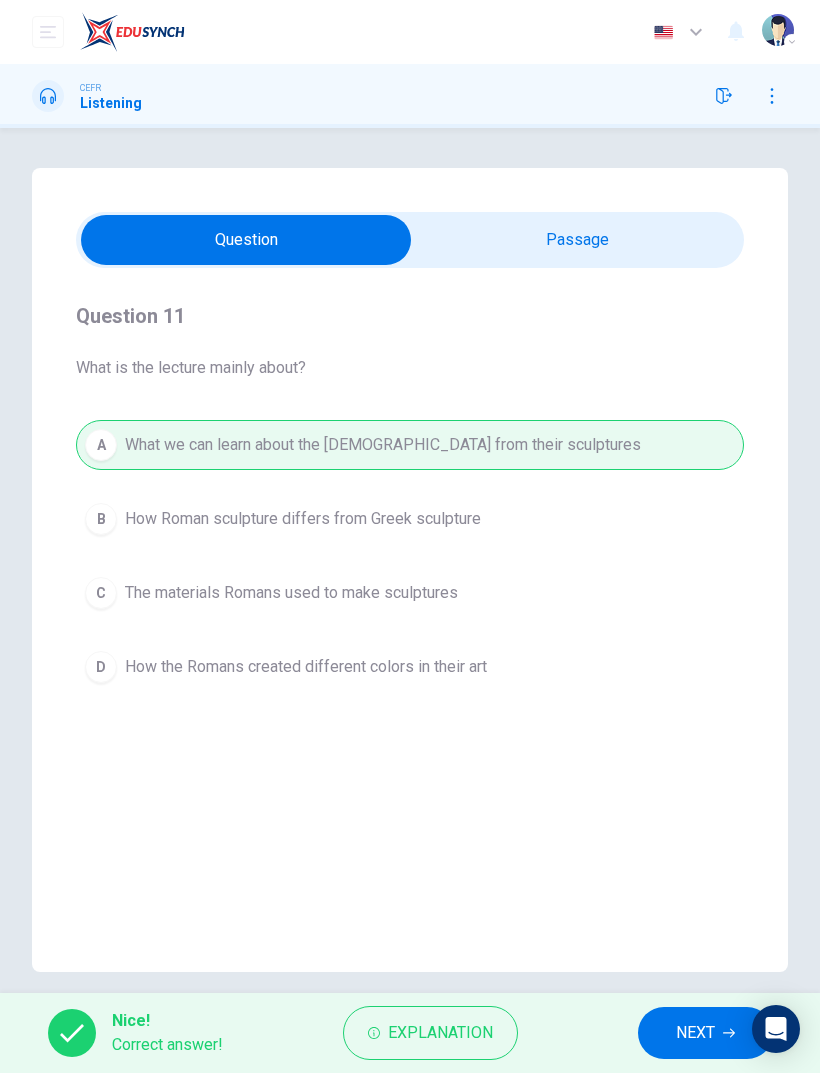 click on "NEXT" at bounding box center (705, 1033) 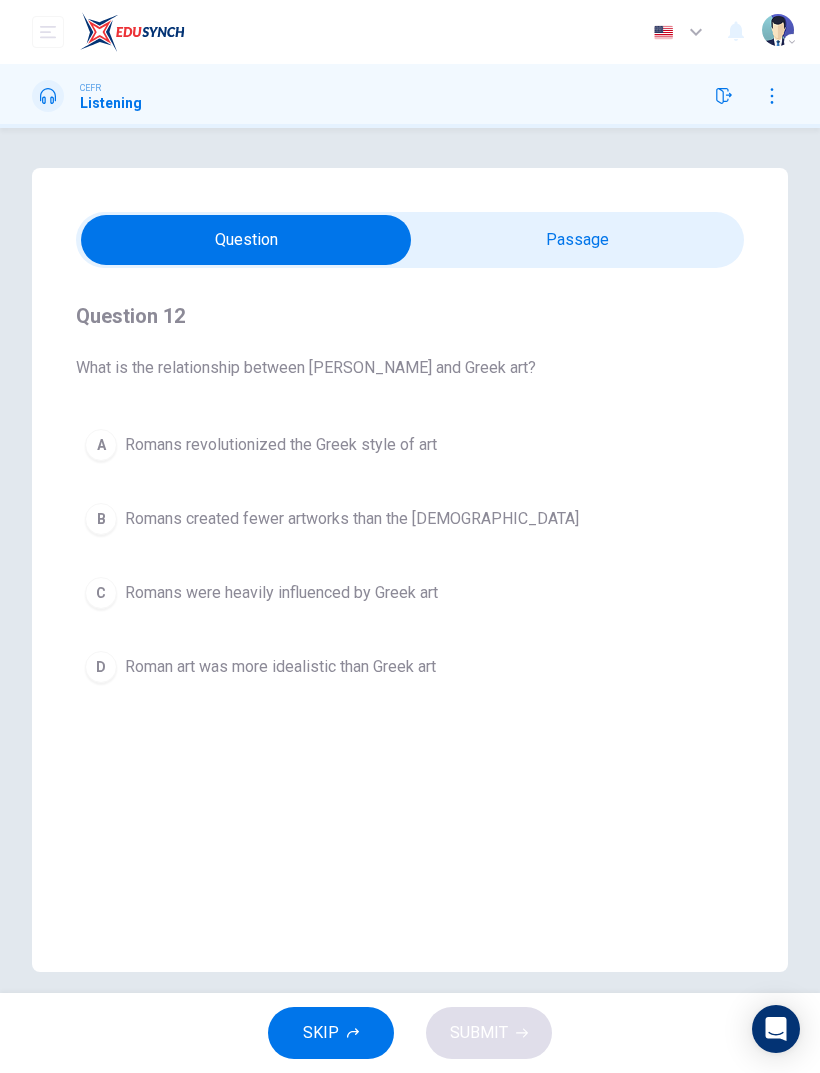 click on "Romans were heavily influenced by Greek art" at bounding box center [281, 593] 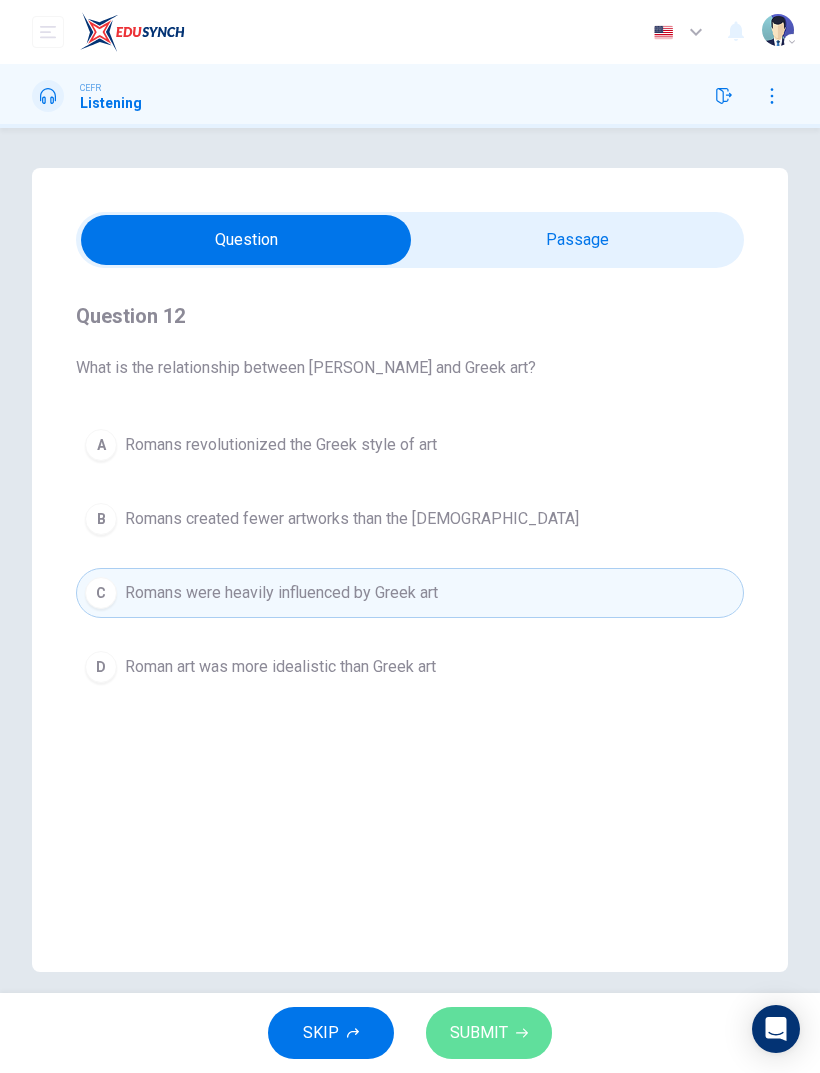 click on "SUBMIT" at bounding box center (479, 1033) 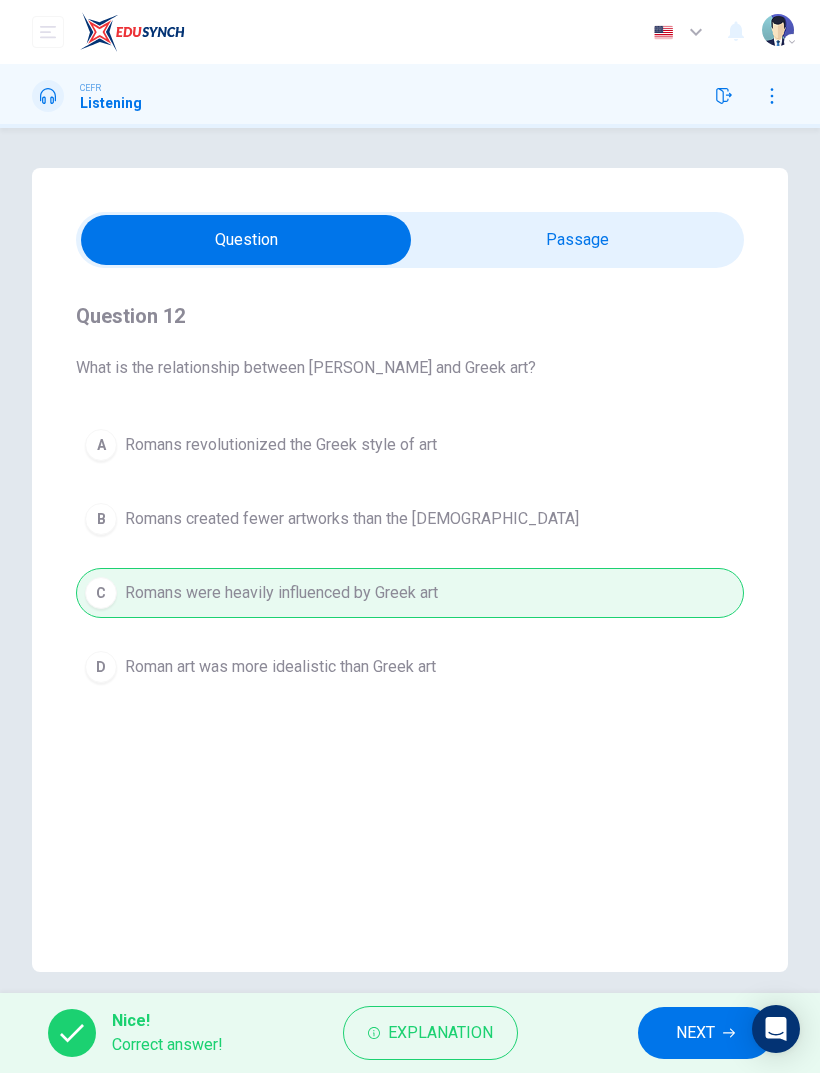 click on "NEXT" at bounding box center (695, 1033) 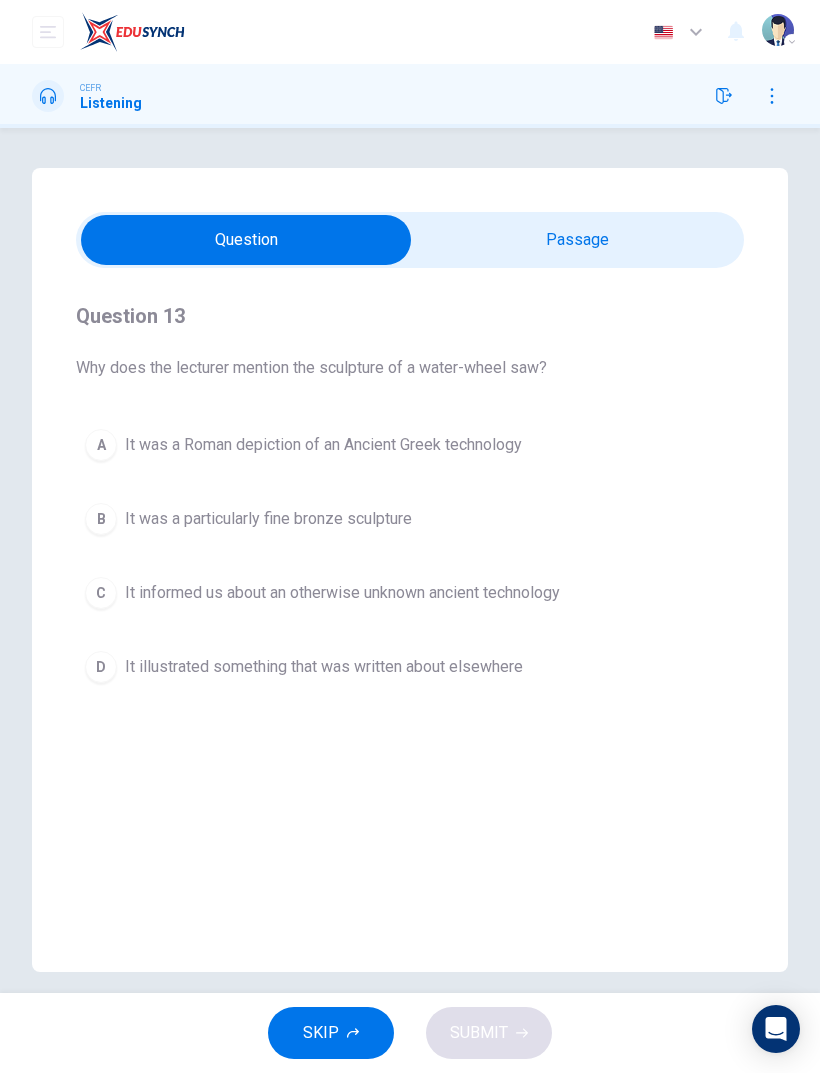 click on "It illustrated something that was written about elsewhere" at bounding box center [324, 667] 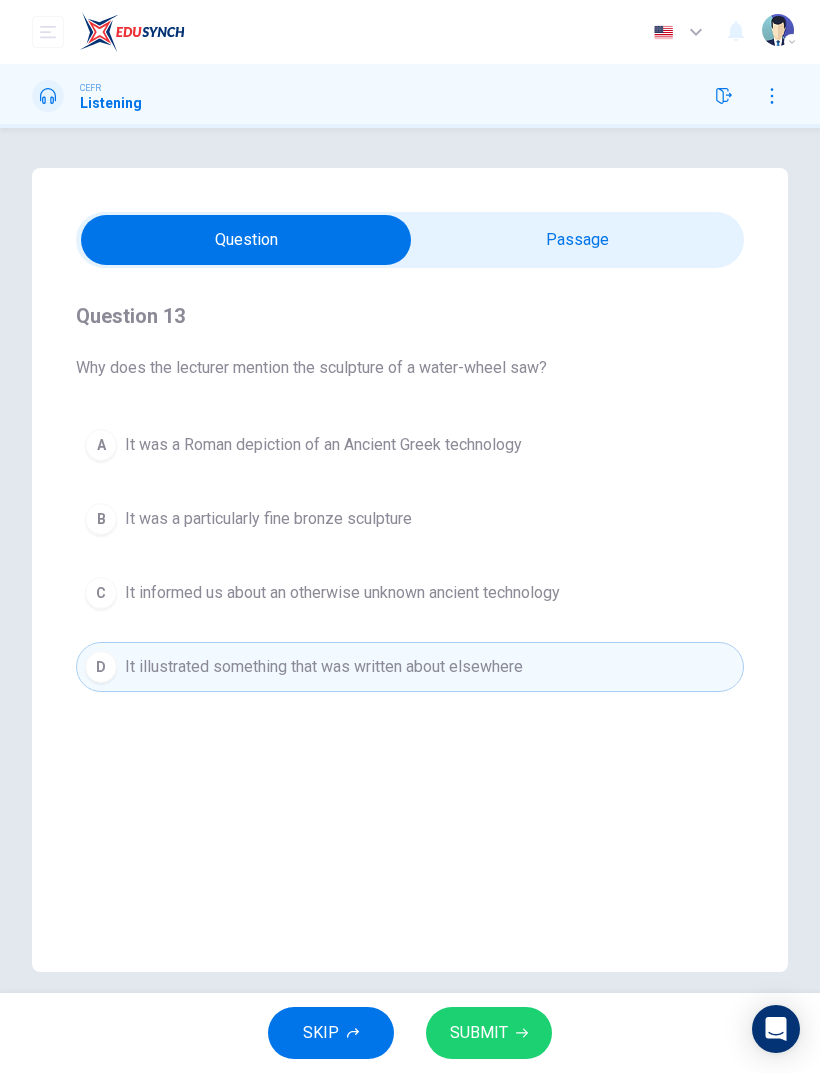 click on "SUBMIT" at bounding box center (479, 1033) 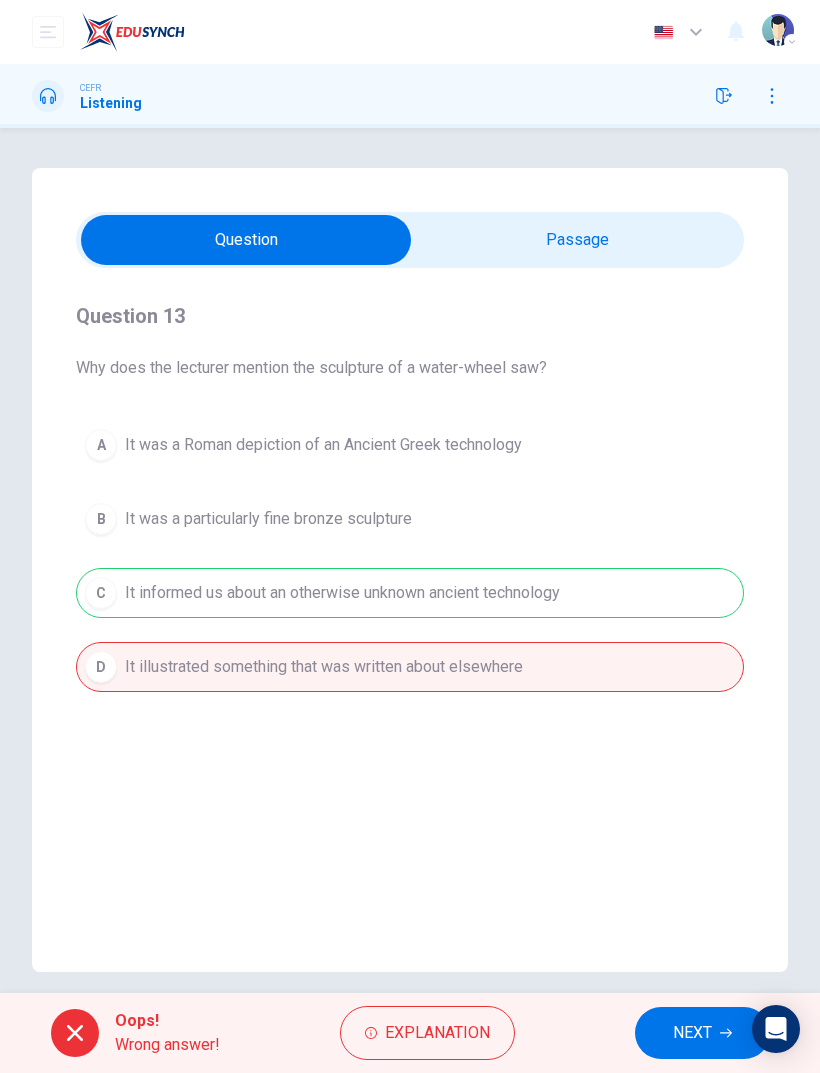 click on "Explanation" at bounding box center (437, 1033) 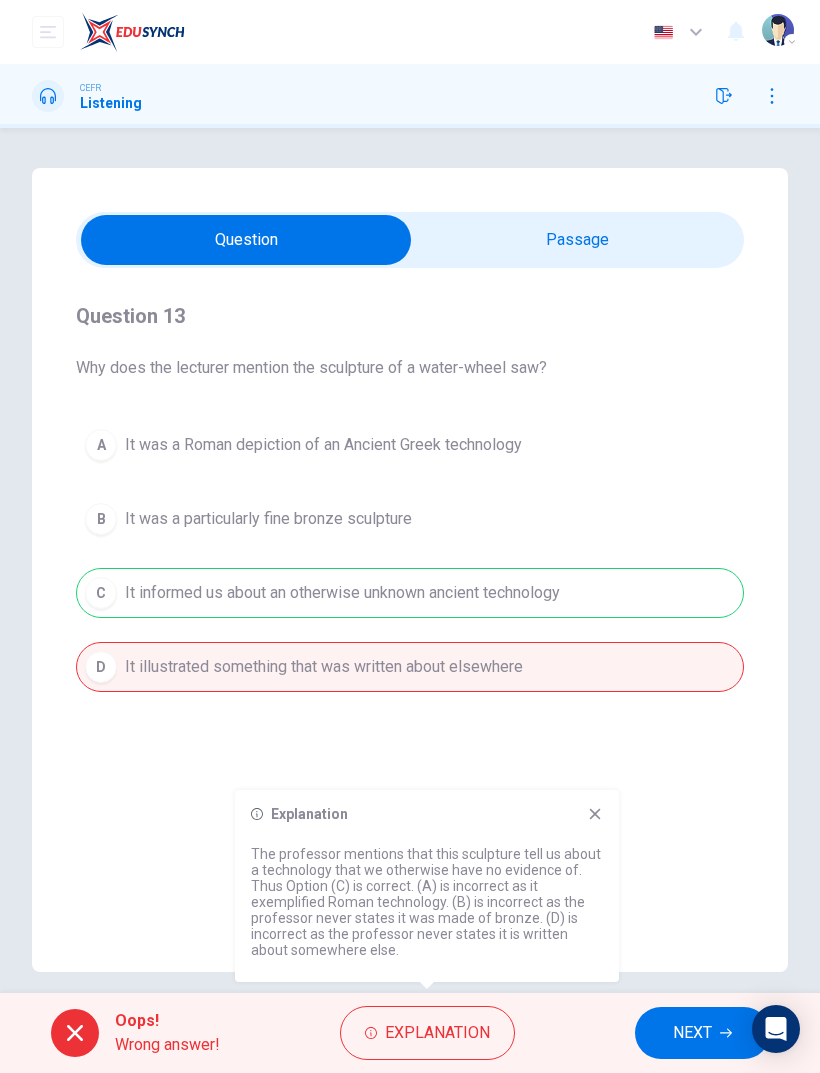 click on "NEXT" at bounding box center [692, 1033] 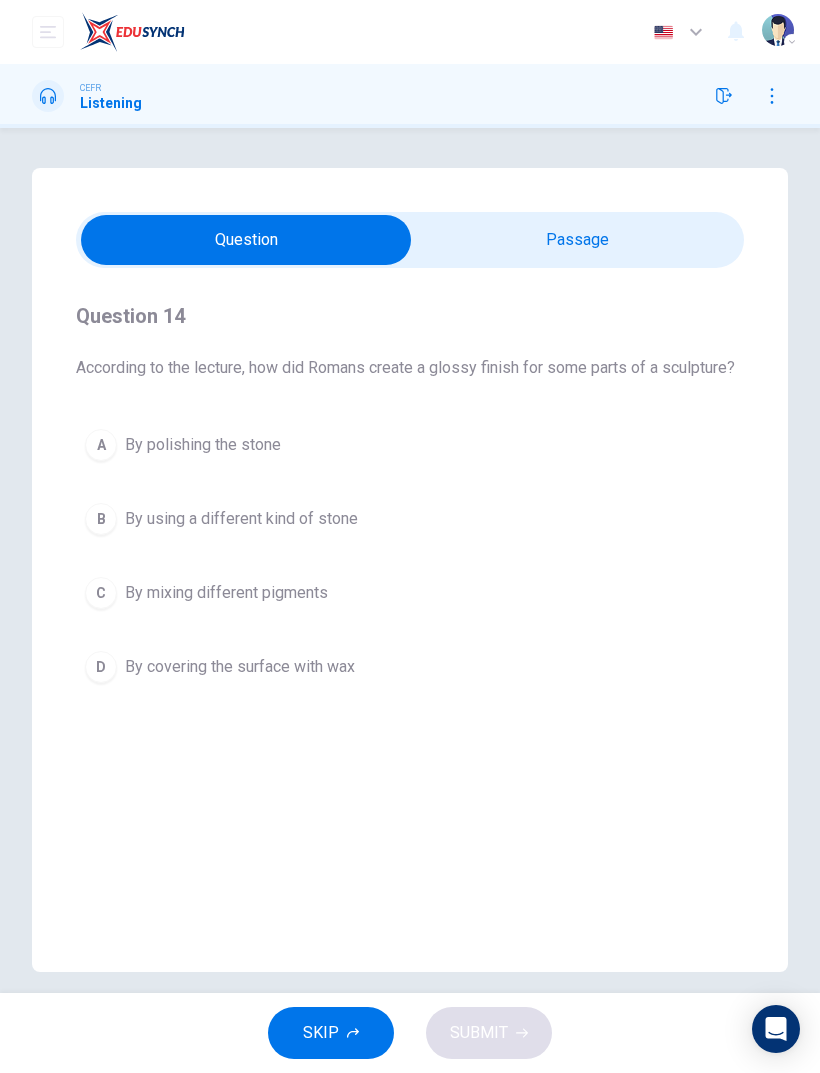 click on "By covering the surface with wax" at bounding box center (240, 667) 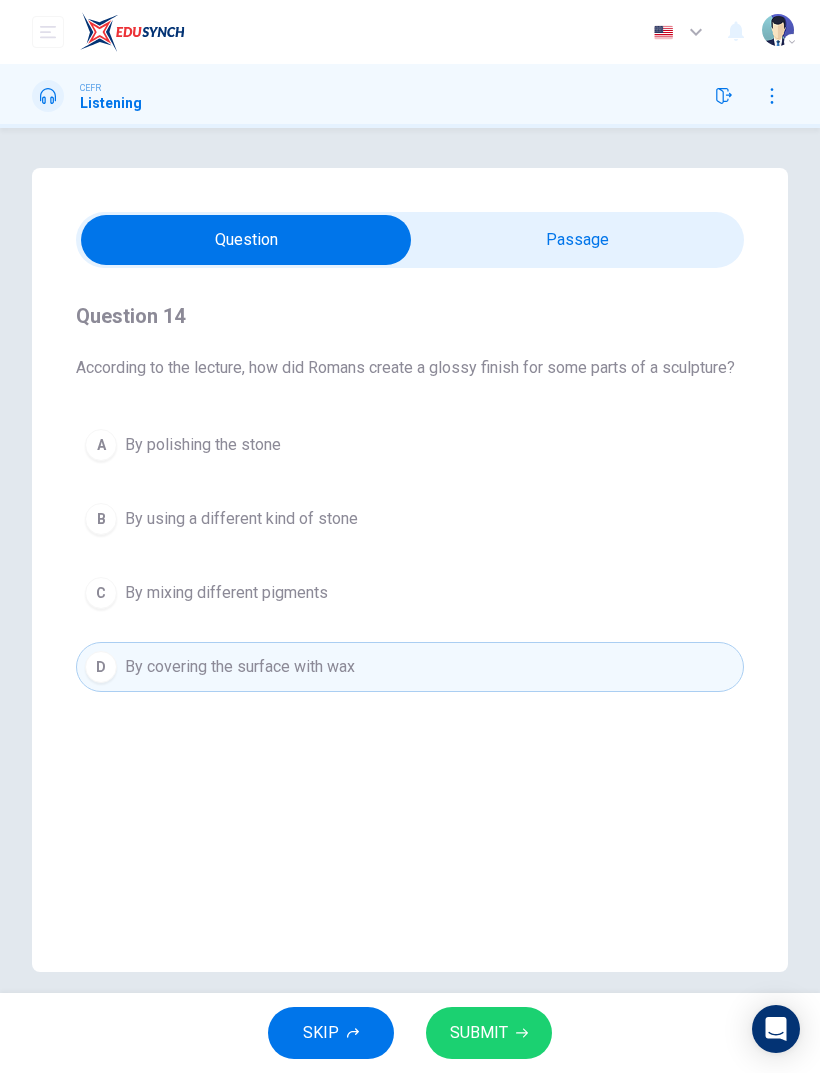 click on "SUBMIT" at bounding box center (479, 1033) 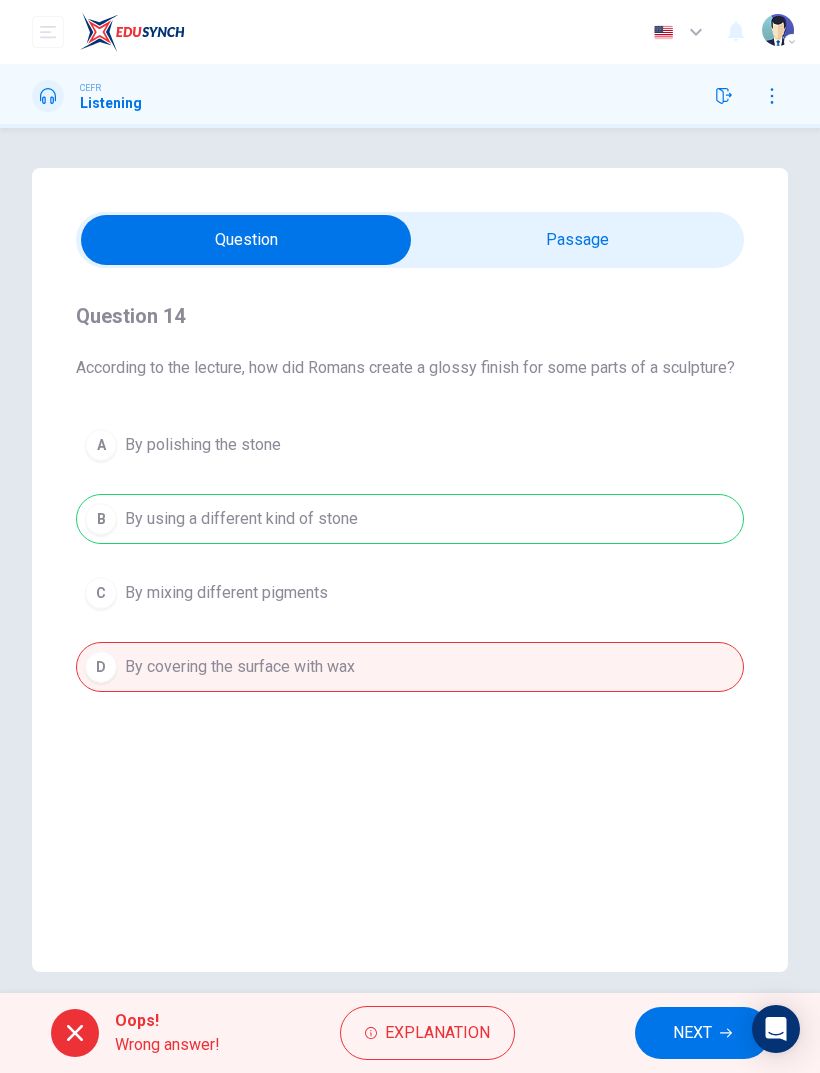 click on "NEXT" at bounding box center [692, 1033] 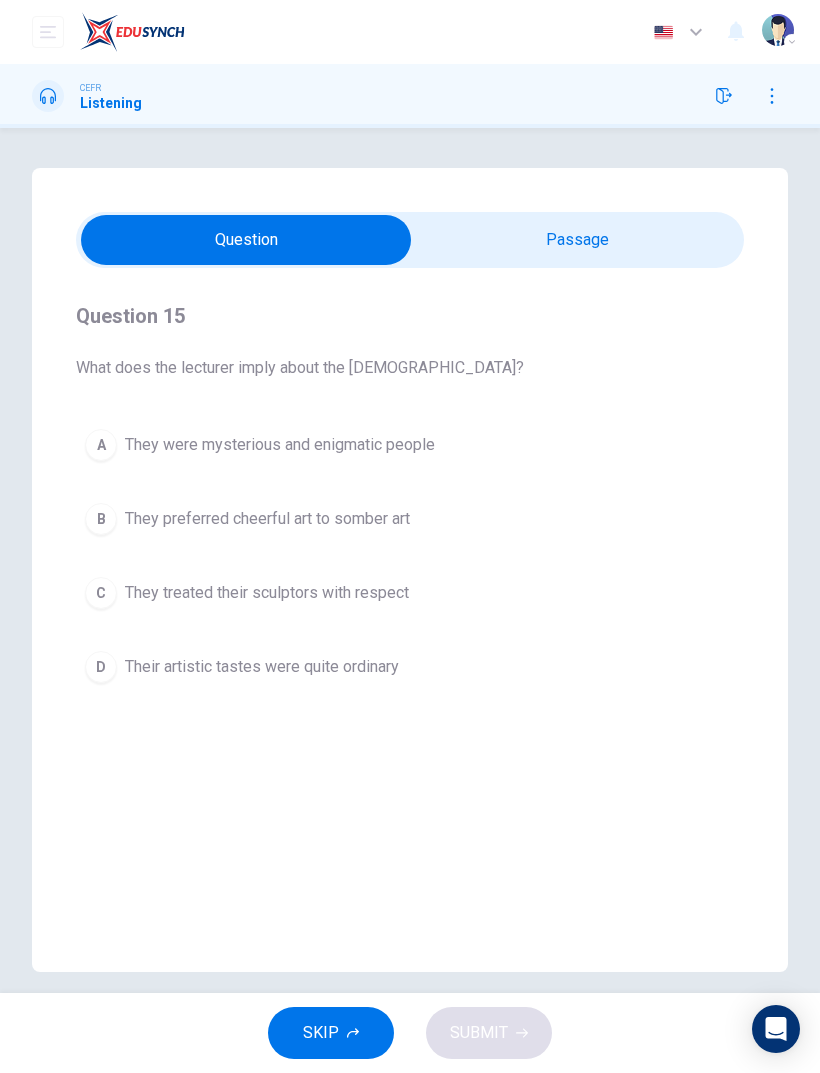 click on "A They were mysterious and enigmatic people B They preferred cheerful art to somber art C They treated their sculptors with respect D Their artistic tastes were quite ordinary" at bounding box center [410, 556] 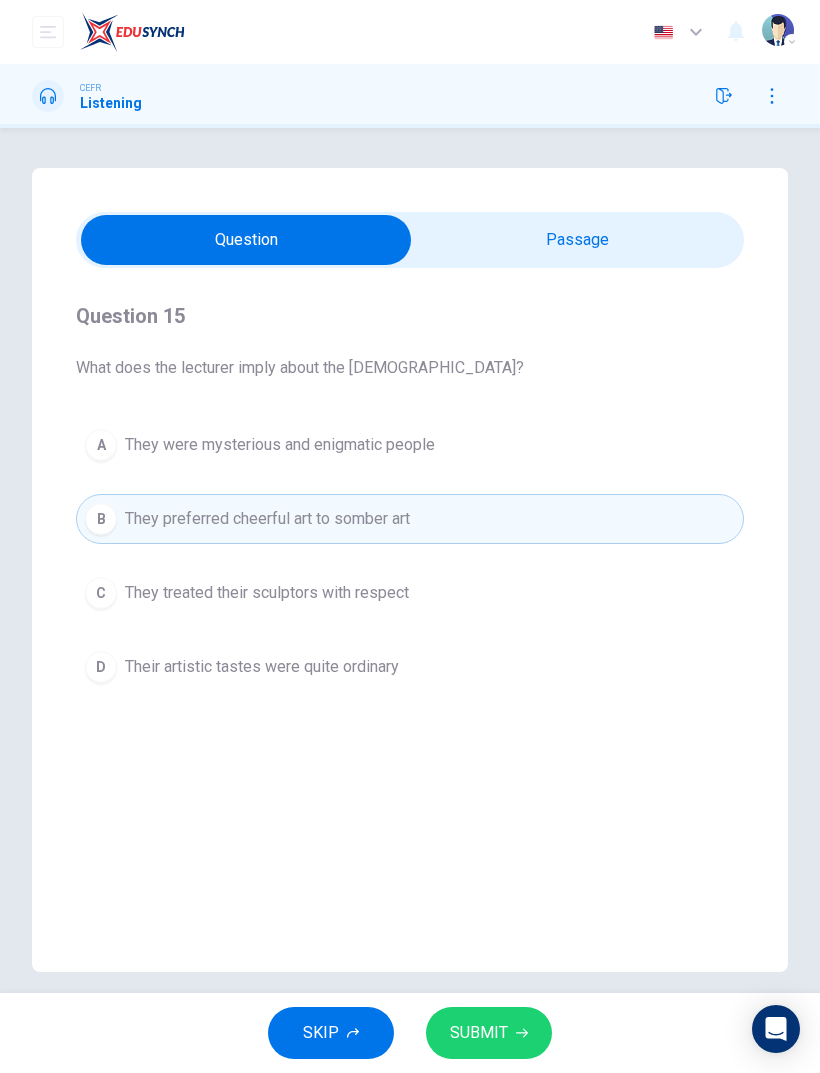 click on "SUBMIT" at bounding box center (489, 1033) 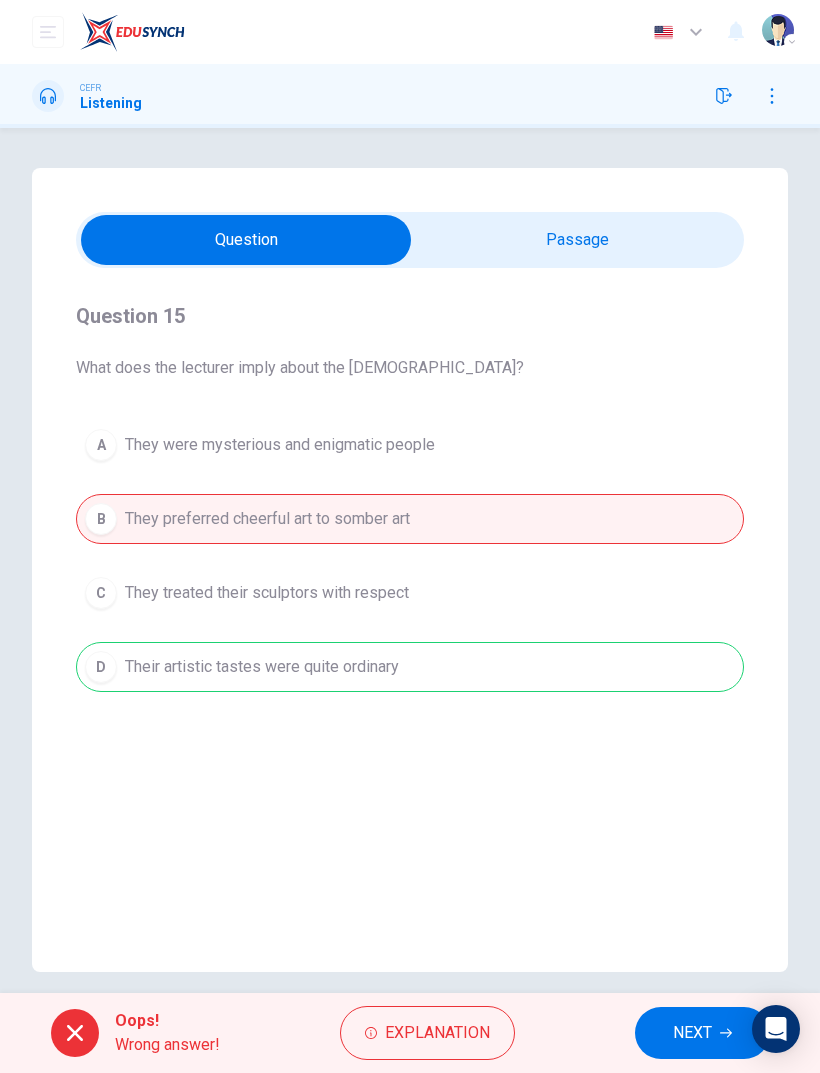 click on "NEXT" at bounding box center (692, 1033) 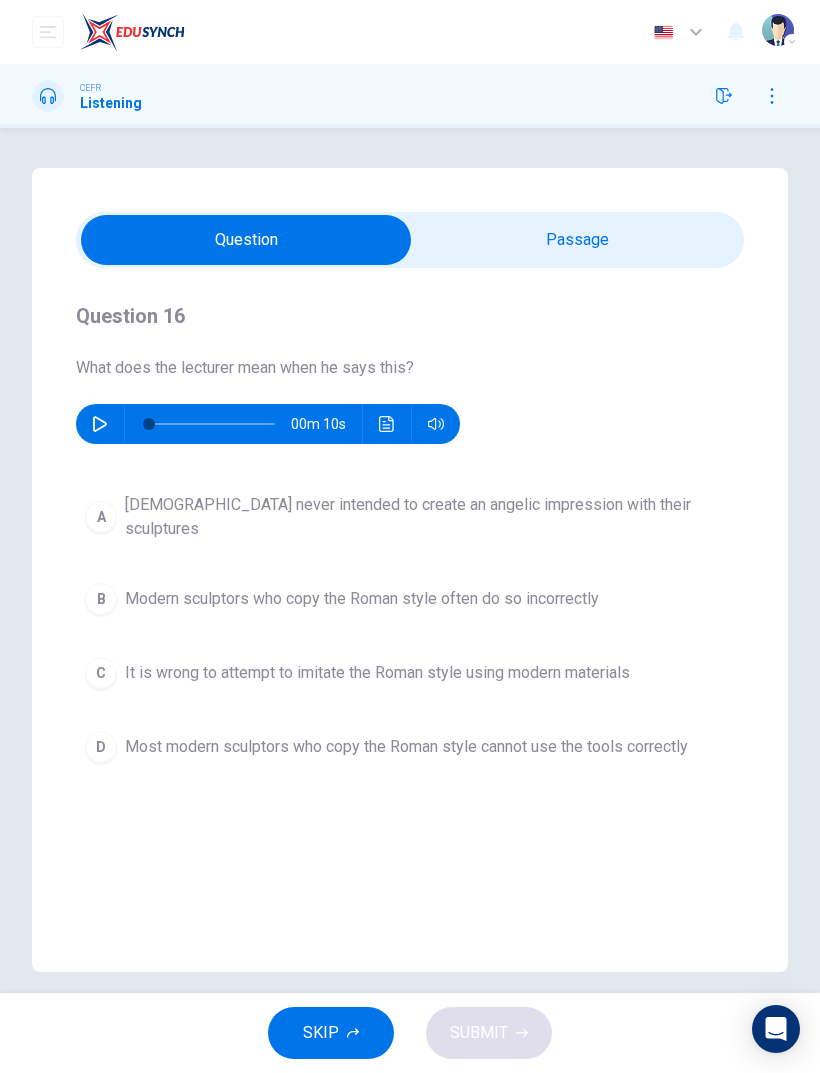 click at bounding box center (100, 424) 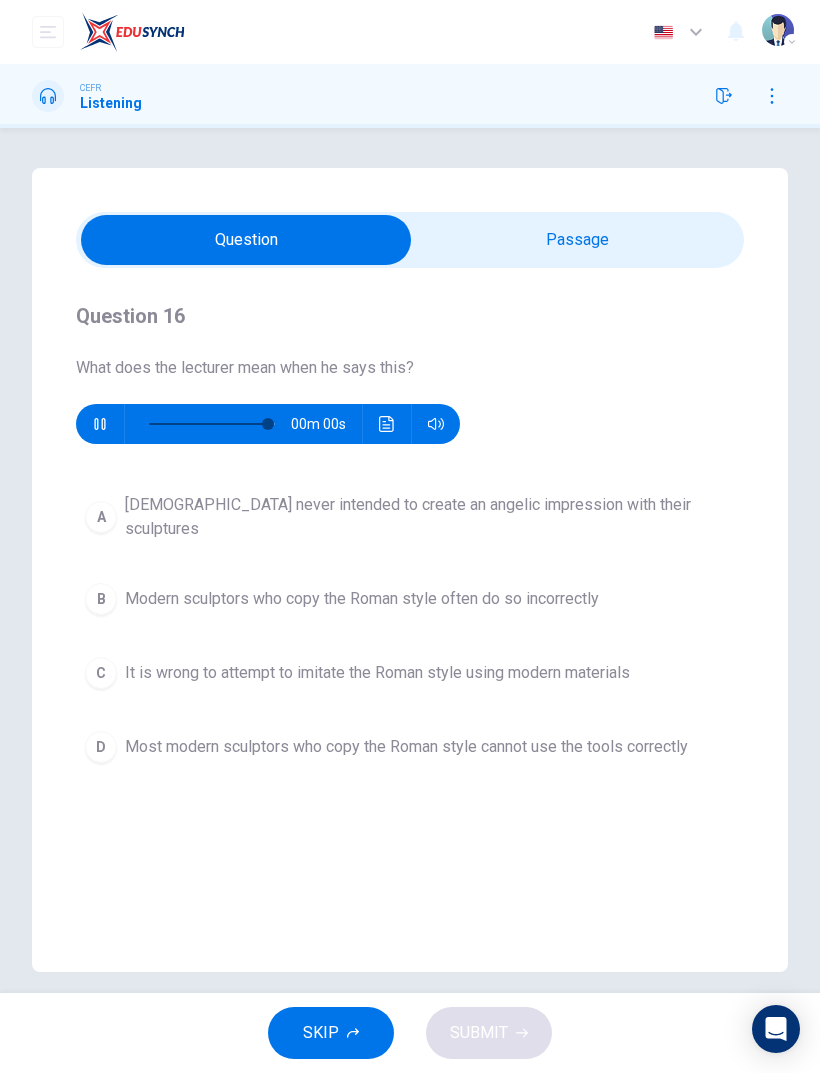 type on "0" 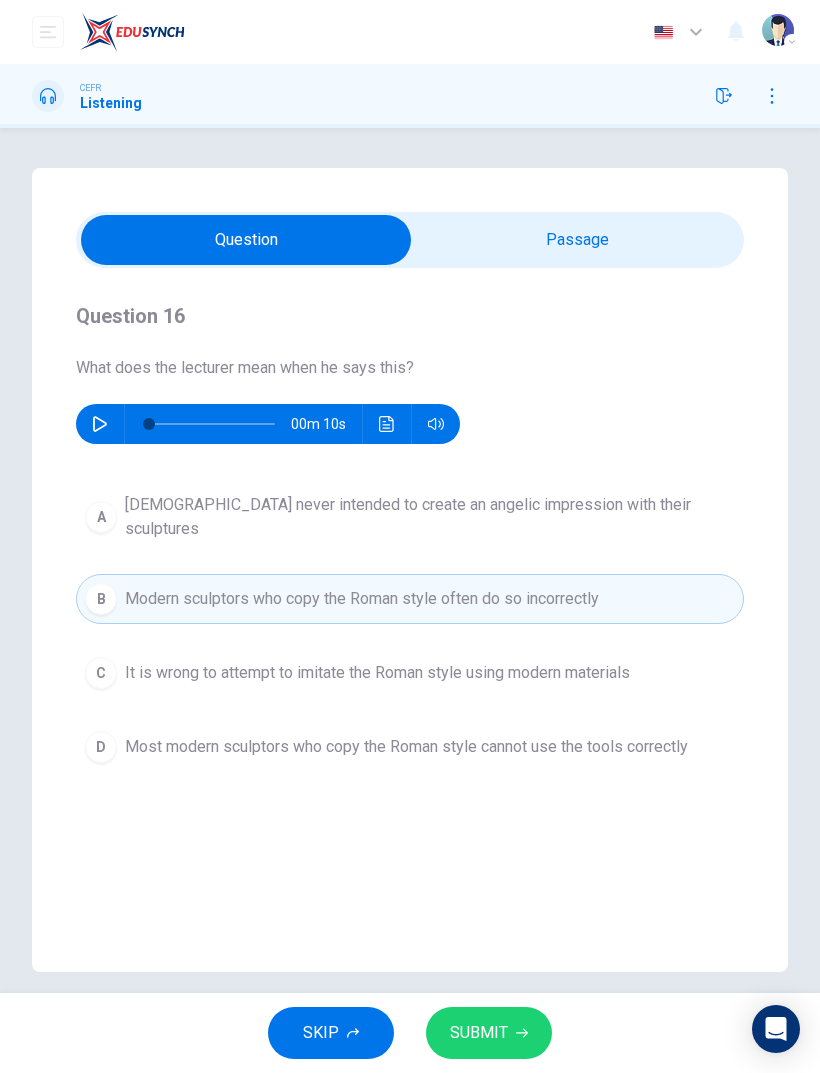click on "SUBMIT" at bounding box center (479, 1033) 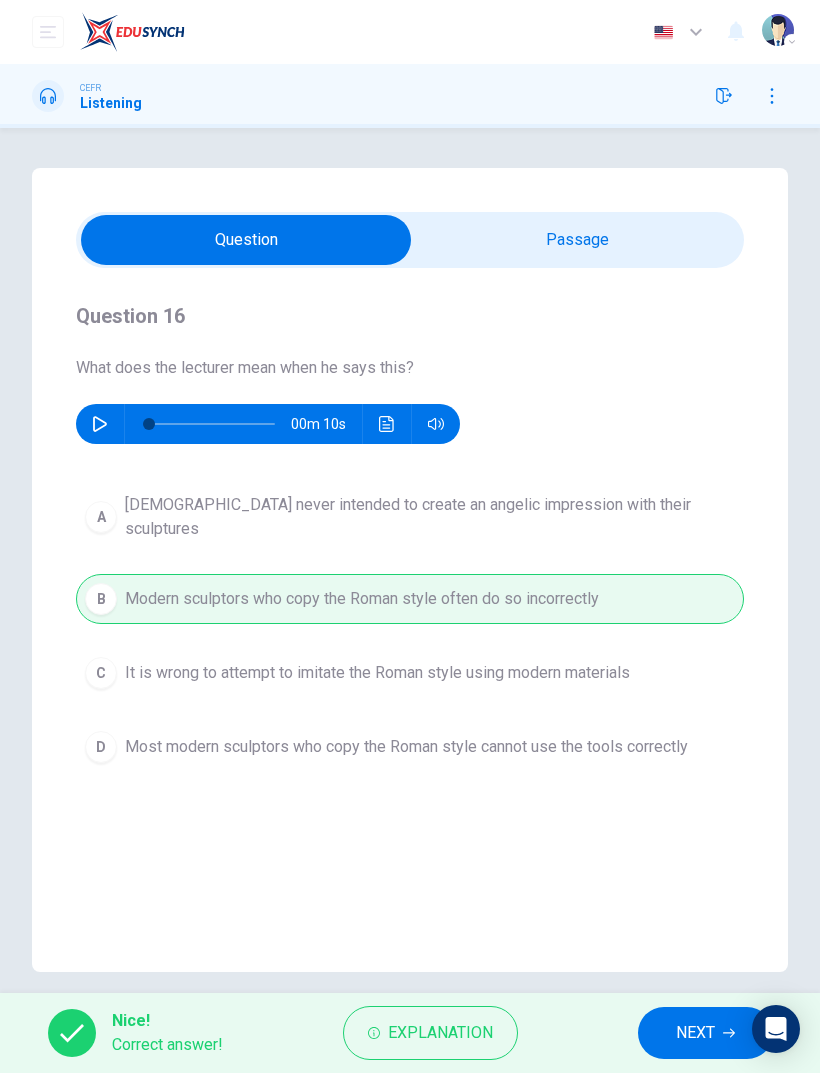 click on "NEXT" at bounding box center (705, 1033) 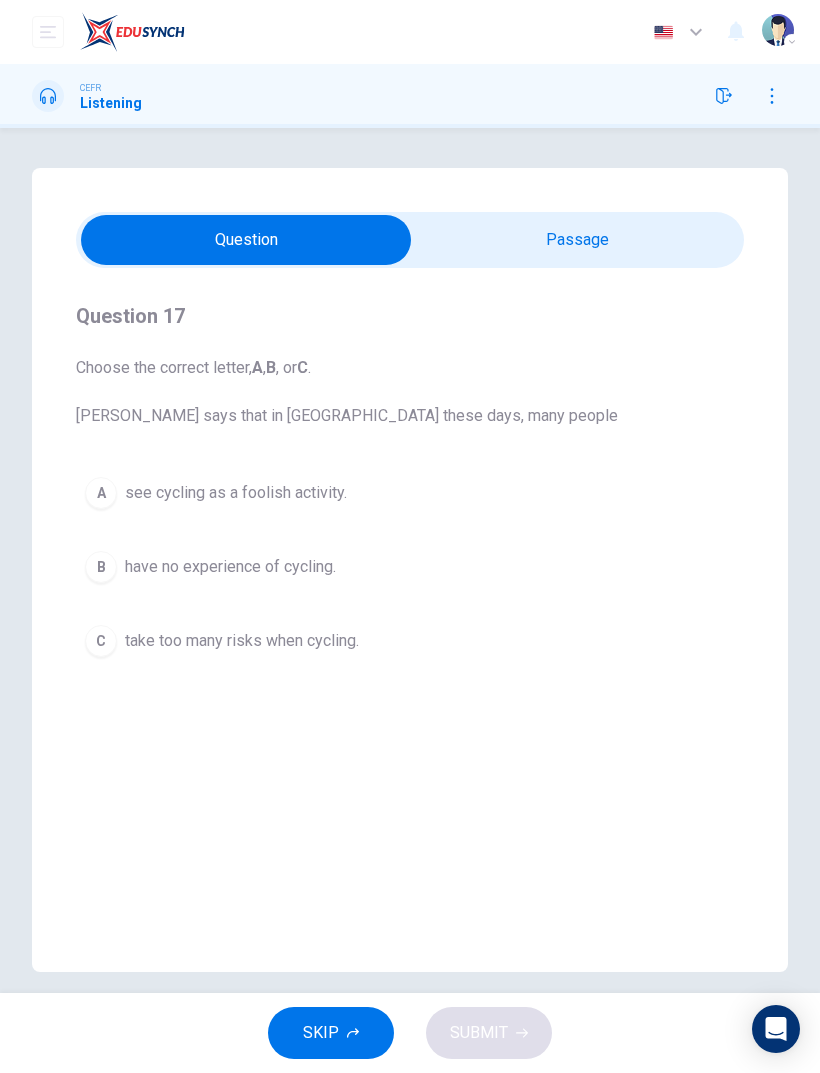 click at bounding box center (246, 240) 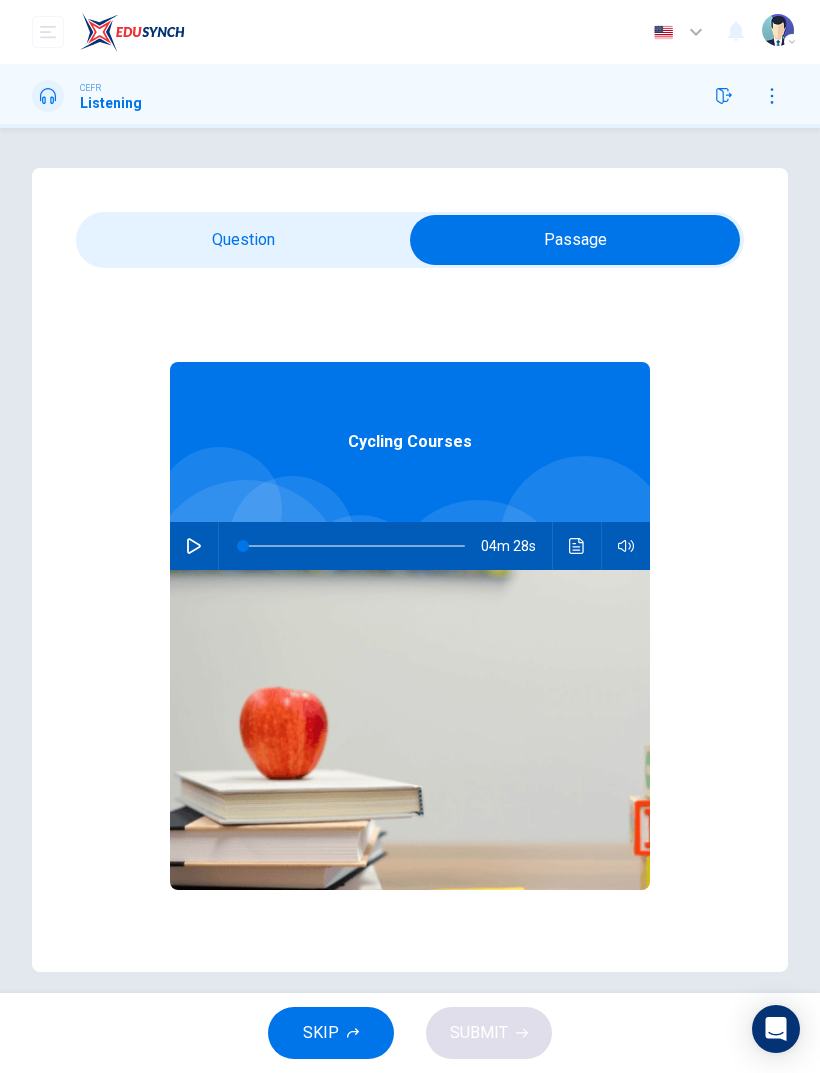 click at bounding box center (194, 546) 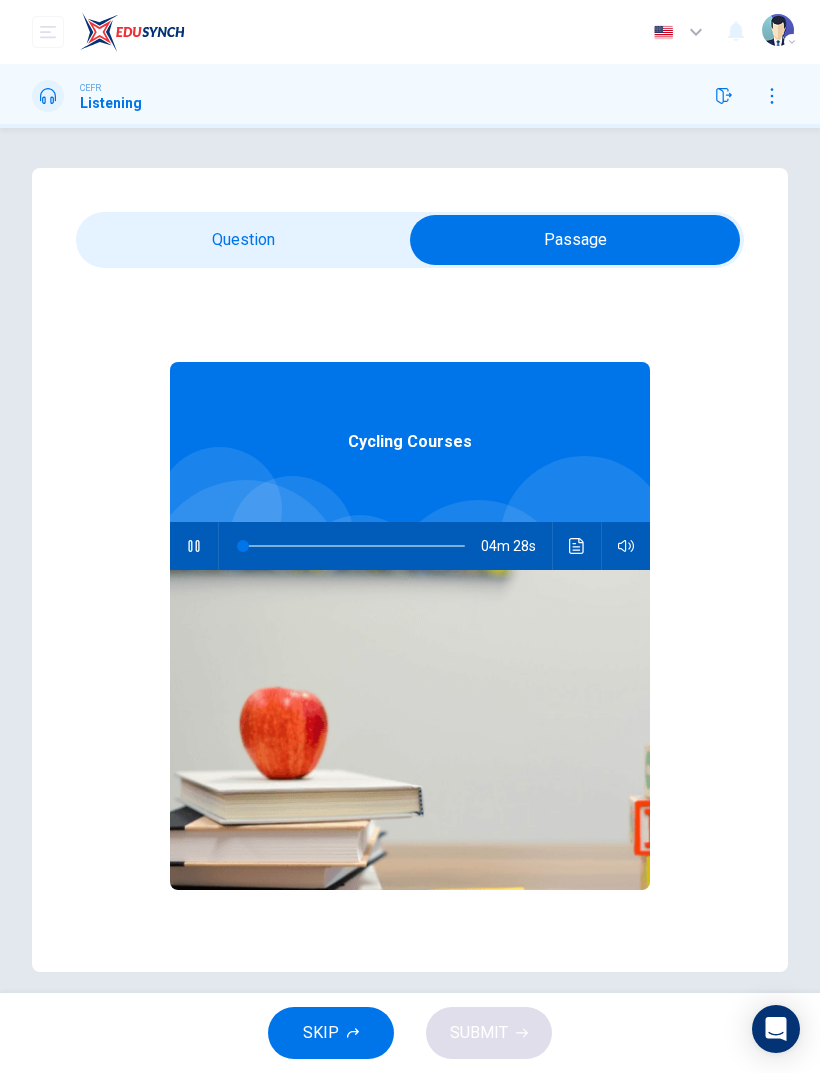 click at bounding box center (575, 240) 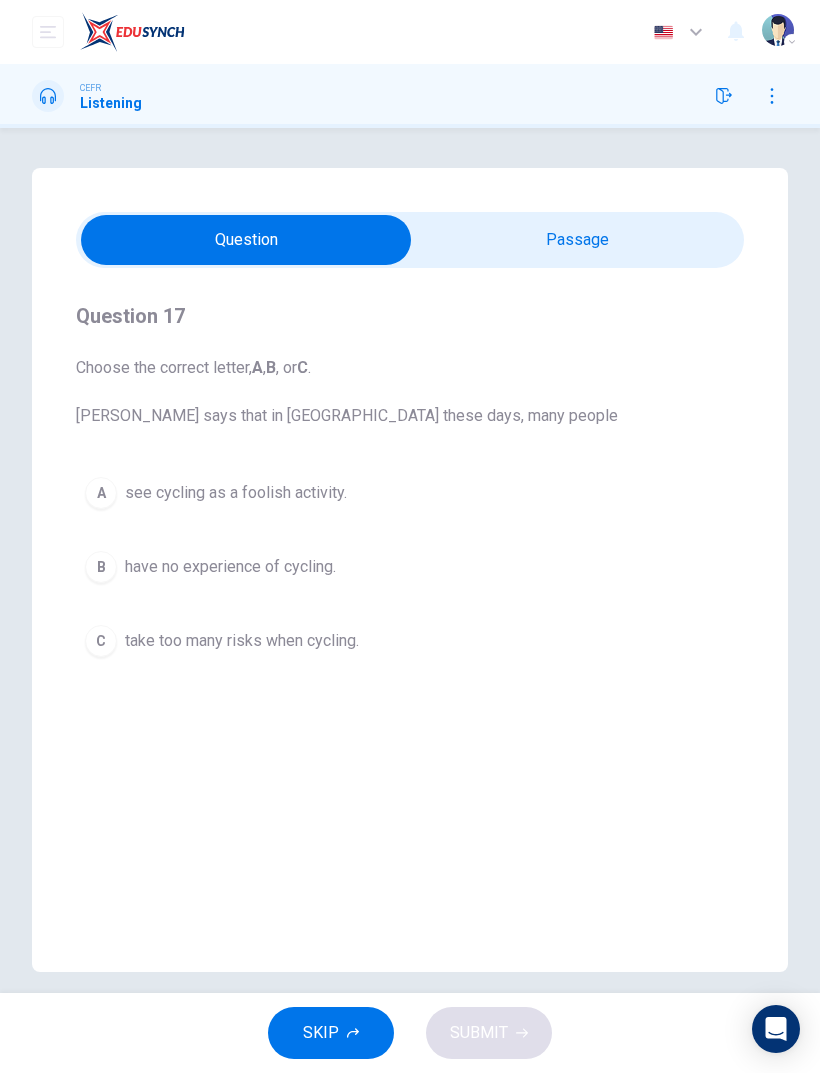 click on "SKIP" at bounding box center [321, 1033] 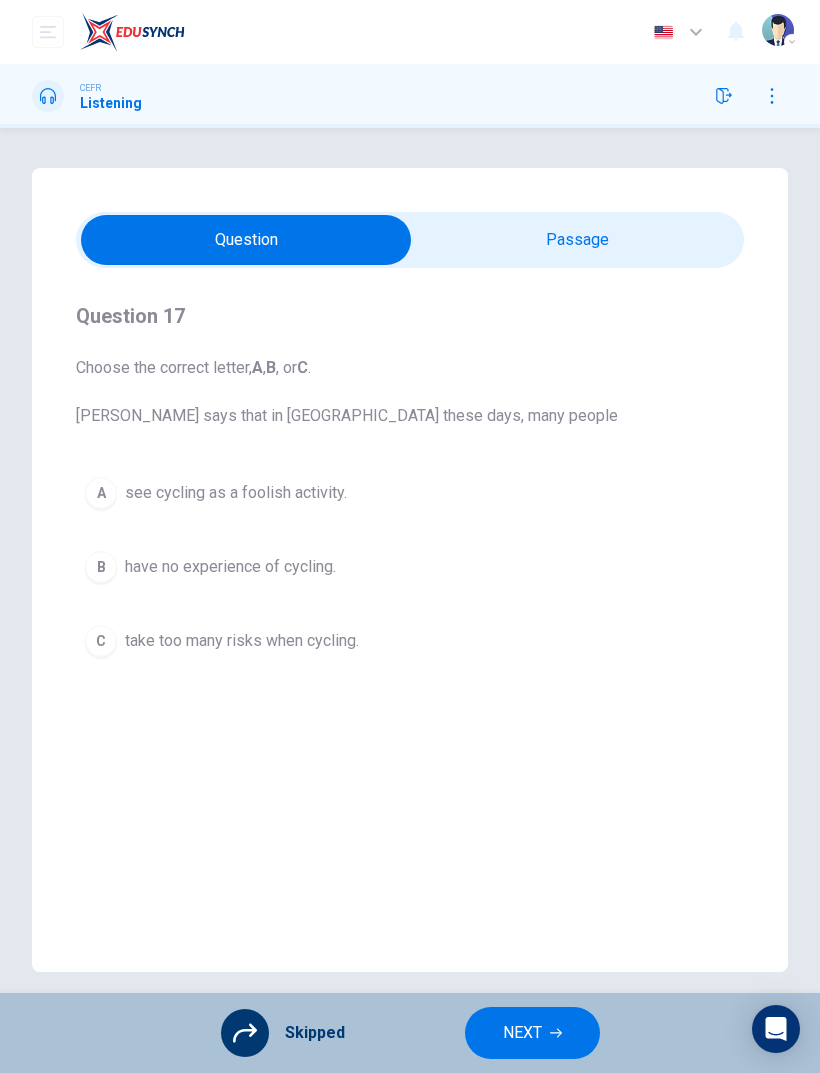 click on "NEXT" at bounding box center [532, 1033] 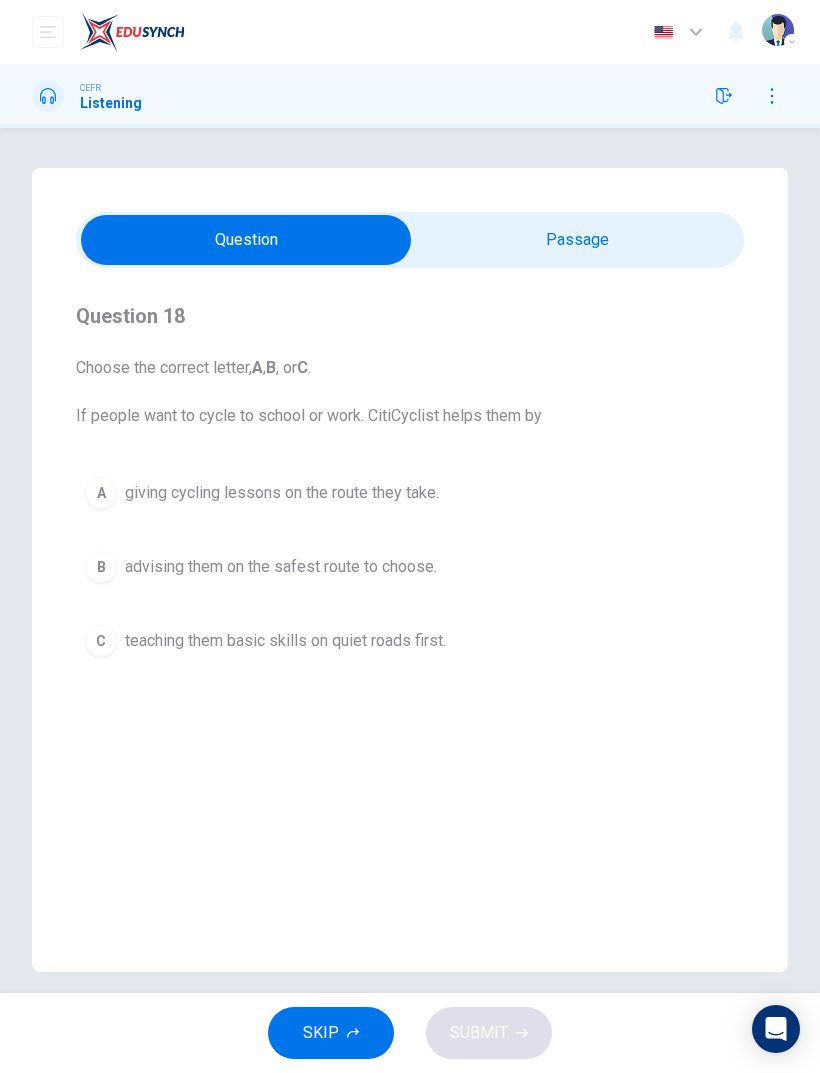 click on "SKIP" at bounding box center [321, 1033] 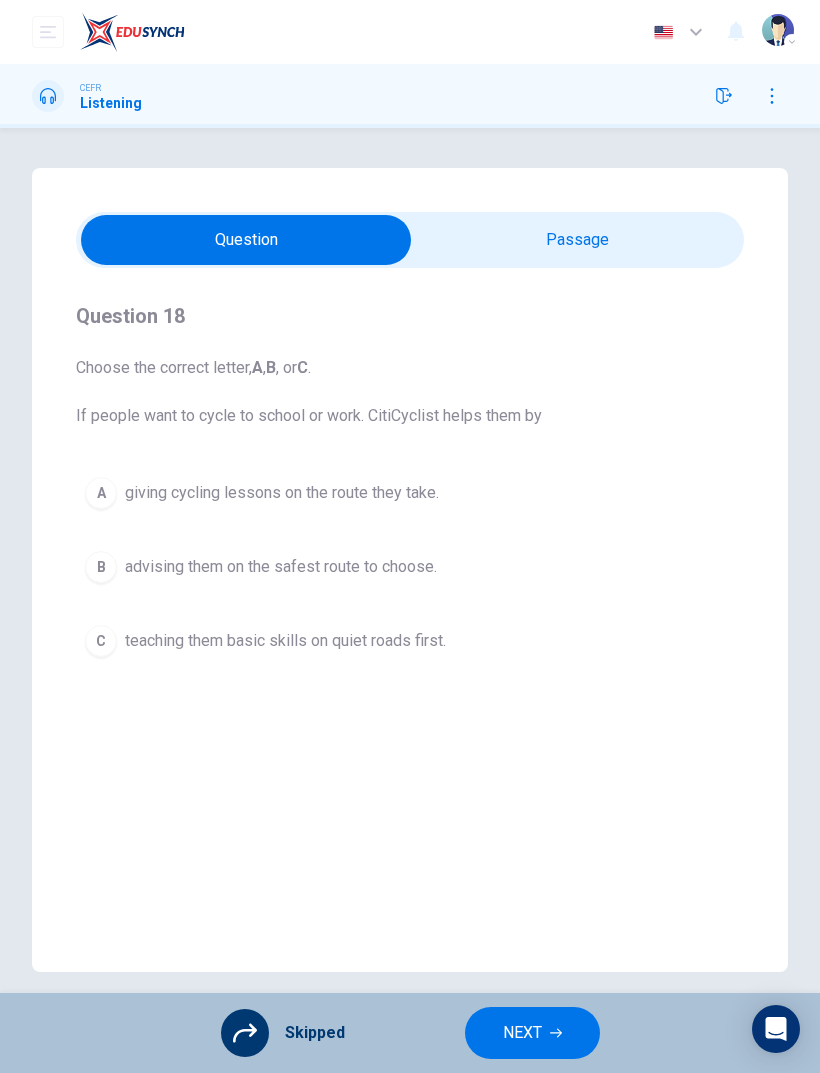 click on "NEXT" at bounding box center [522, 1033] 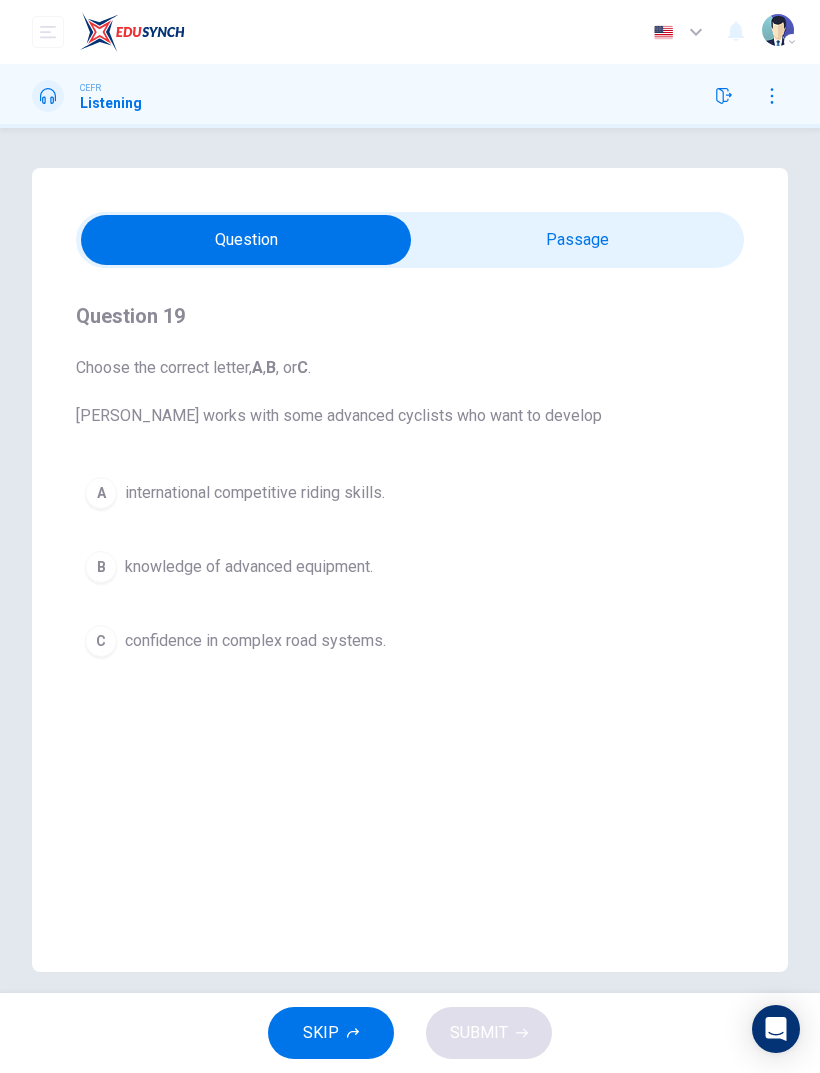 click on "SKIP" at bounding box center (331, 1033) 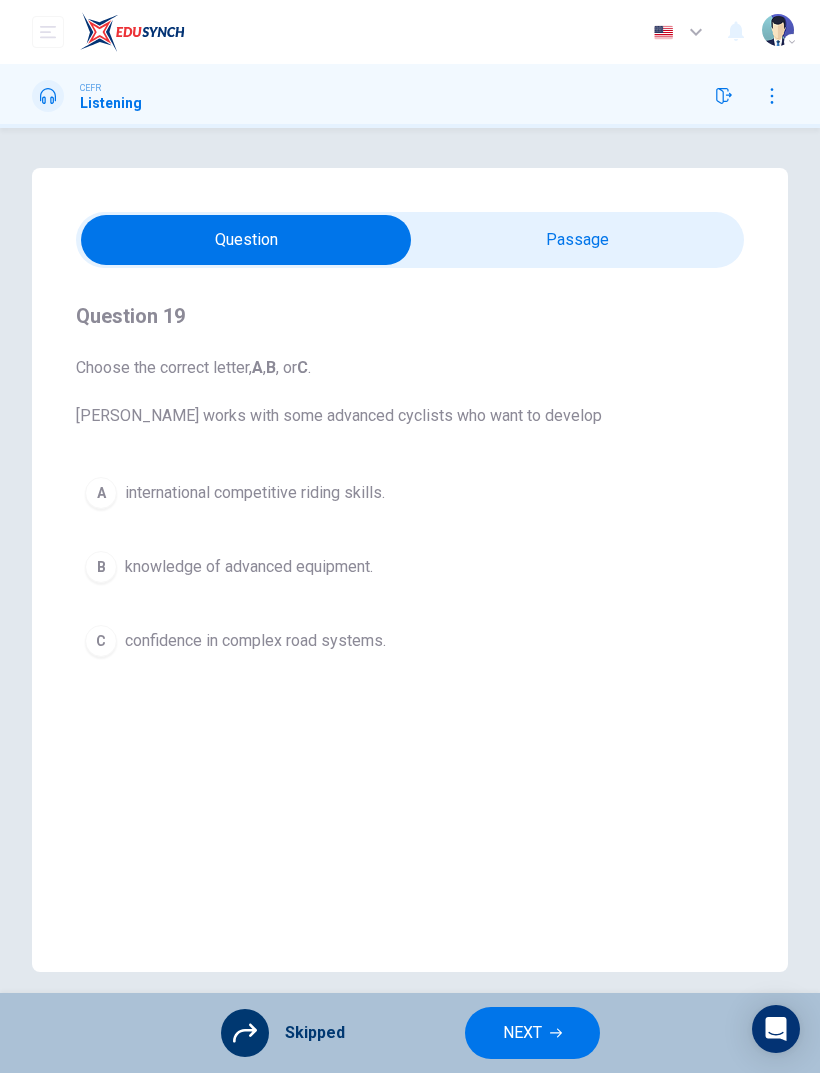 click on "NEXT" at bounding box center [532, 1033] 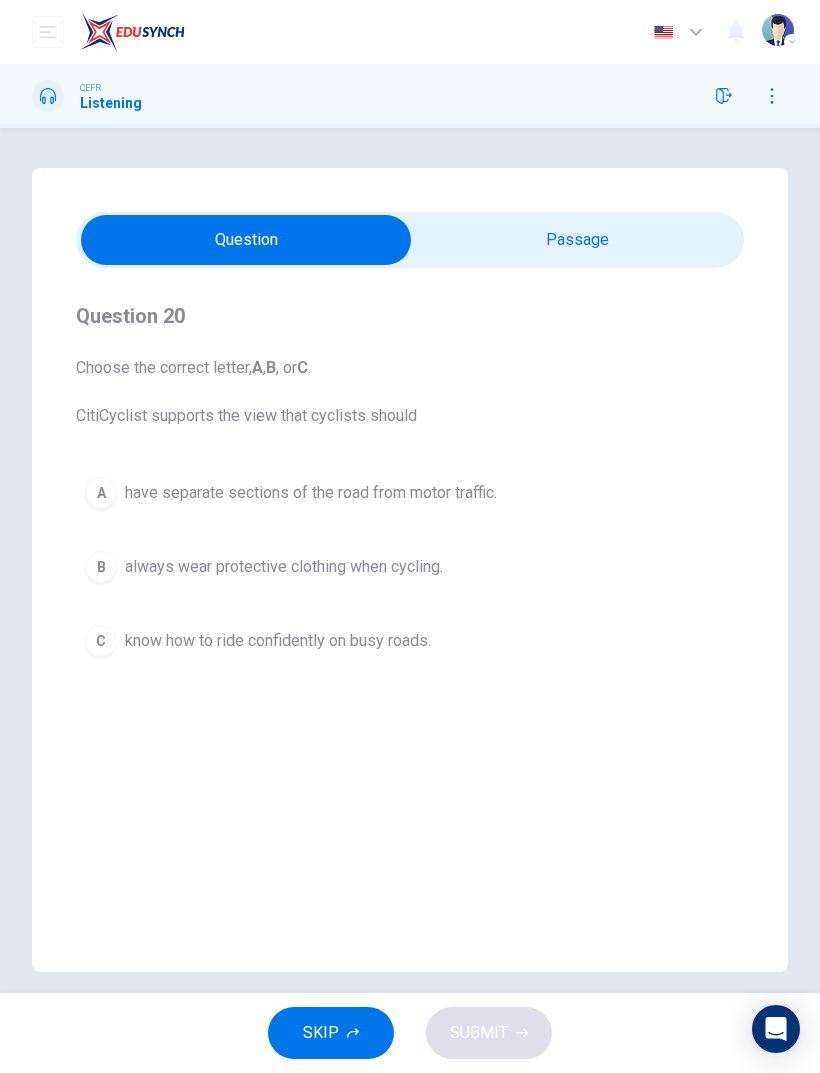 click on "SKIP" at bounding box center [331, 1033] 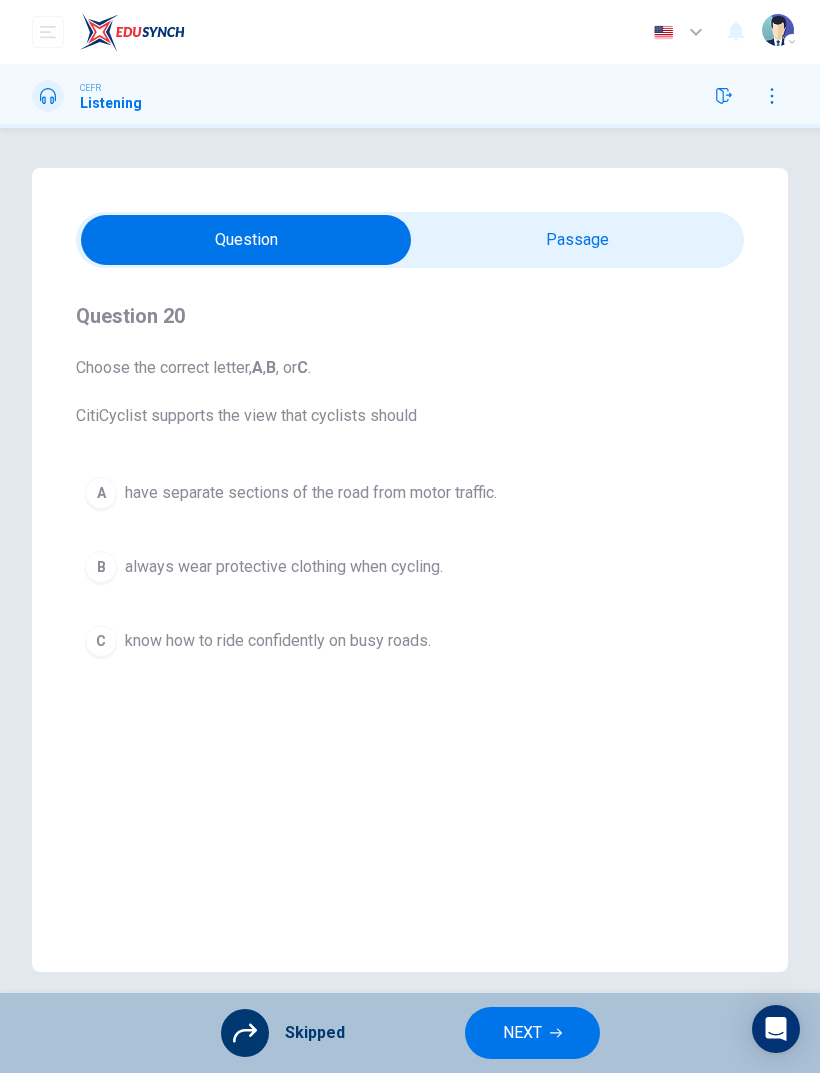 click 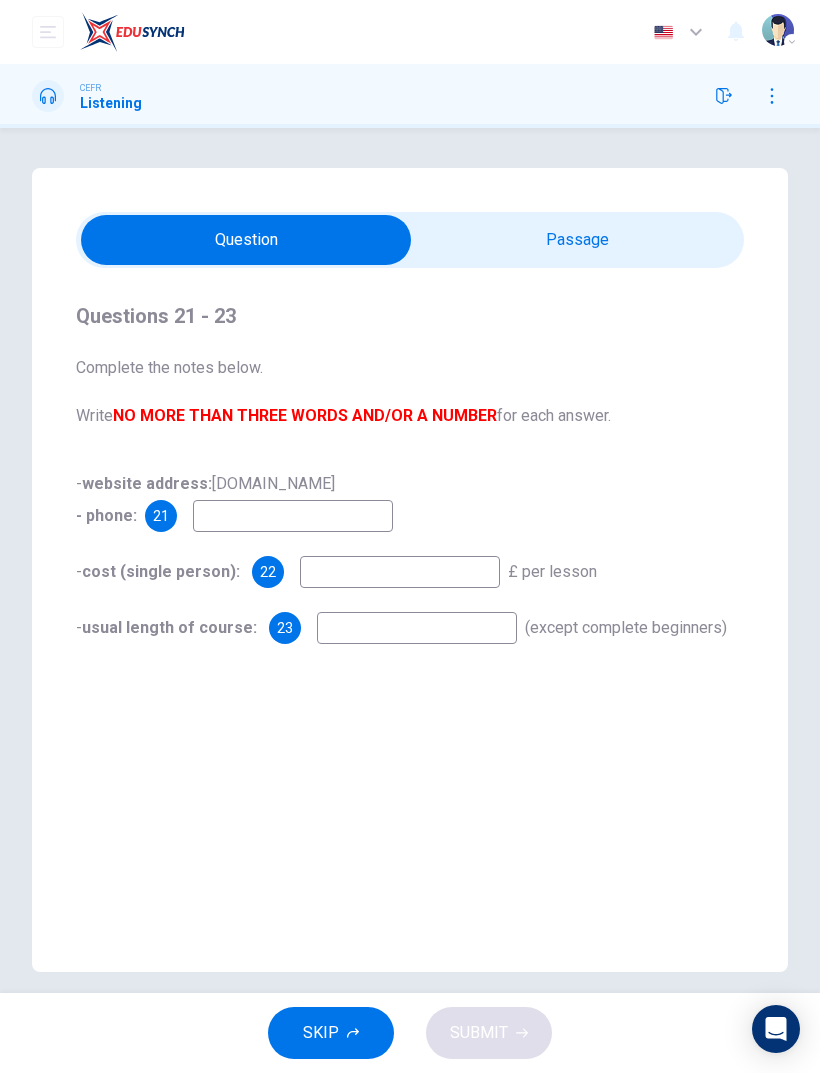 click on "SKIP" at bounding box center (331, 1033) 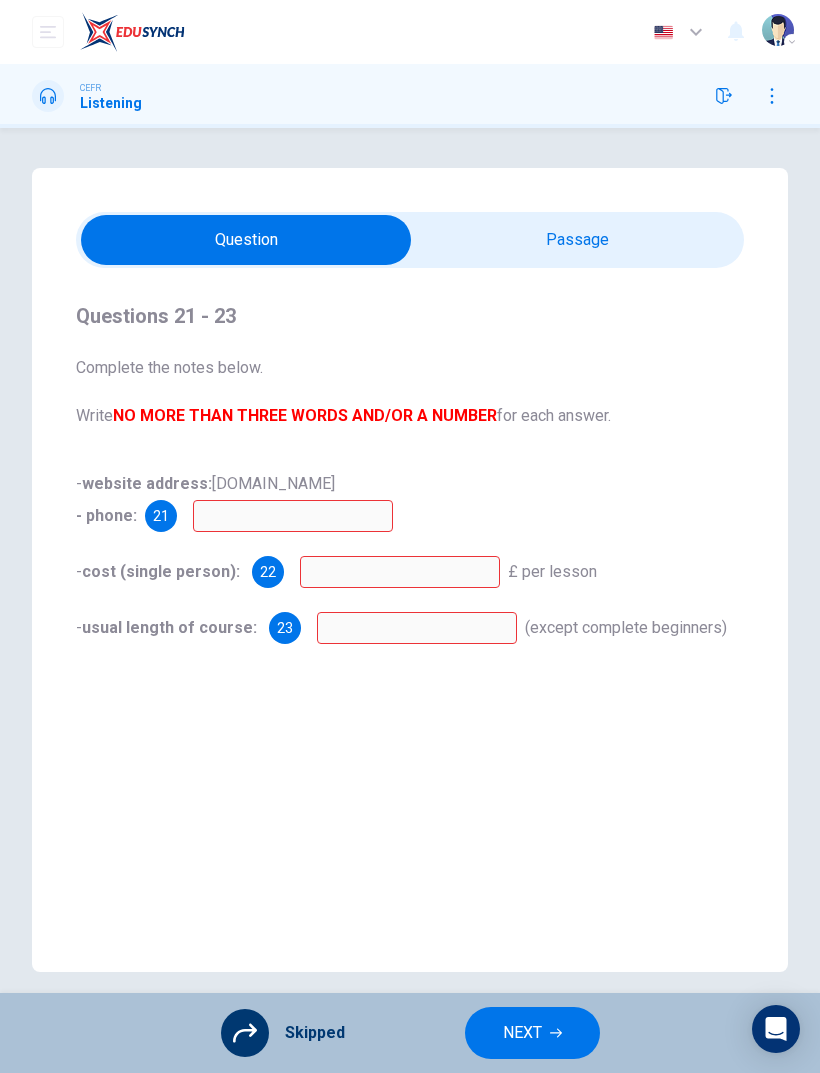 click on "NEXT" at bounding box center [522, 1033] 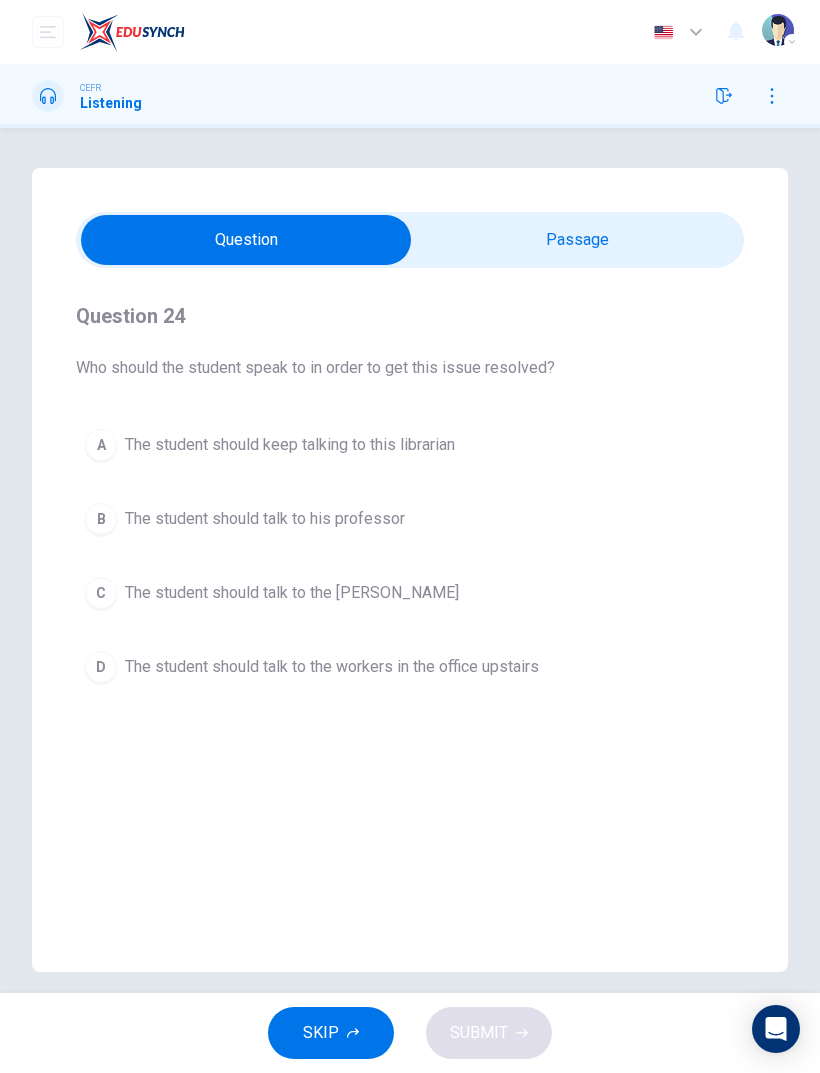 click at bounding box center (246, 240) 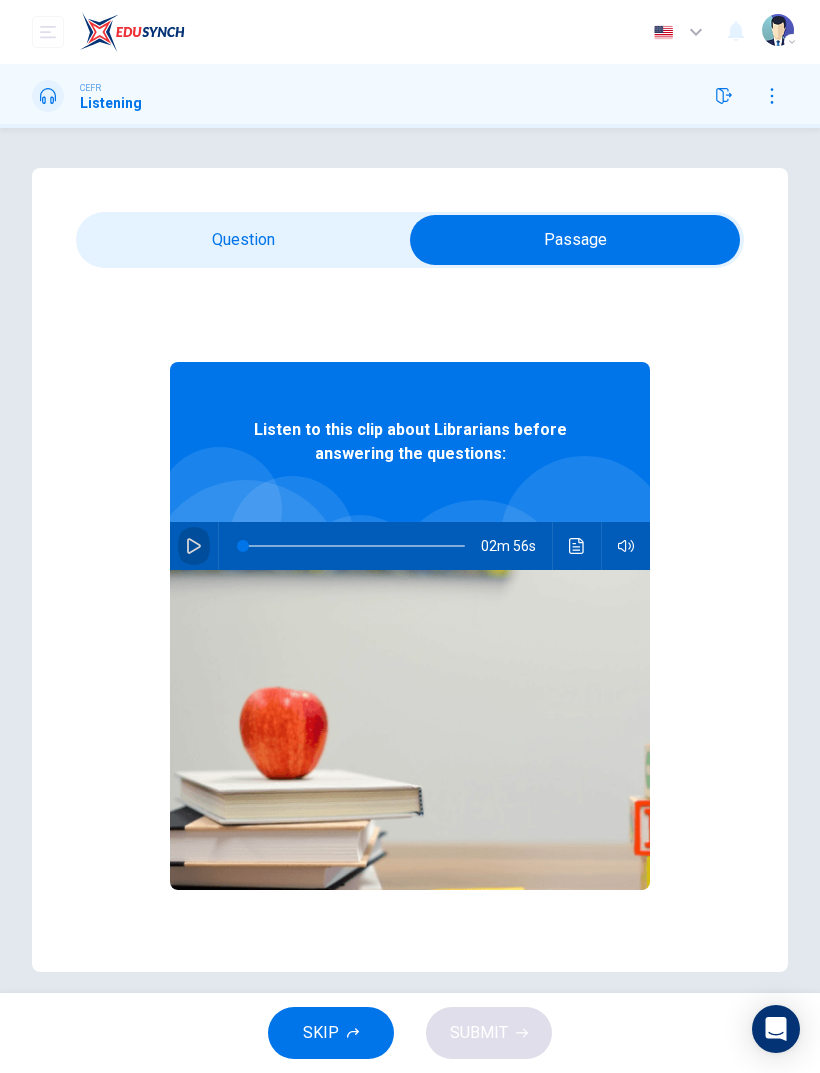 click 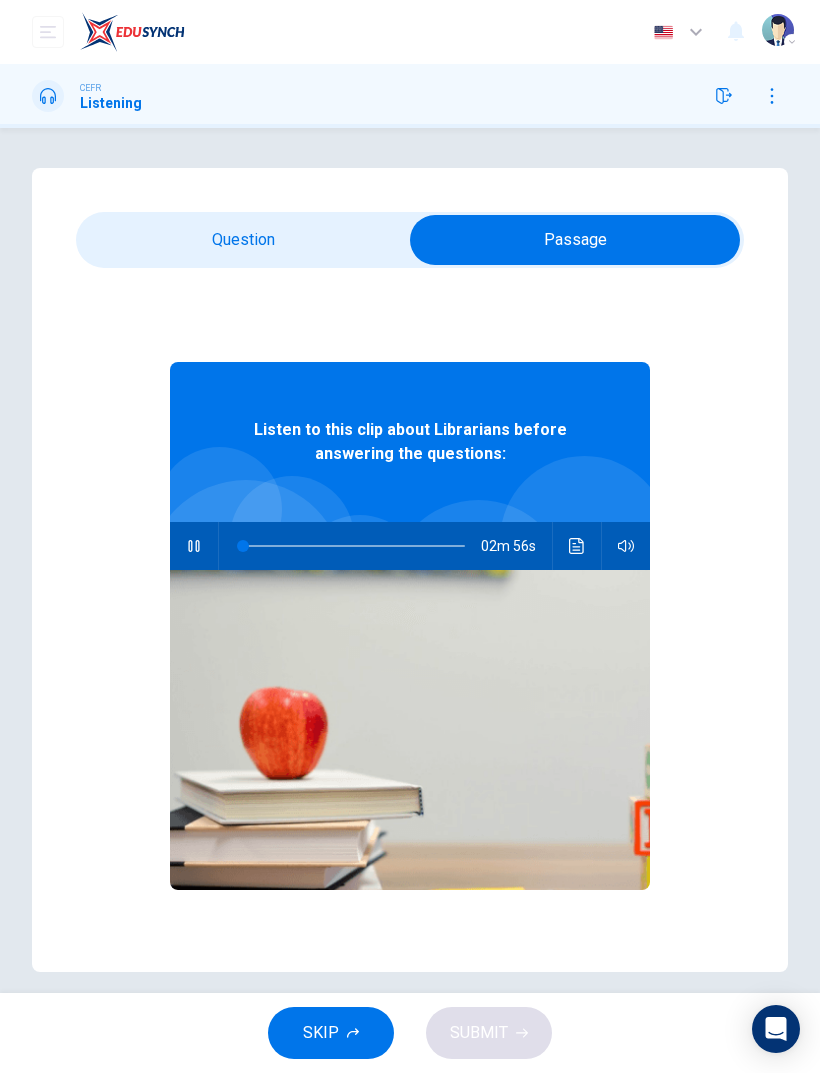 click at bounding box center [575, 240] 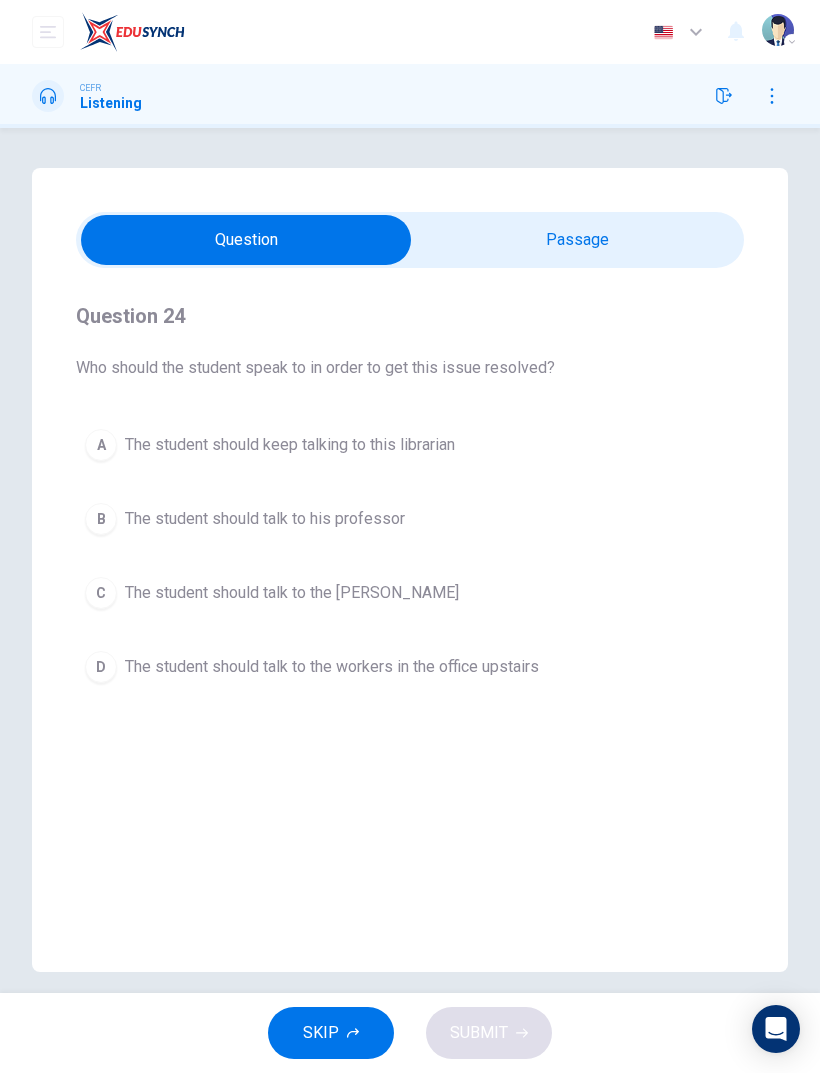 click at bounding box center [246, 240] 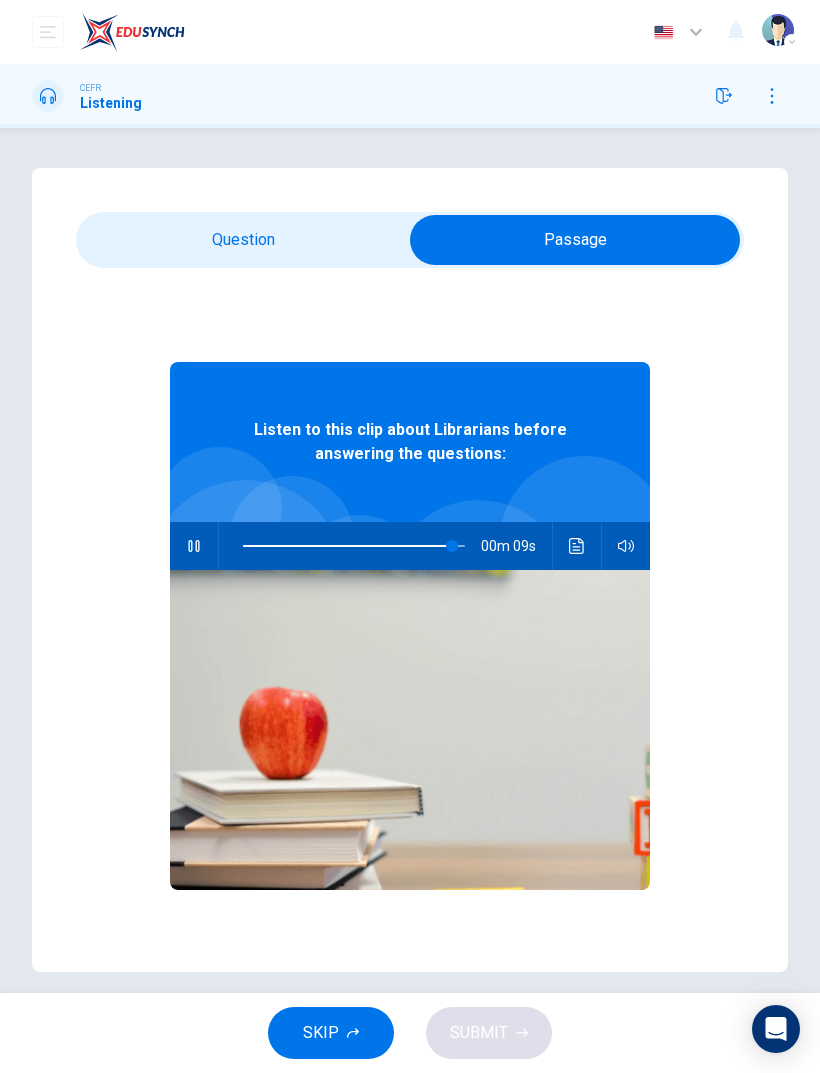 type on "94" 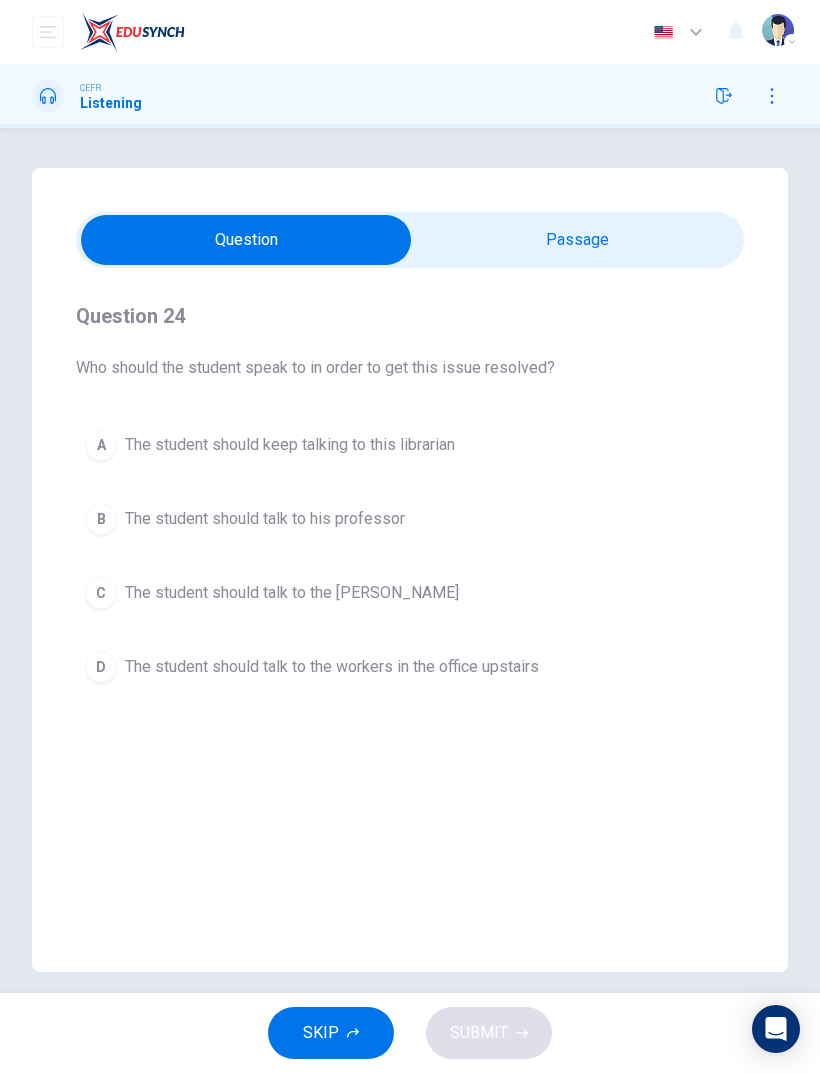 click on "D The student should talk to the workers in the office upstairs" at bounding box center (410, 667) 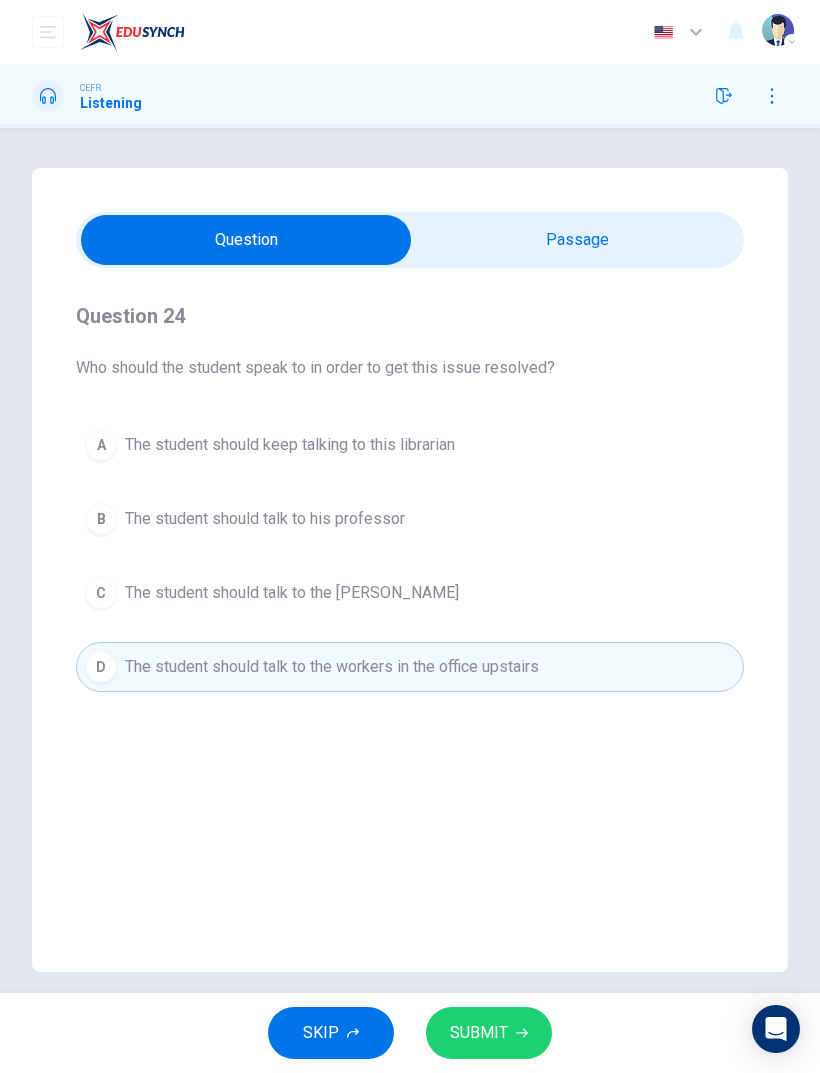 click on "SUBMIT" at bounding box center [479, 1033] 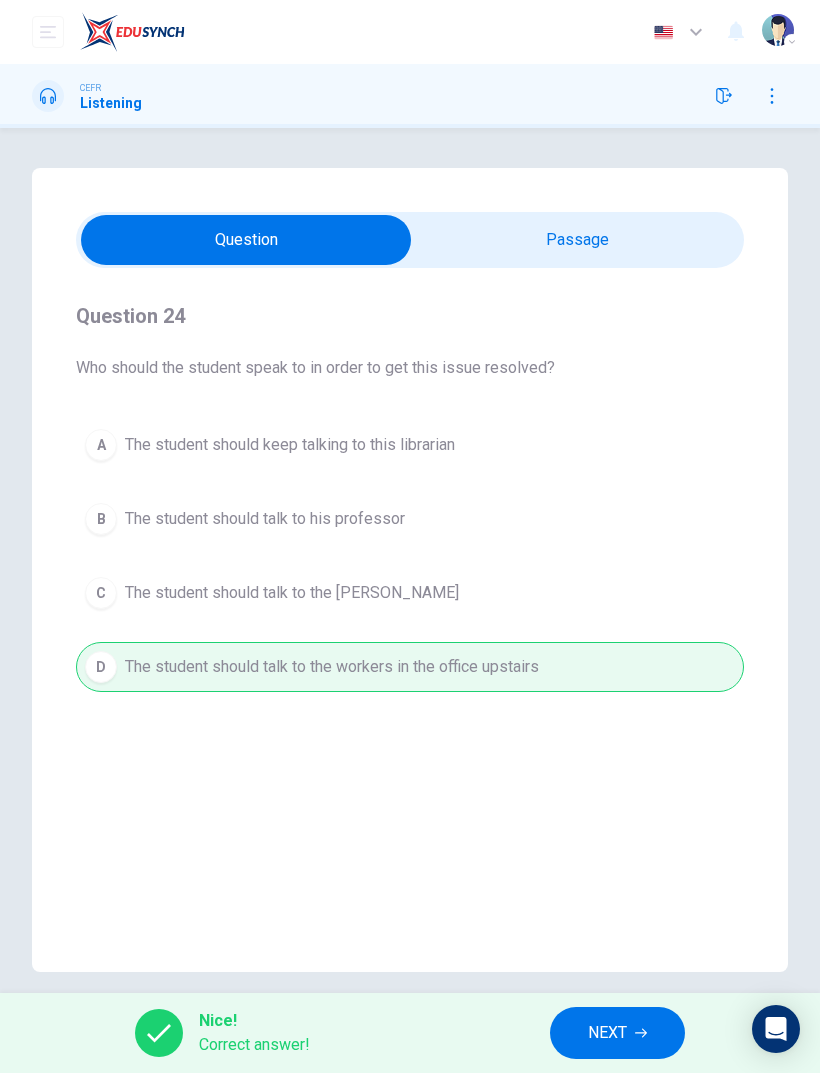 click on "NEXT" at bounding box center (607, 1033) 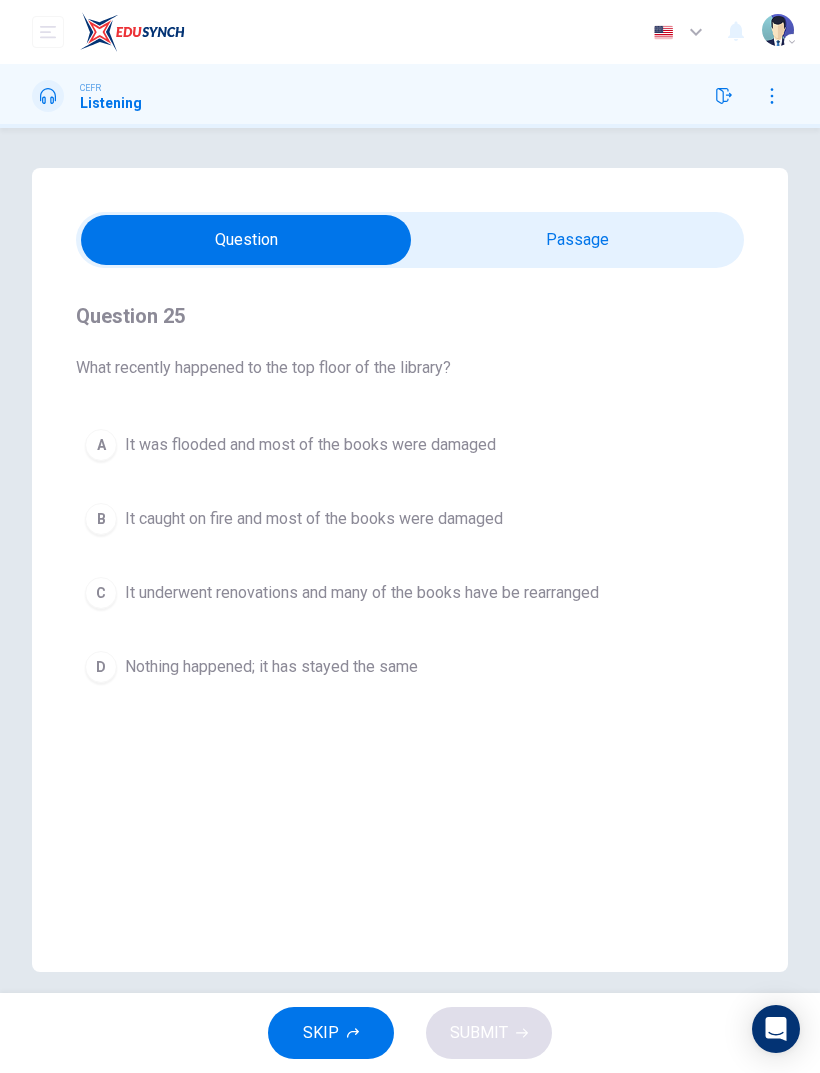 click on "A It was flooded and most of the books were damaged" at bounding box center [410, 445] 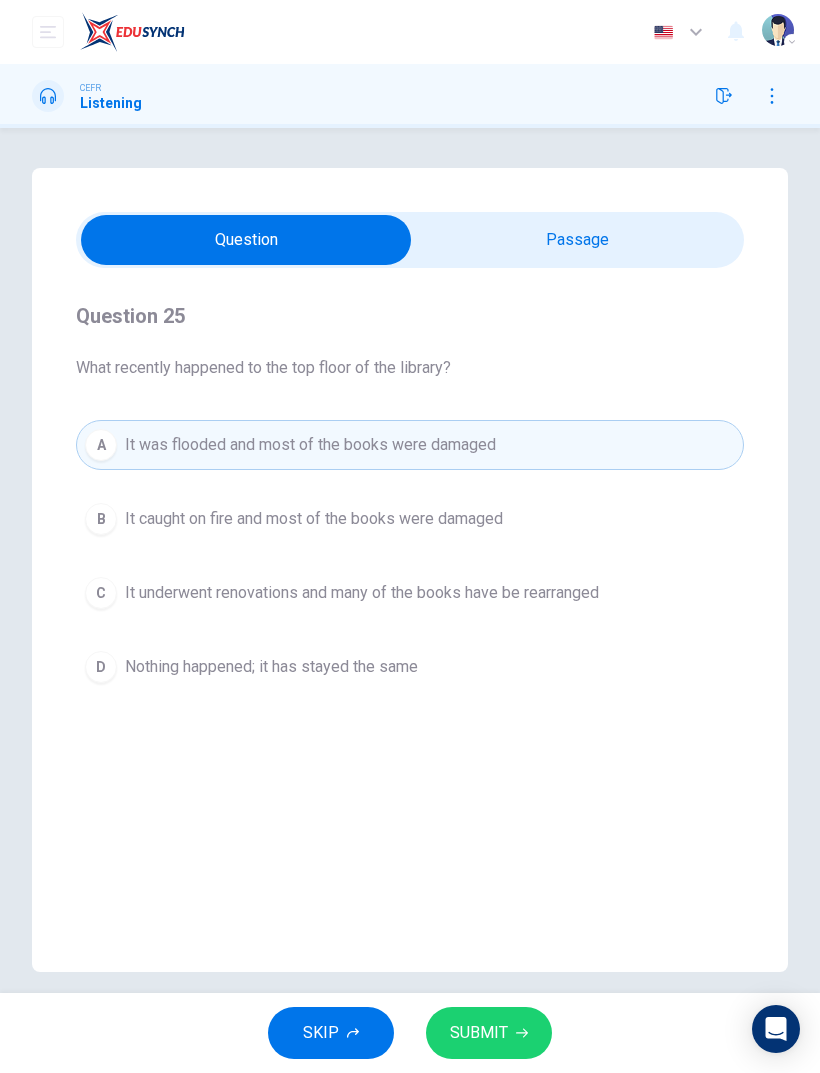 click on "SUBMIT" at bounding box center [479, 1033] 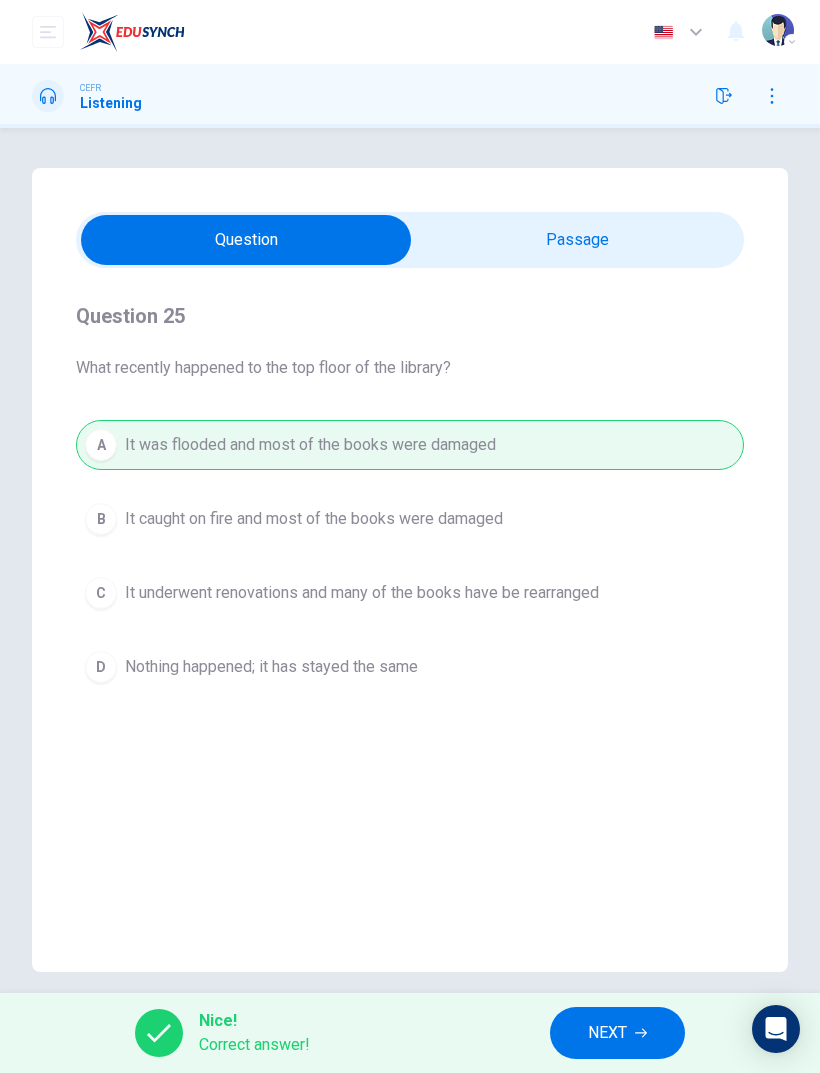 click 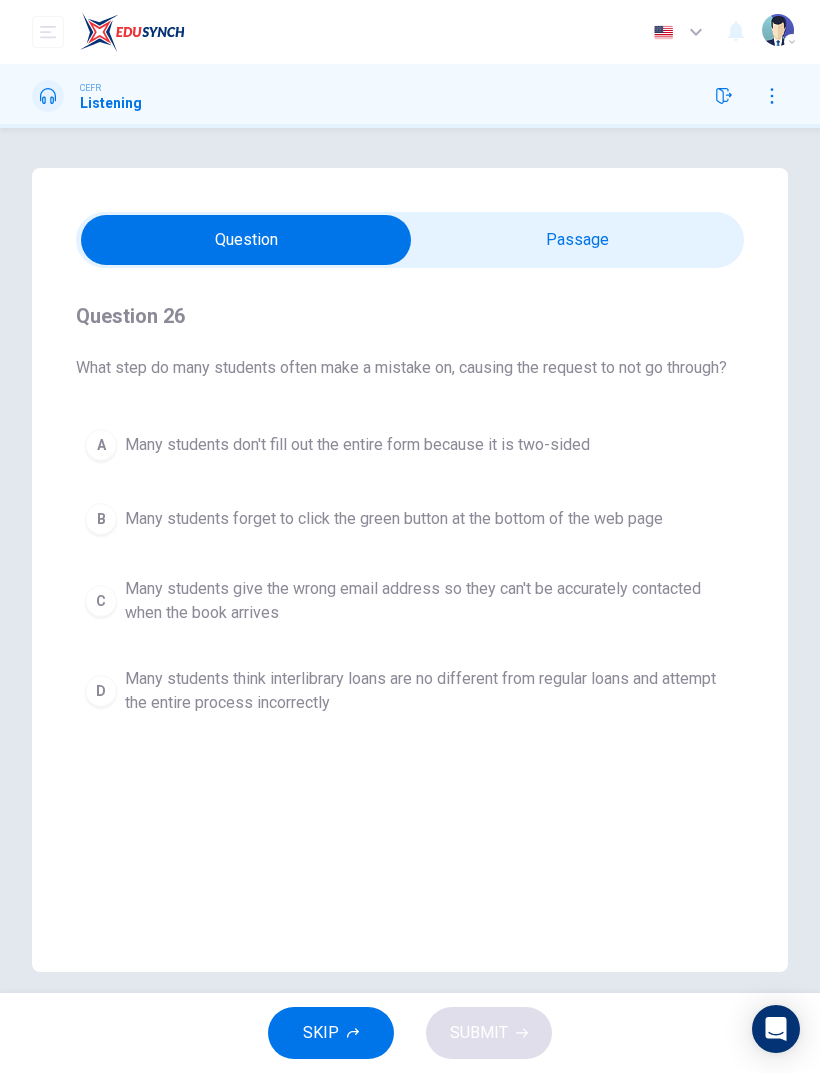 click on "Many students forget to click the green button at the bottom of the web page" at bounding box center [394, 519] 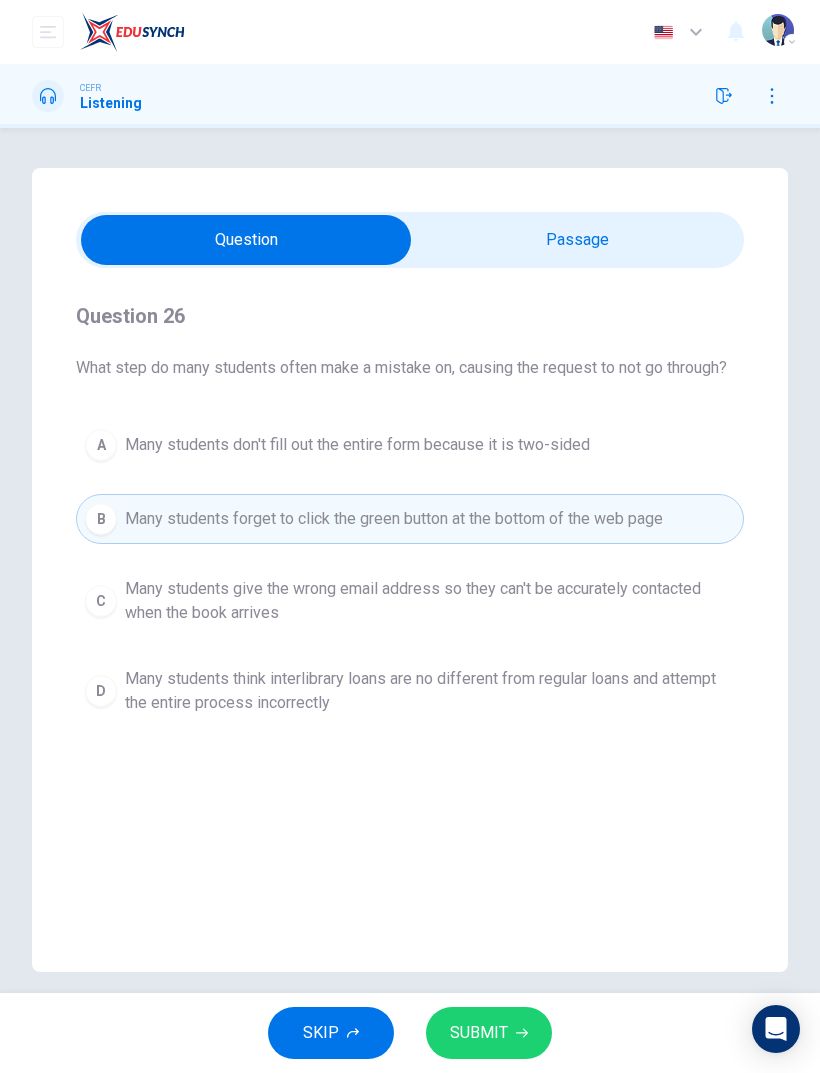 click on "SUBMIT" at bounding box center (479, 1033) 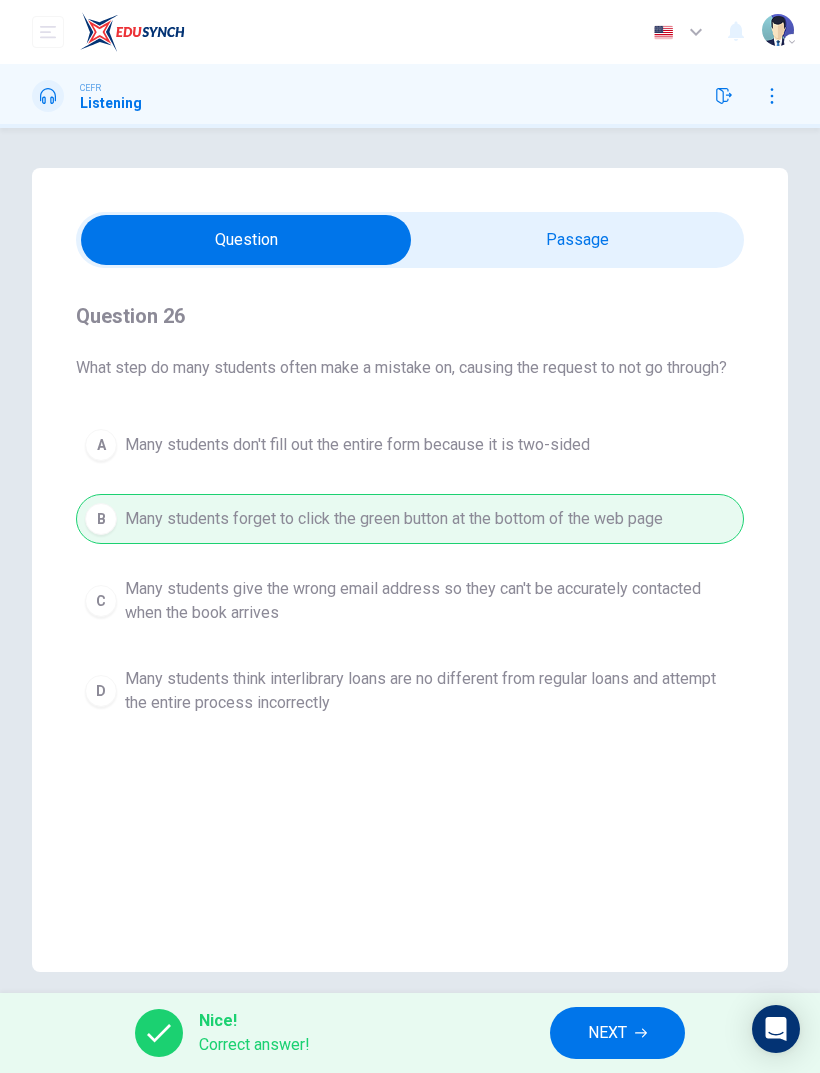 click on "NEXT" at bounding box center (607, 1033) 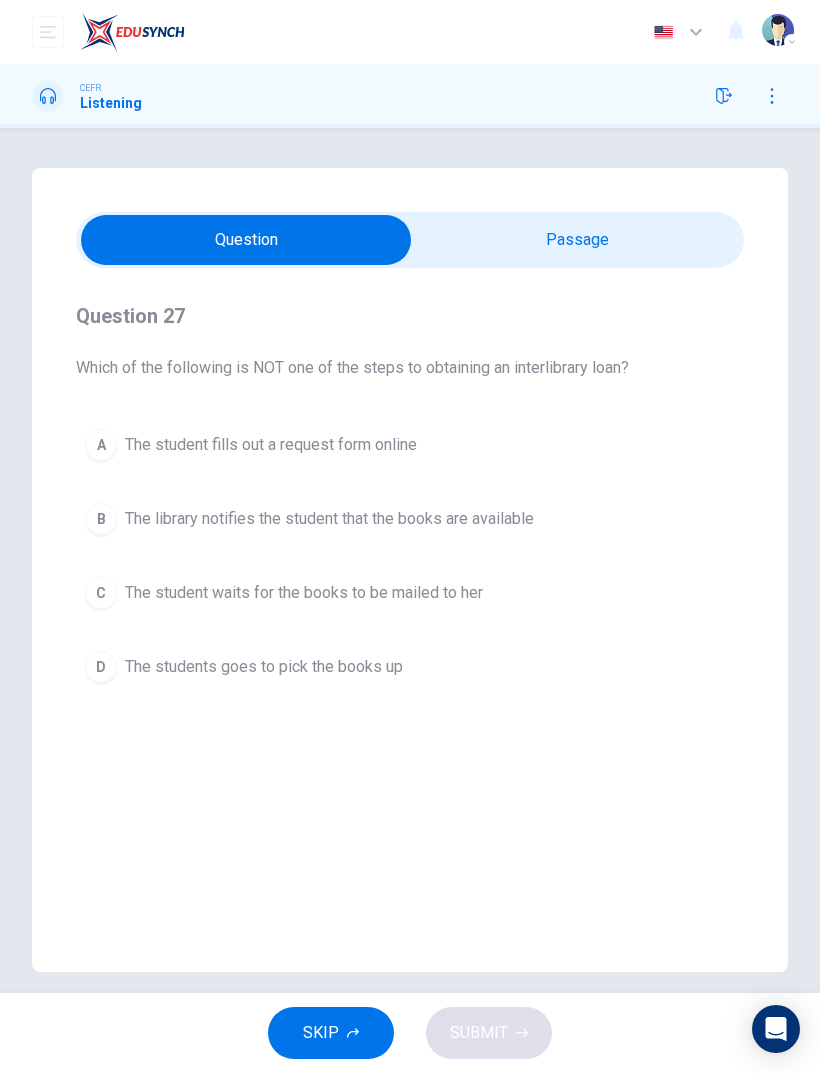 click on "The library notifies the student that the books are available" at bounding box center (329, 519) 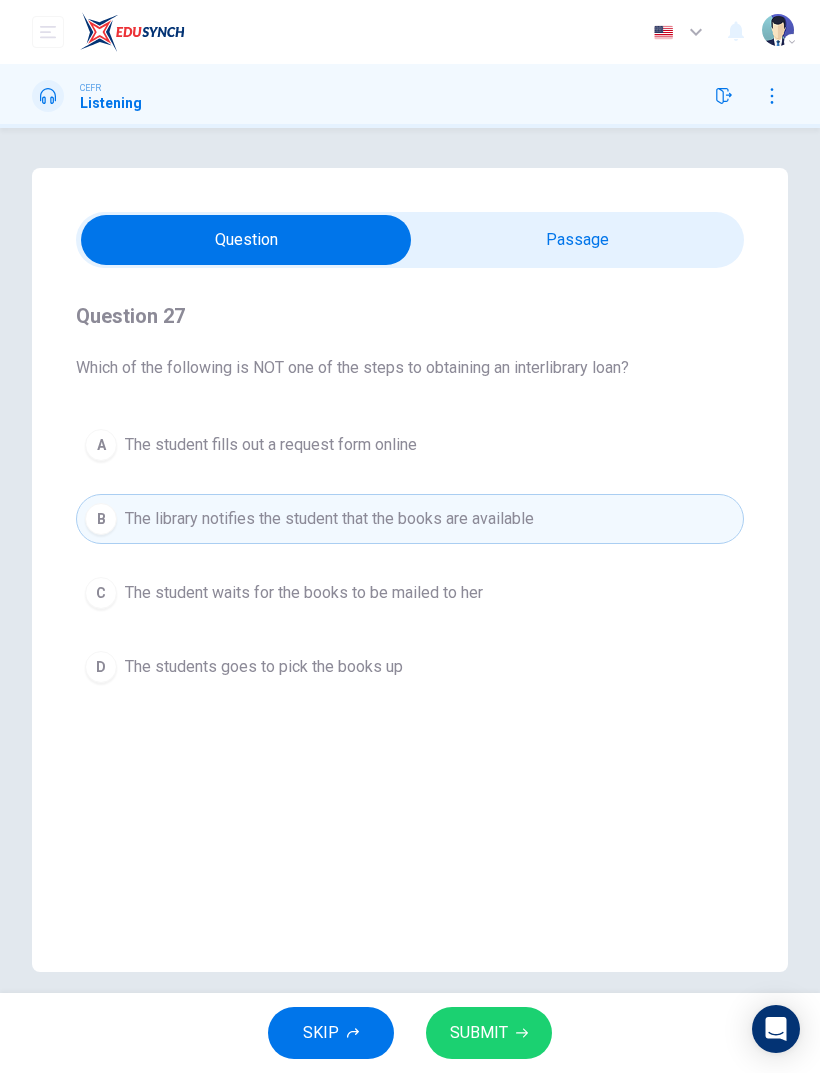 click on "SUBMIT" at bounding box center (479, 1033) 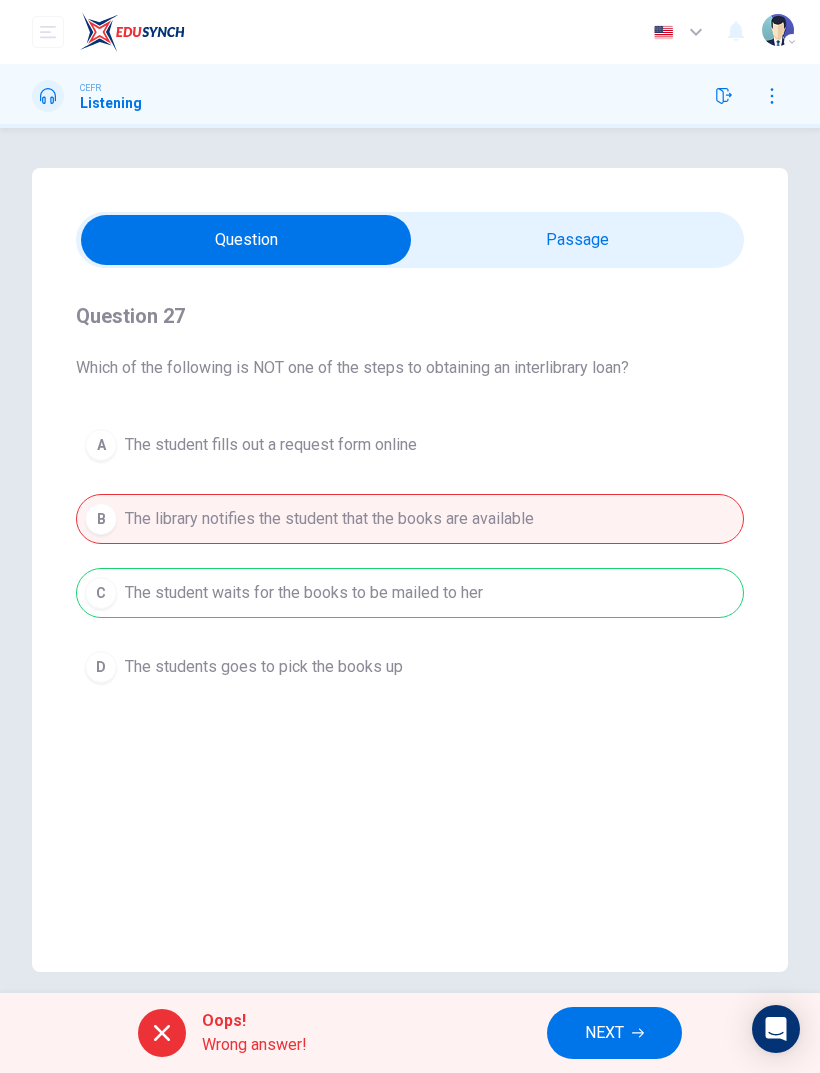 click on "NEXT" at bounding box center (604, 1033) 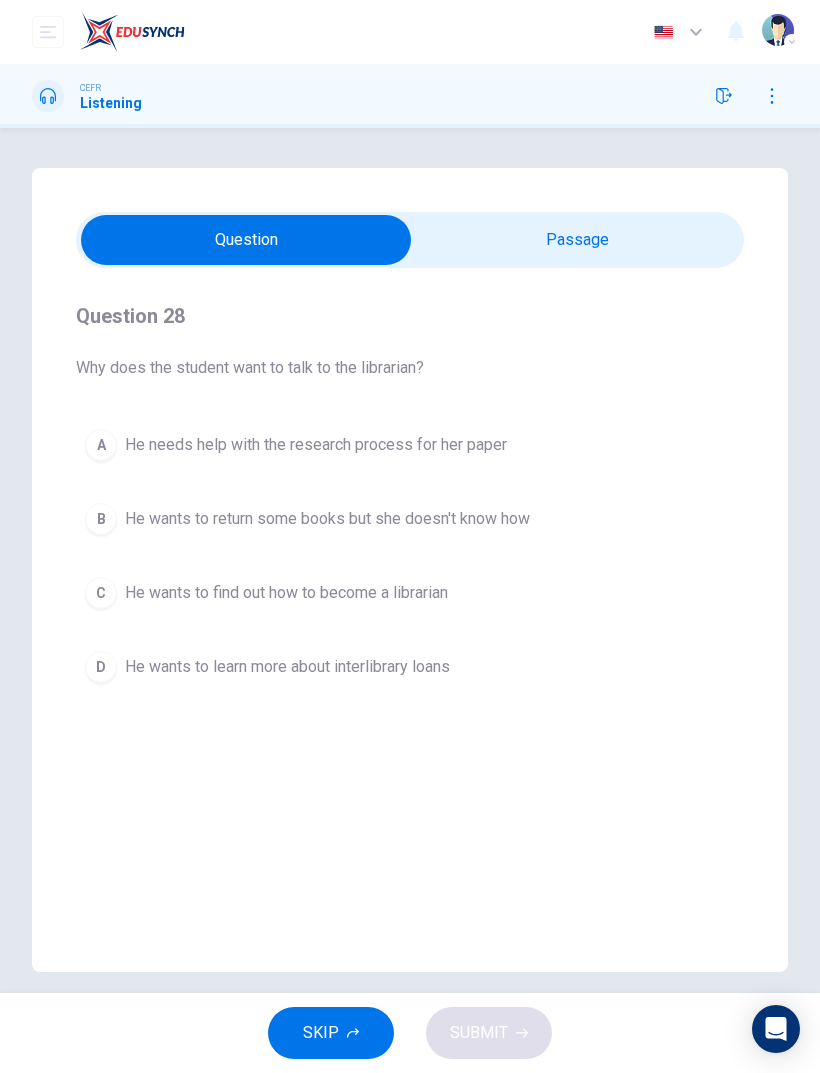 click on "D He wants to learn more about interlibrary loans" at bounding box center (410, 667) 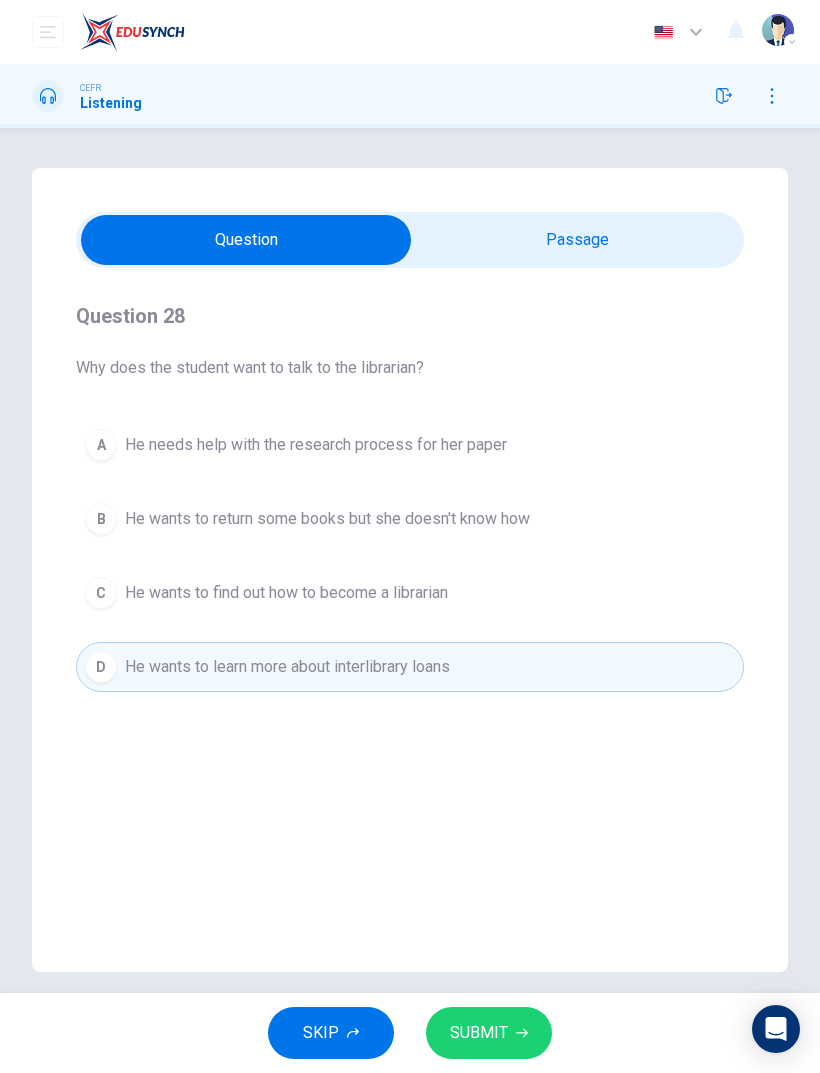 click on "SUBMIT" at bounding box center (479, 1033) 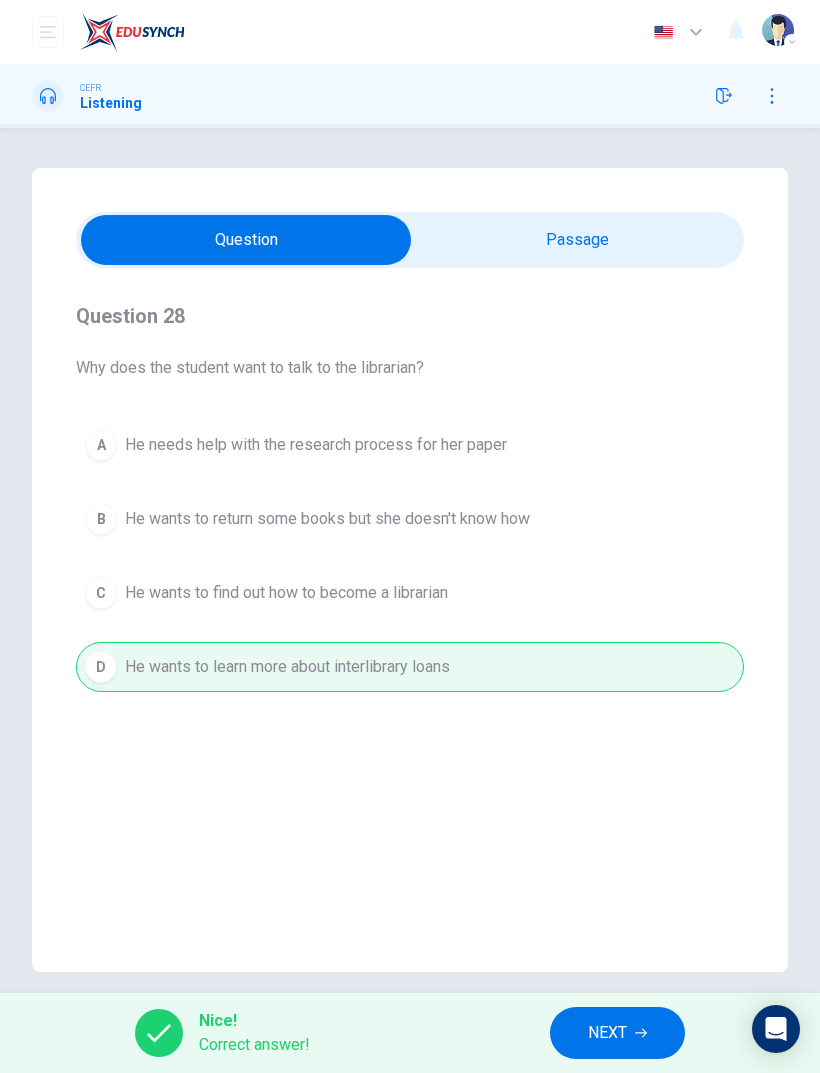 click on "NEXT" at bounding box center (607, 1033) 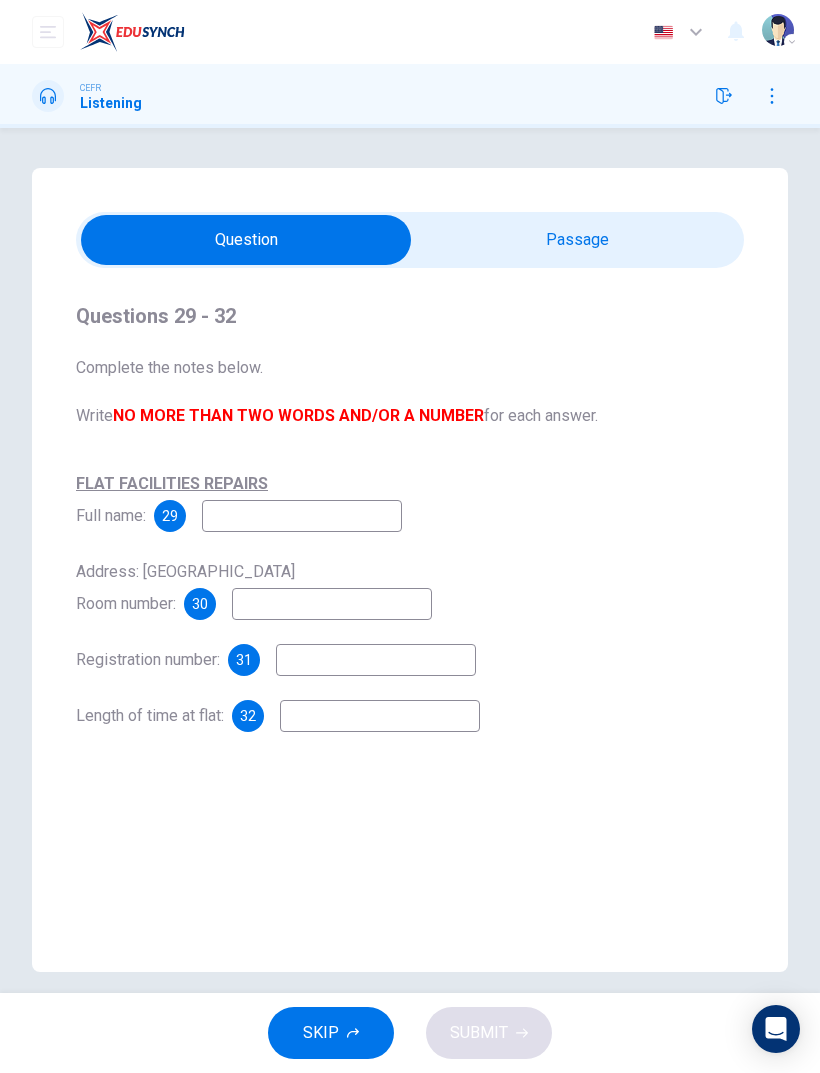 click at bounding box center [246, 240] 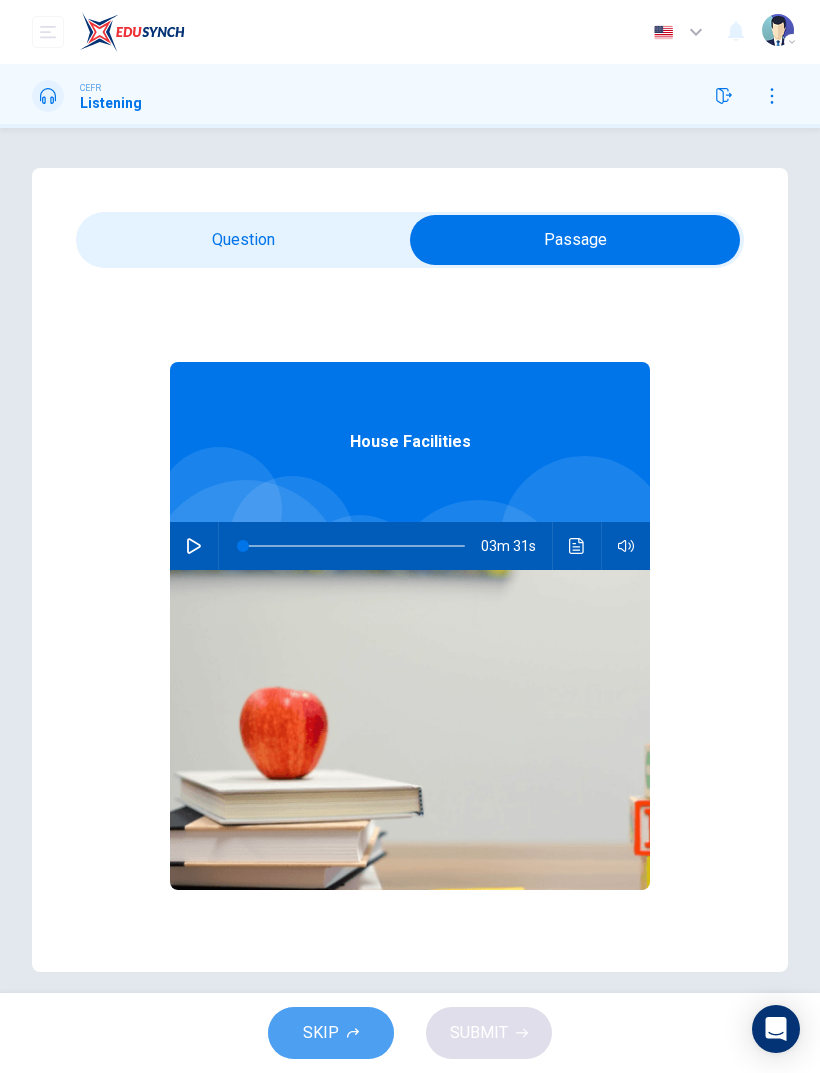 click on "SKIP" at bounding box center (321, 1033) 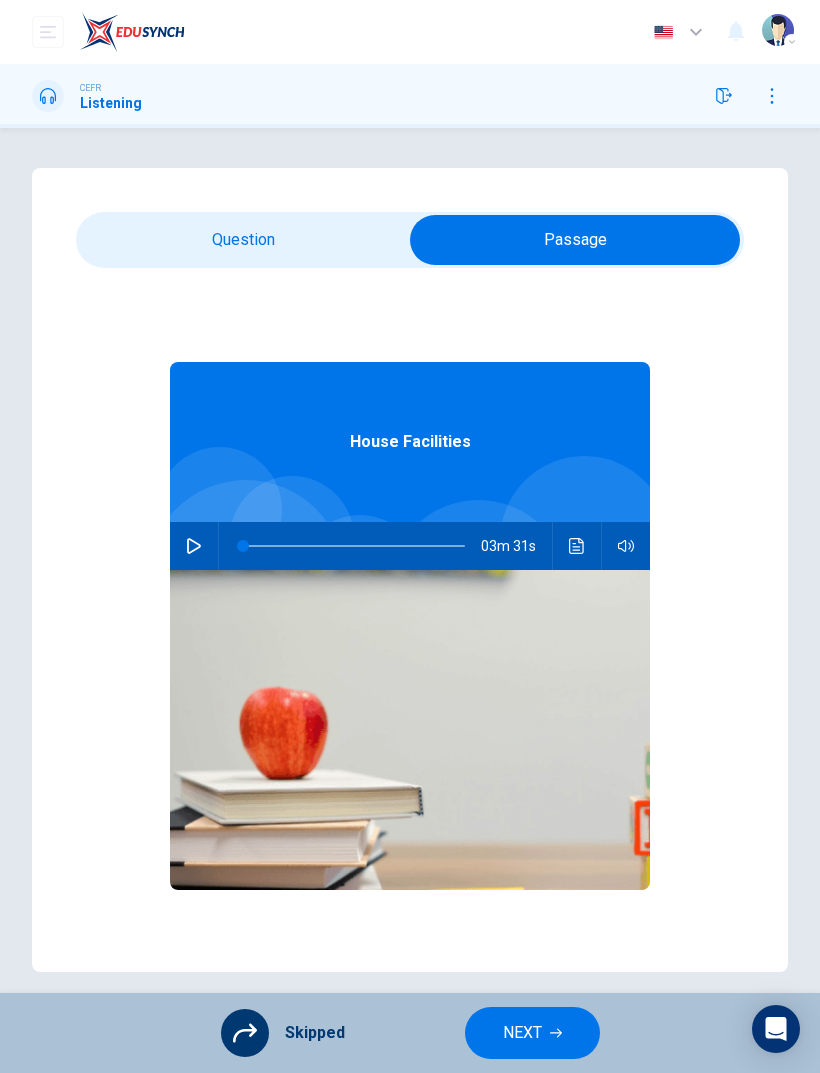 click on "NEXT" at bounding box center [522, 1033] 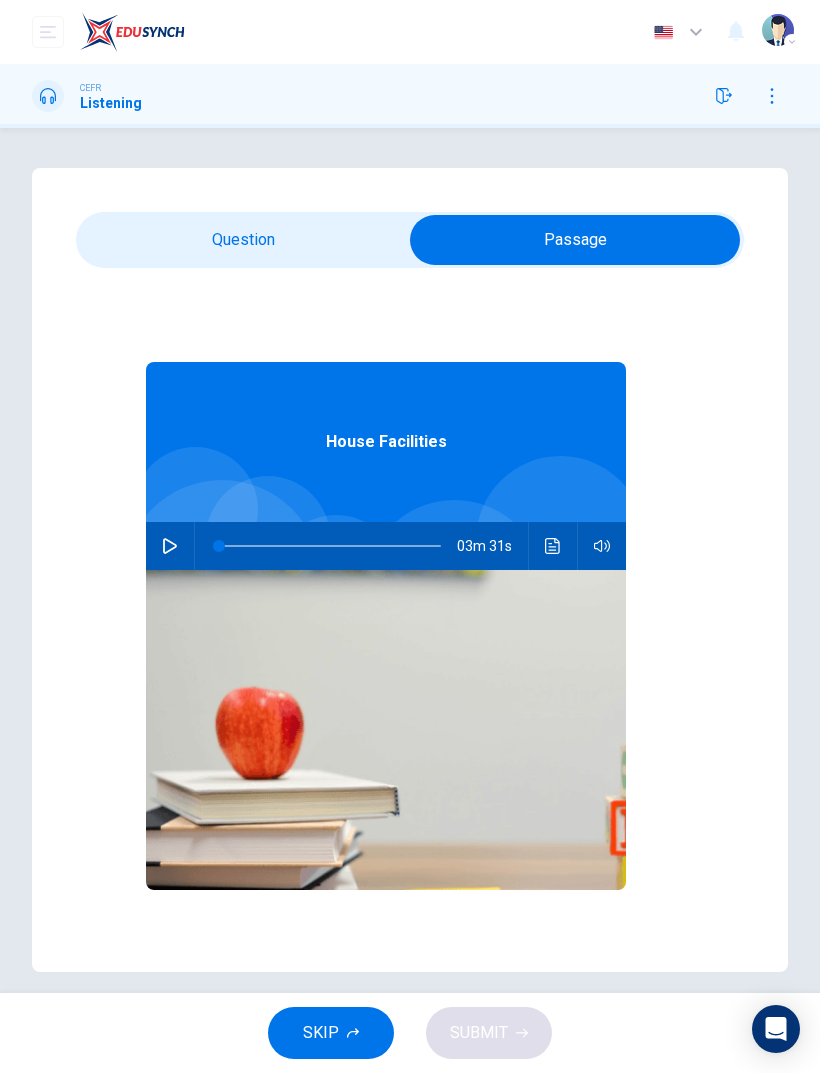 click on "SKIP" at bounding box center [331, 1033] 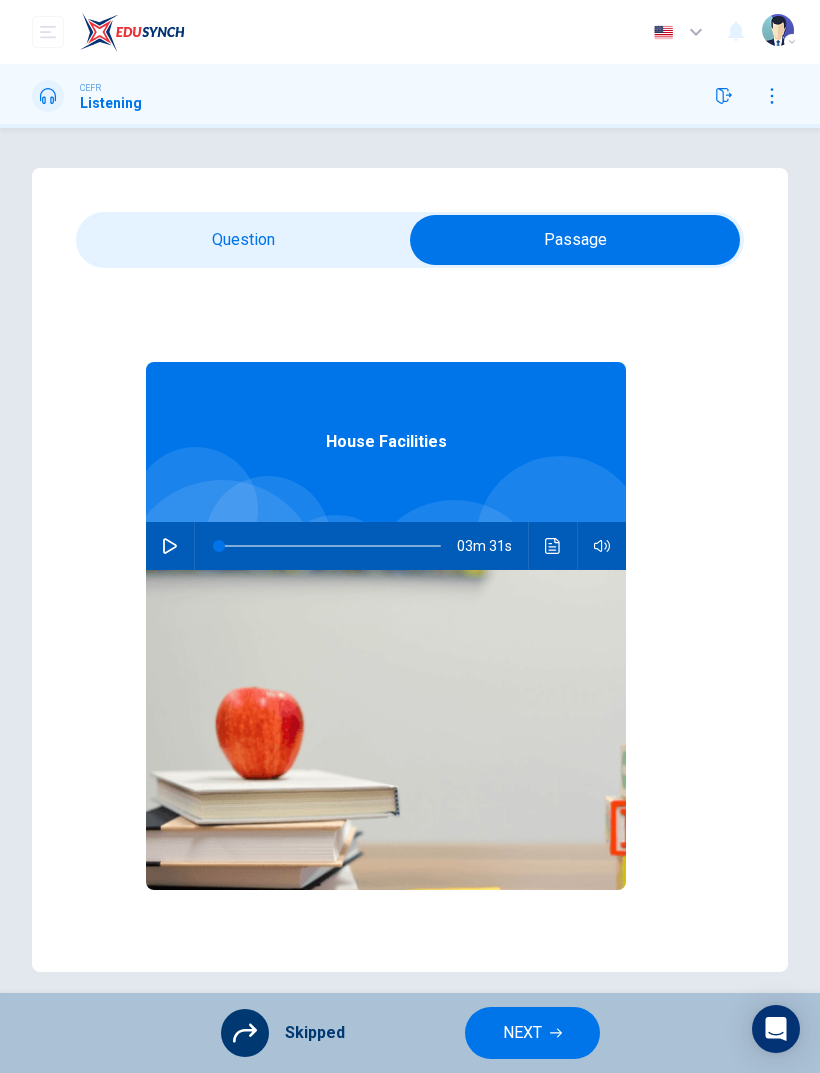 click on "NEXT" at bounding box center [522, 1033] 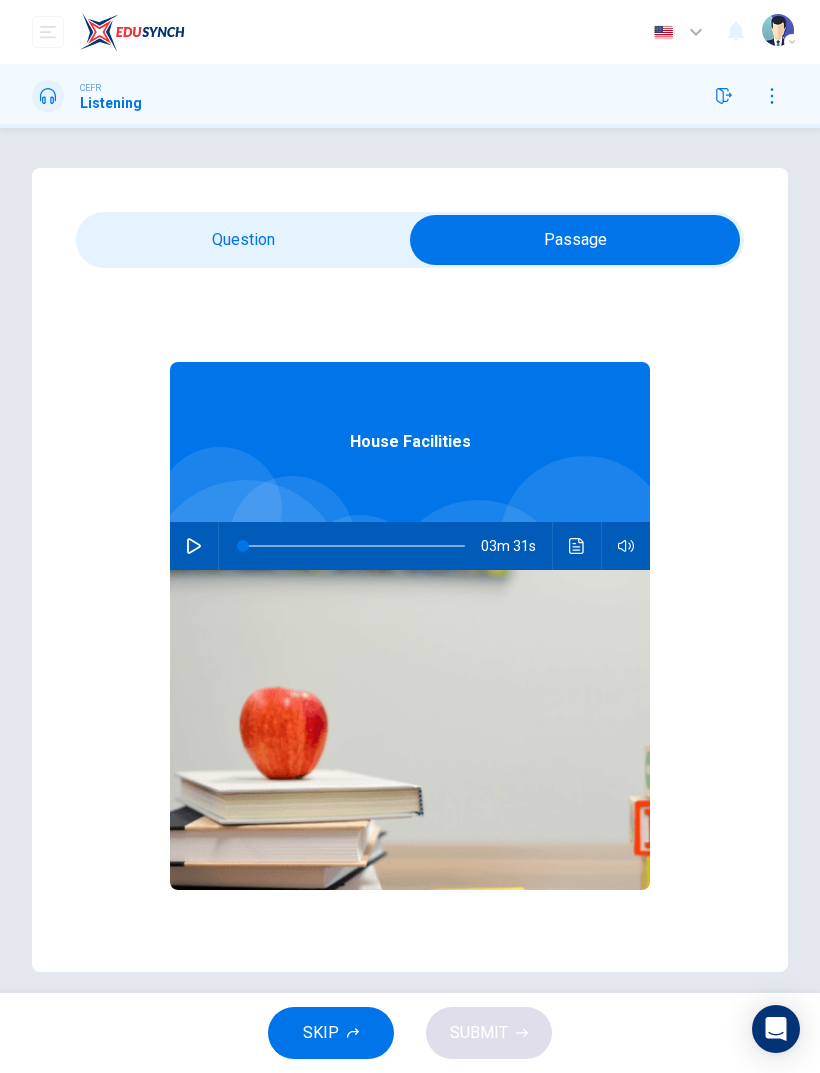 click on "SKIP" at bounding box center (331, 1033) 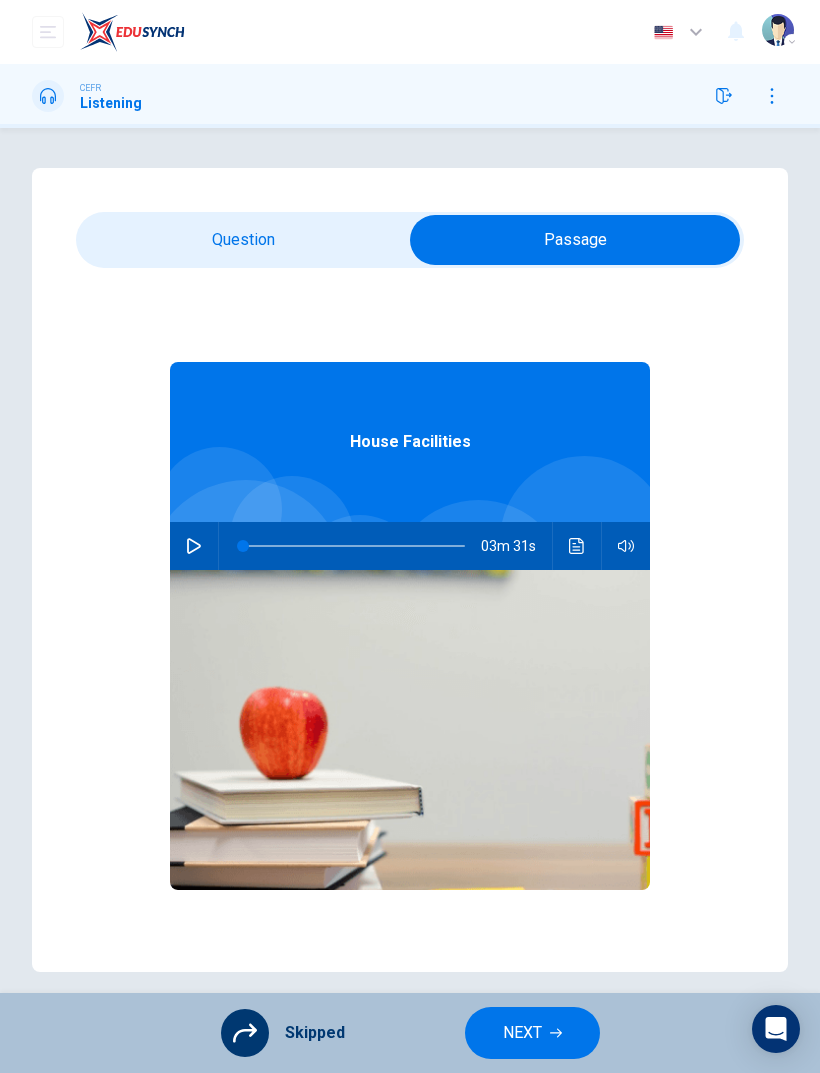 click on "NEXT" at bounding box center (522, 1033) 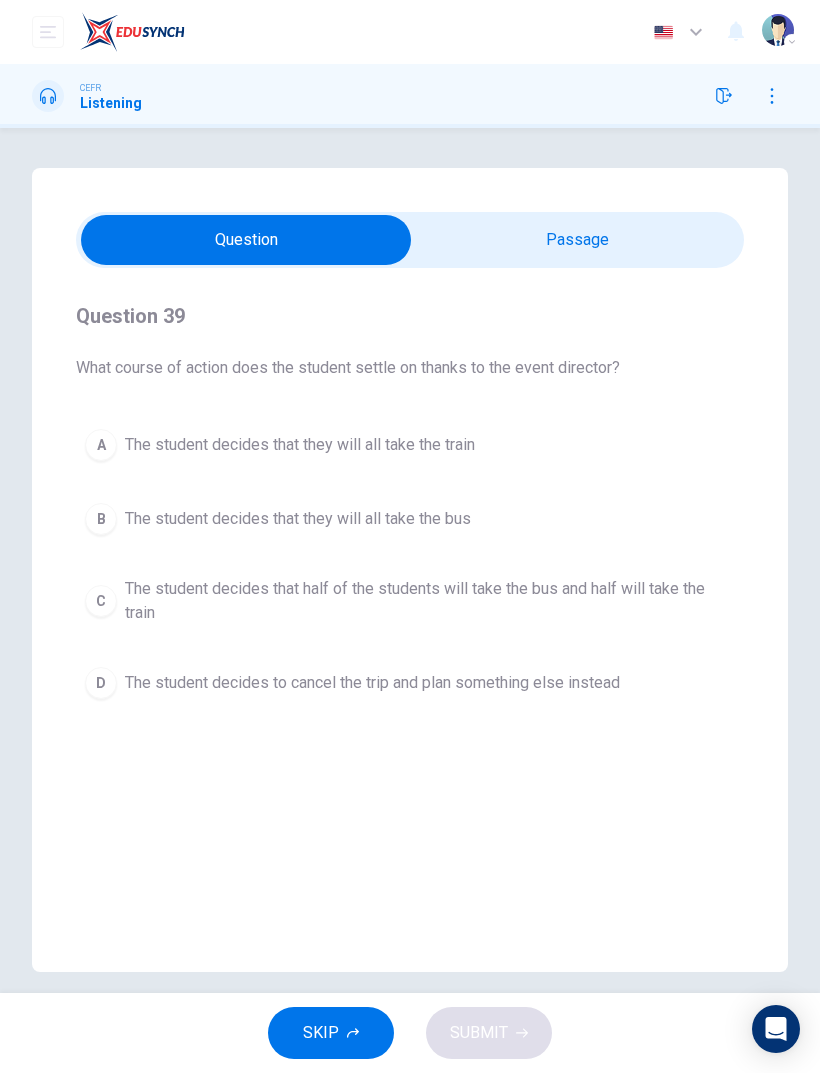 click at bounding box center [246, 240] 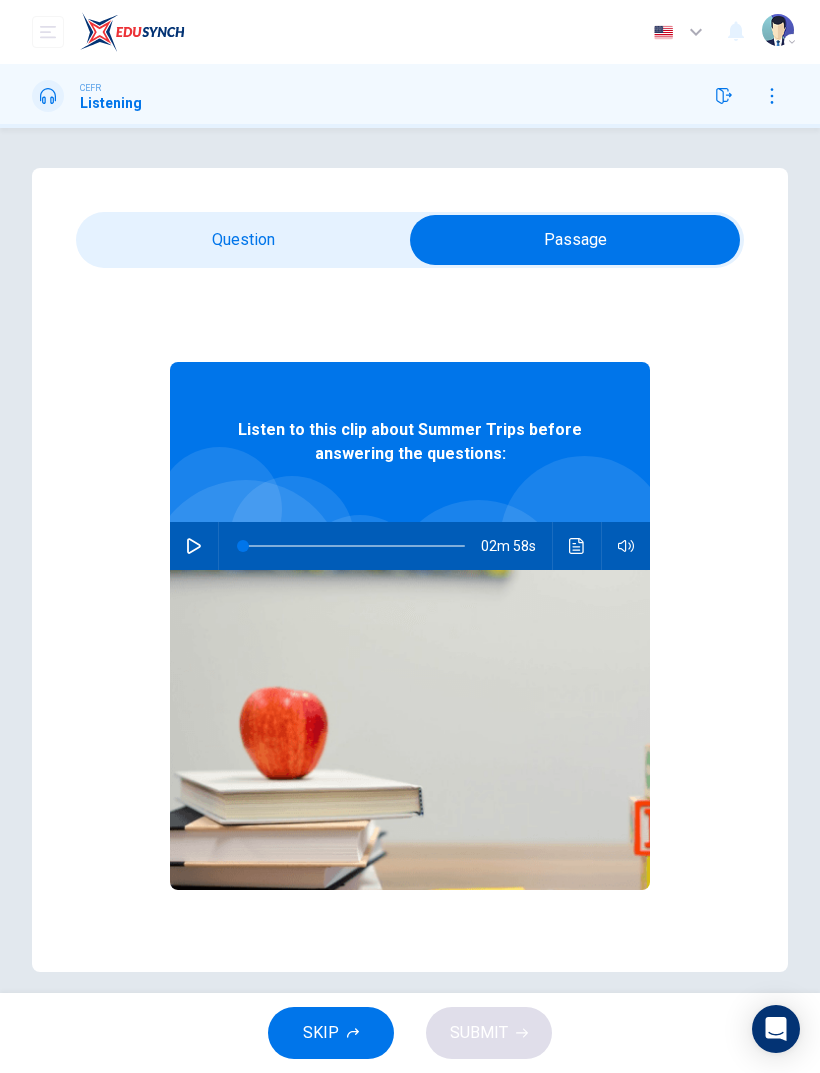 click at bounding box center (194, 546) 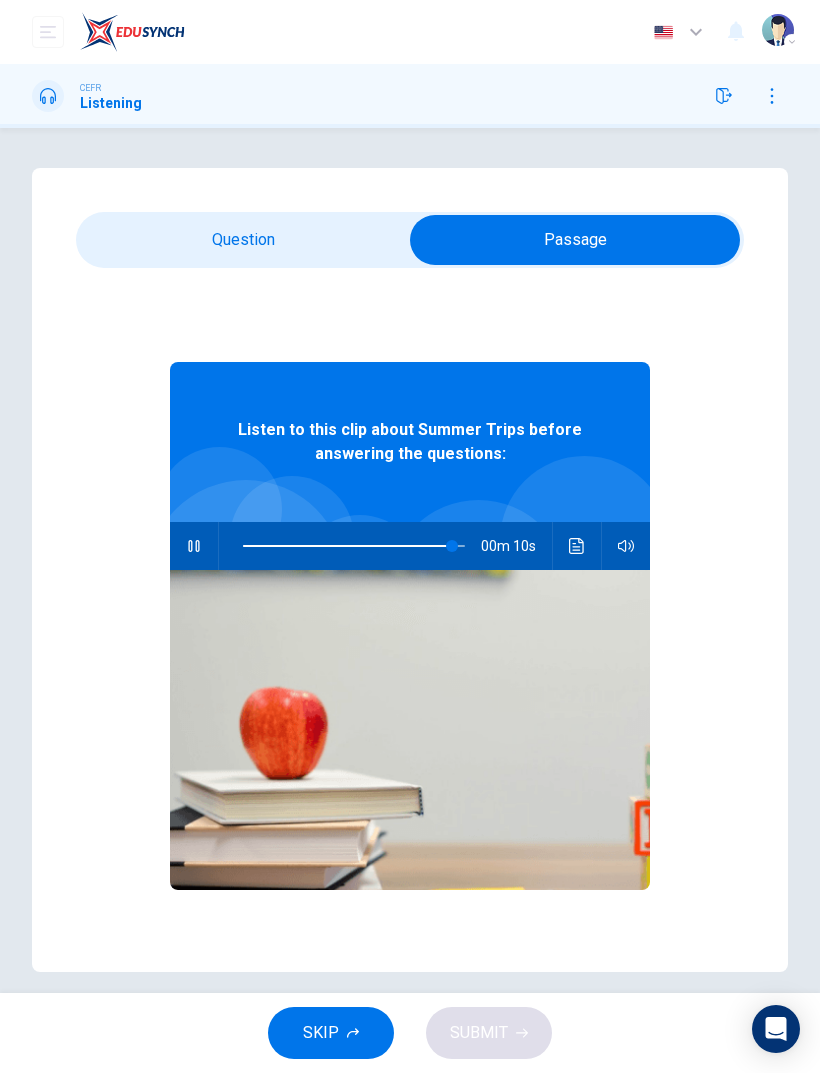 type on "95" 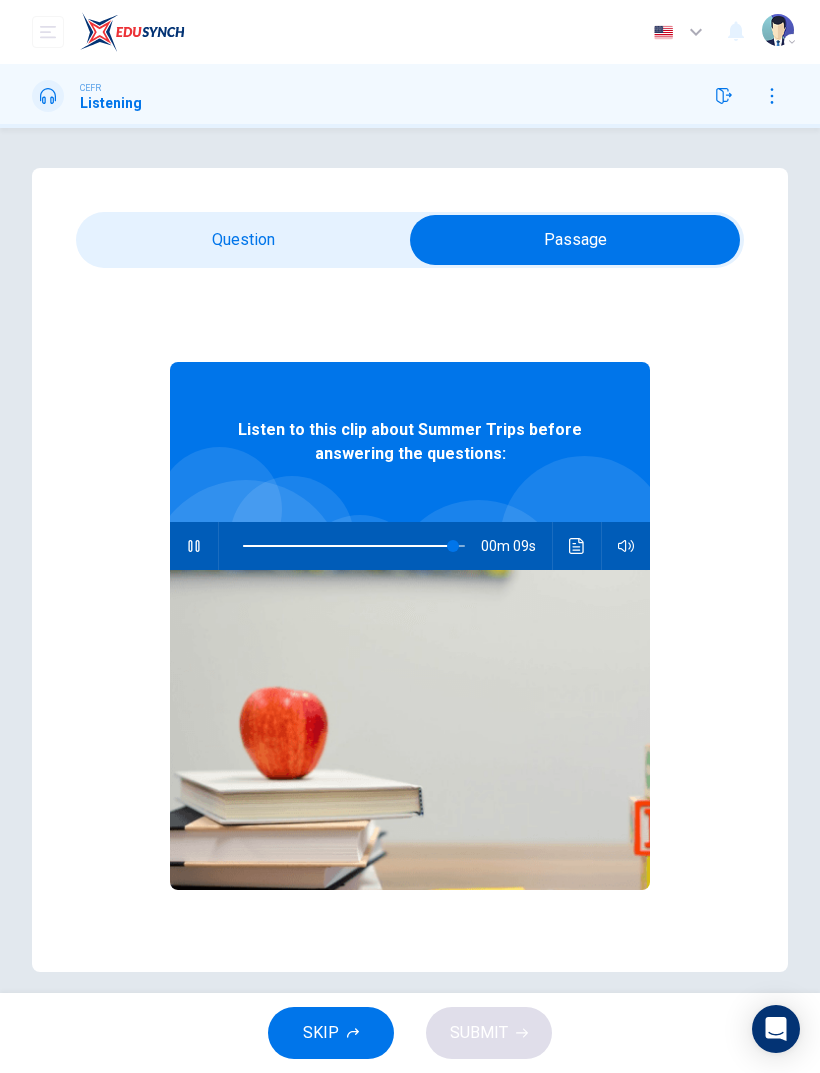 click at bounding box center [575, 240] 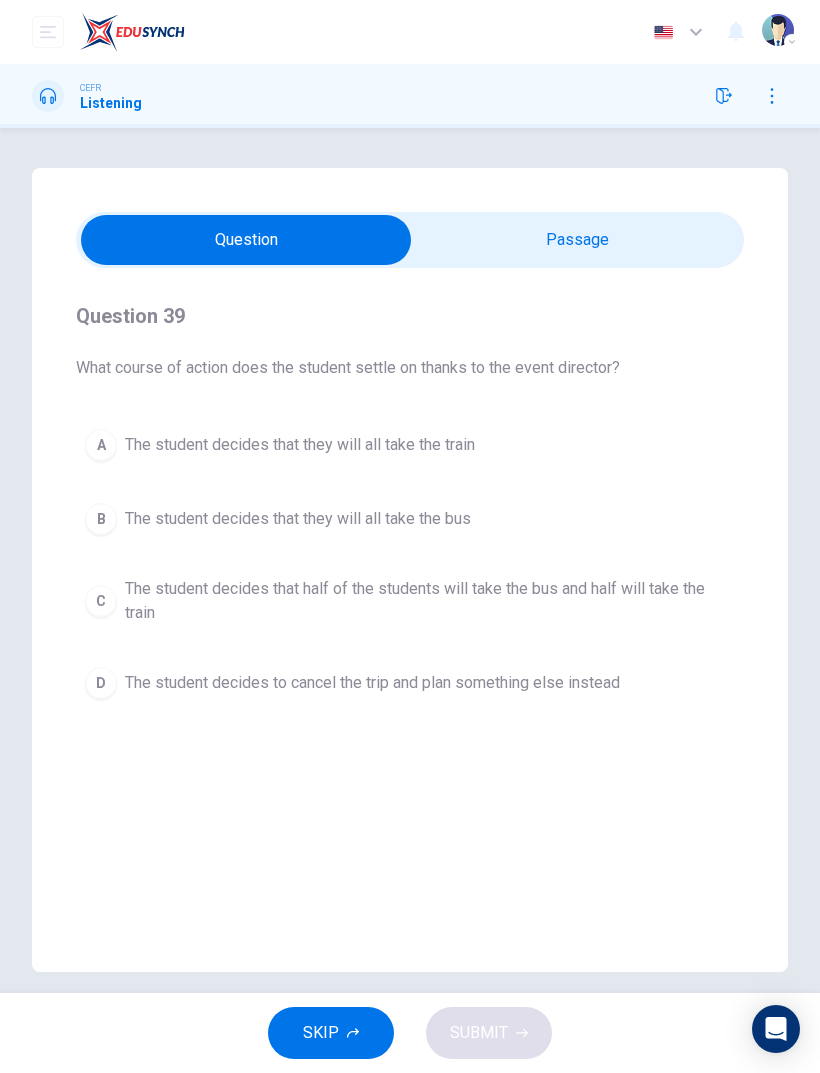 click on "The student decides that half of the students will take the bus and half will take the train" at bounding box center [430, 601] 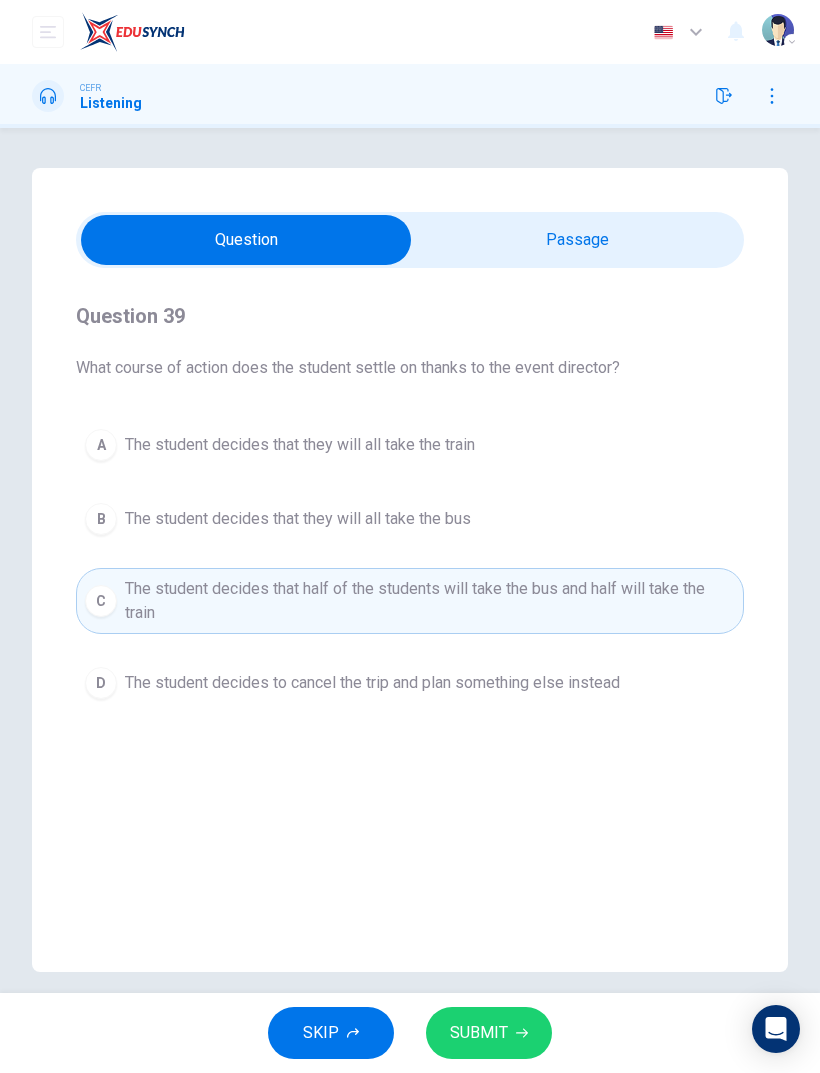 click on "SUBMIT" at bounding box center [479, 1033] 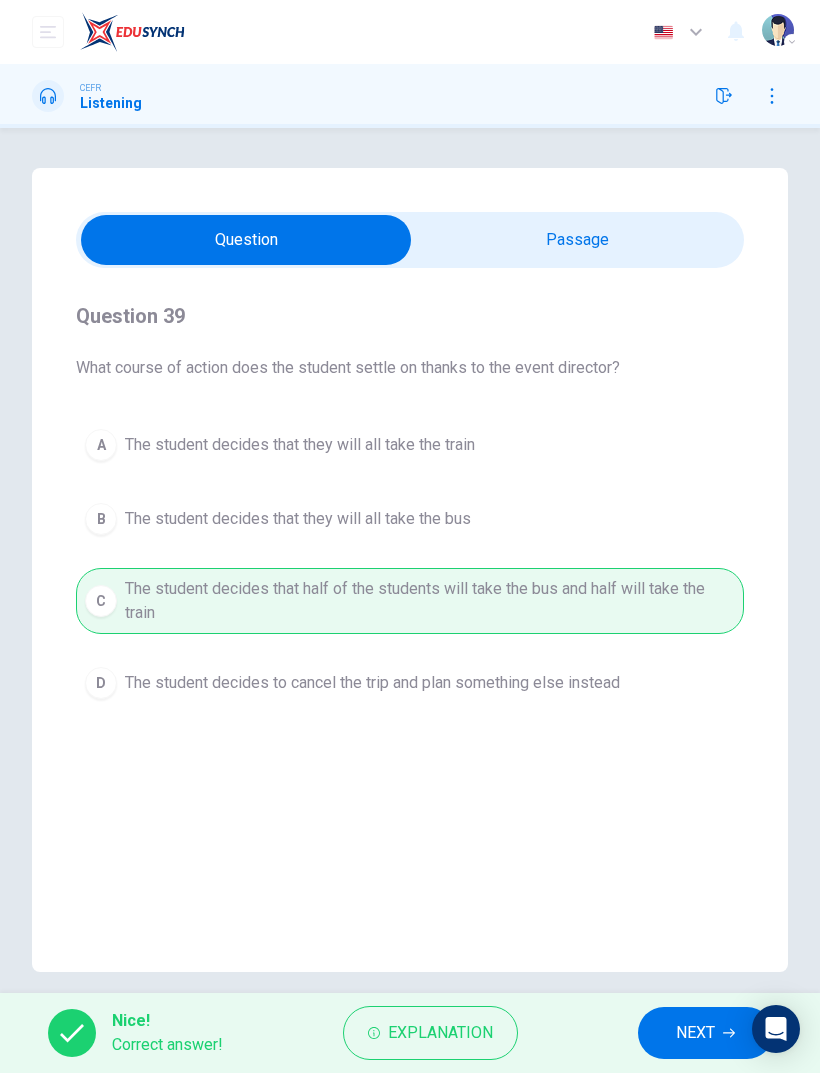 click on "NEXT" at bounding box center (695, 1033) 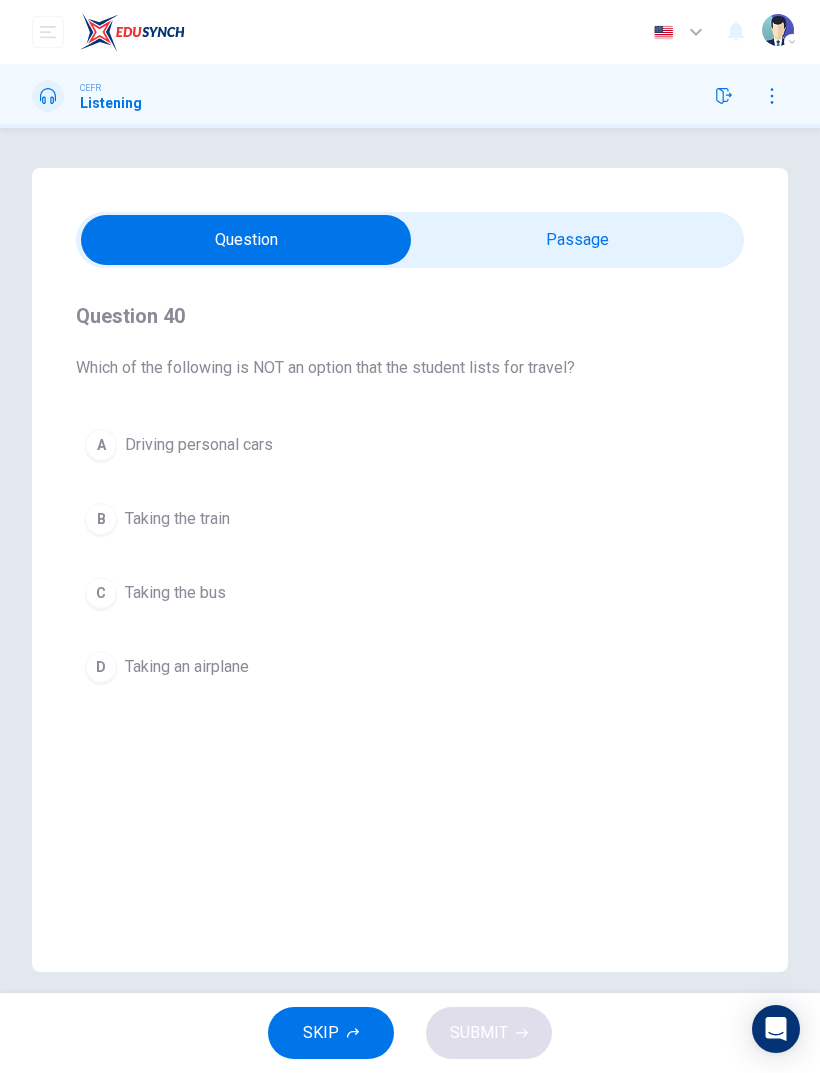 click on "Taking an airplane" at bounding box center (187, 667) 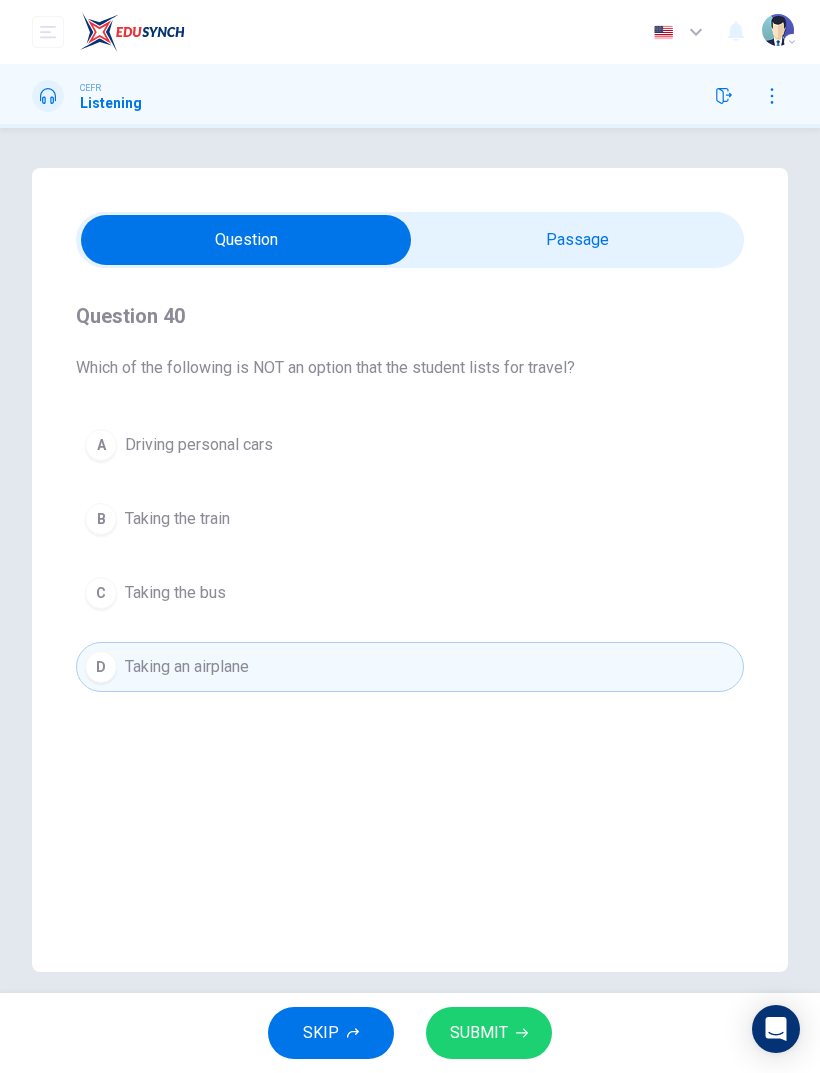 click on "Driving personal cars" at bounding box center [199, 445] 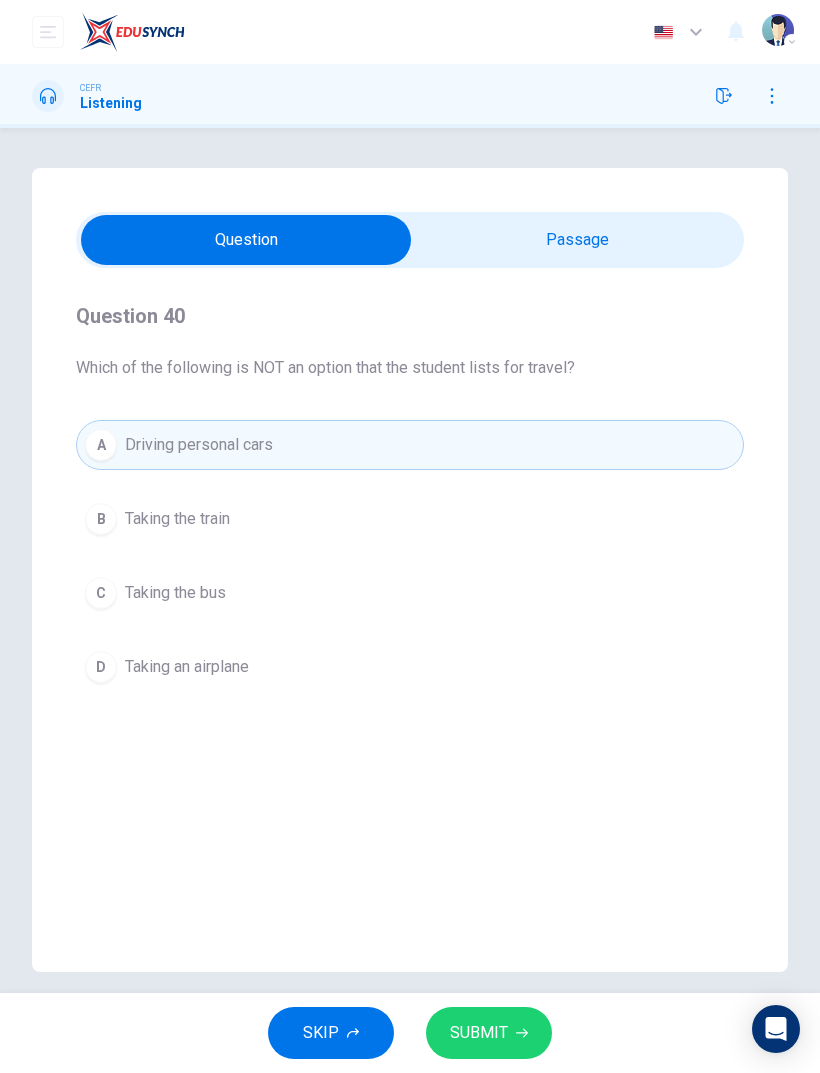 click on "SUBMIT" at bounding box center (479, 1033) 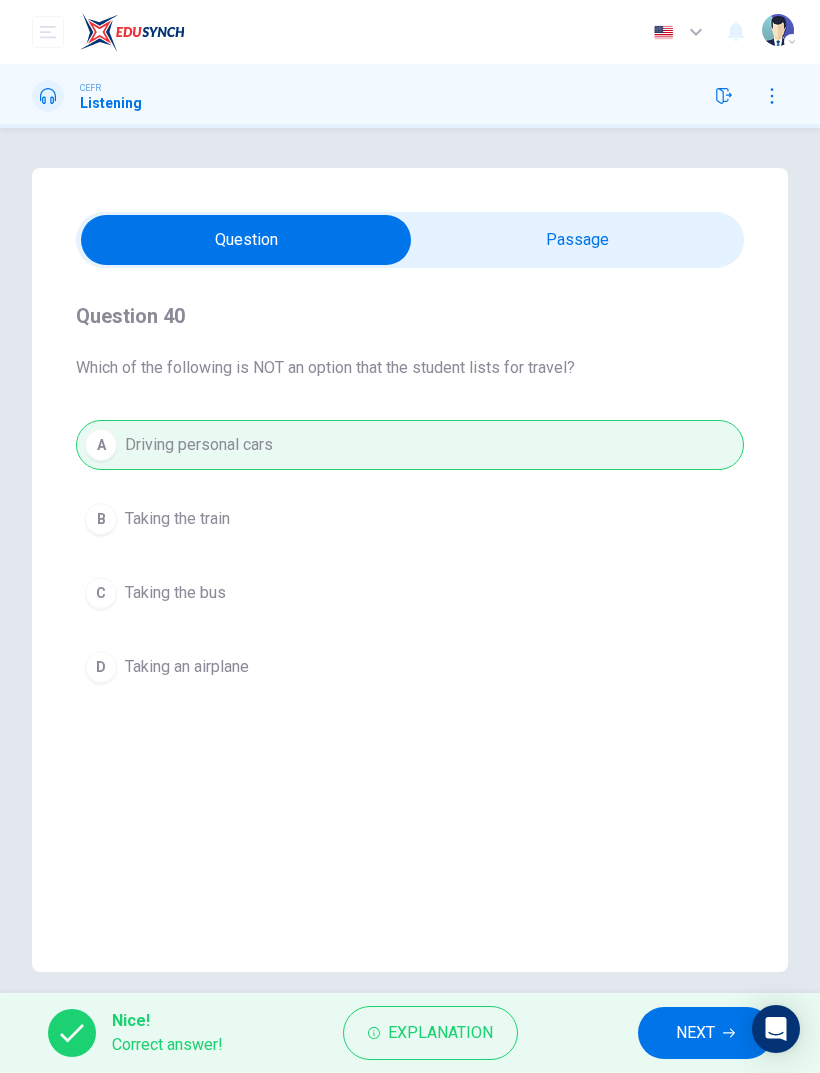 click on "NEXT" at bounding box center [705, 1033] 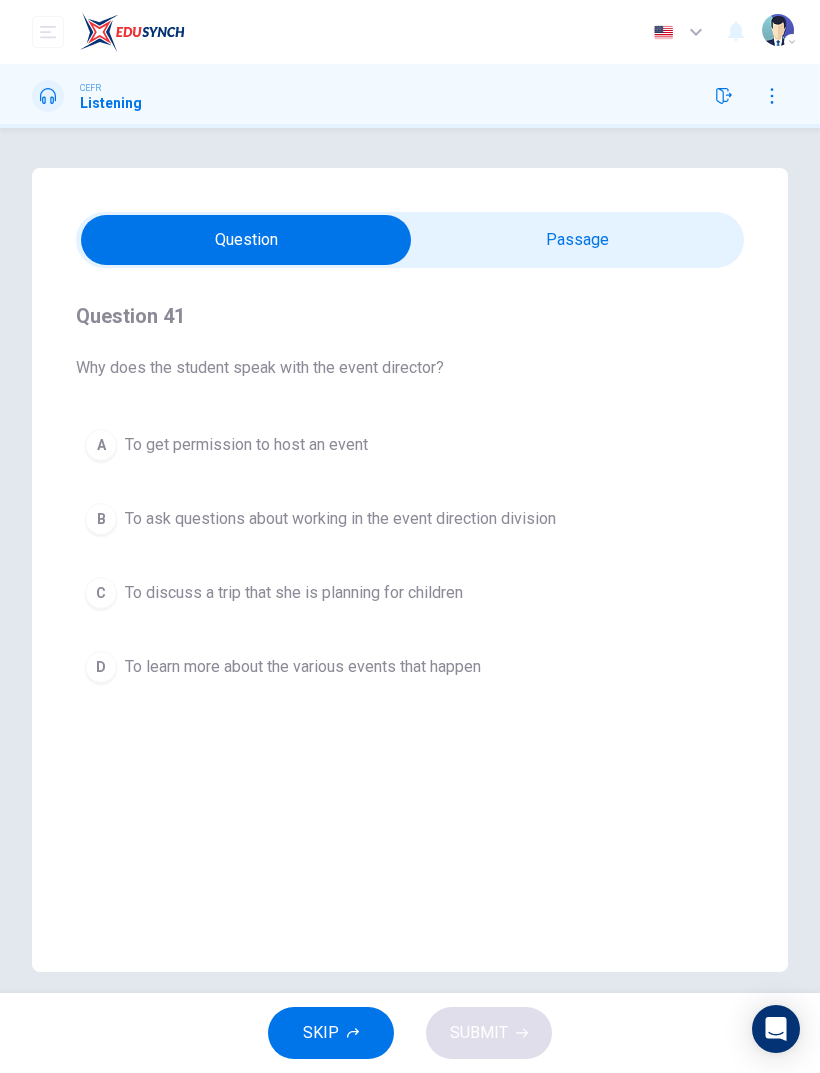 click on "C To discuss a trip that she is planning for children" at bounding box center (410, 593) 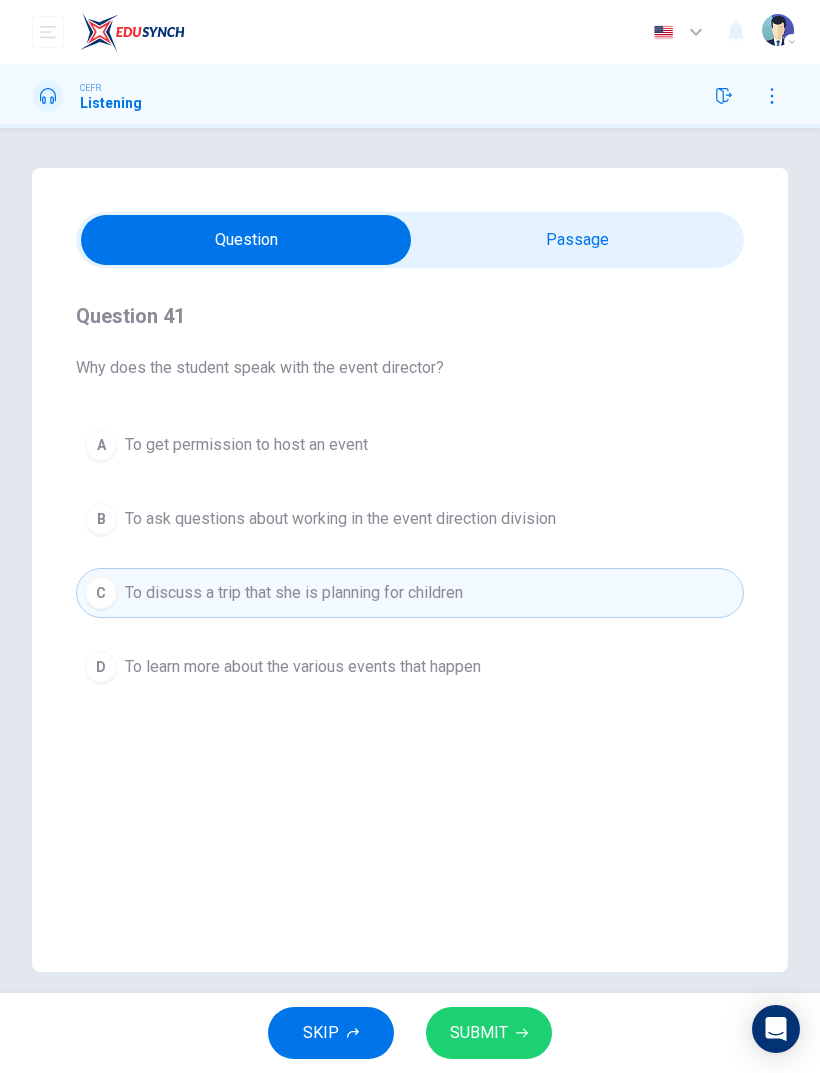 click on "SUBMIT" at bounding box center (479, 1033) 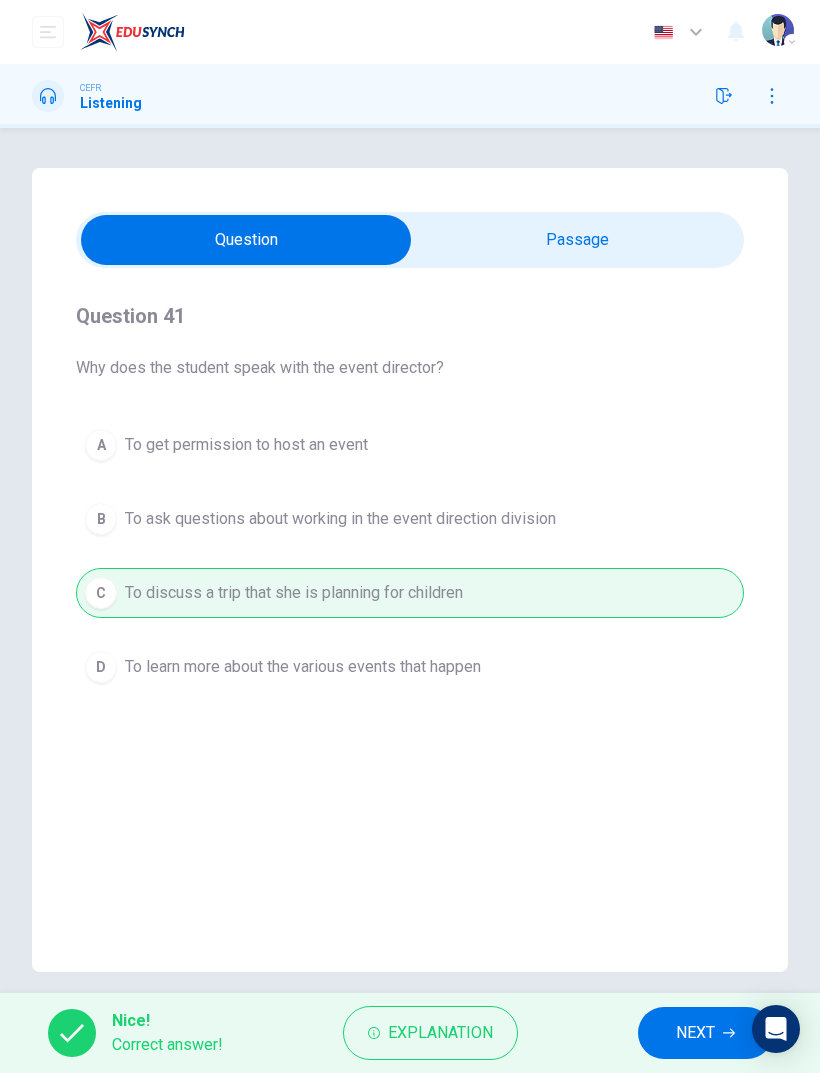 click on "Explanation" at bounding box center (440, 1033) 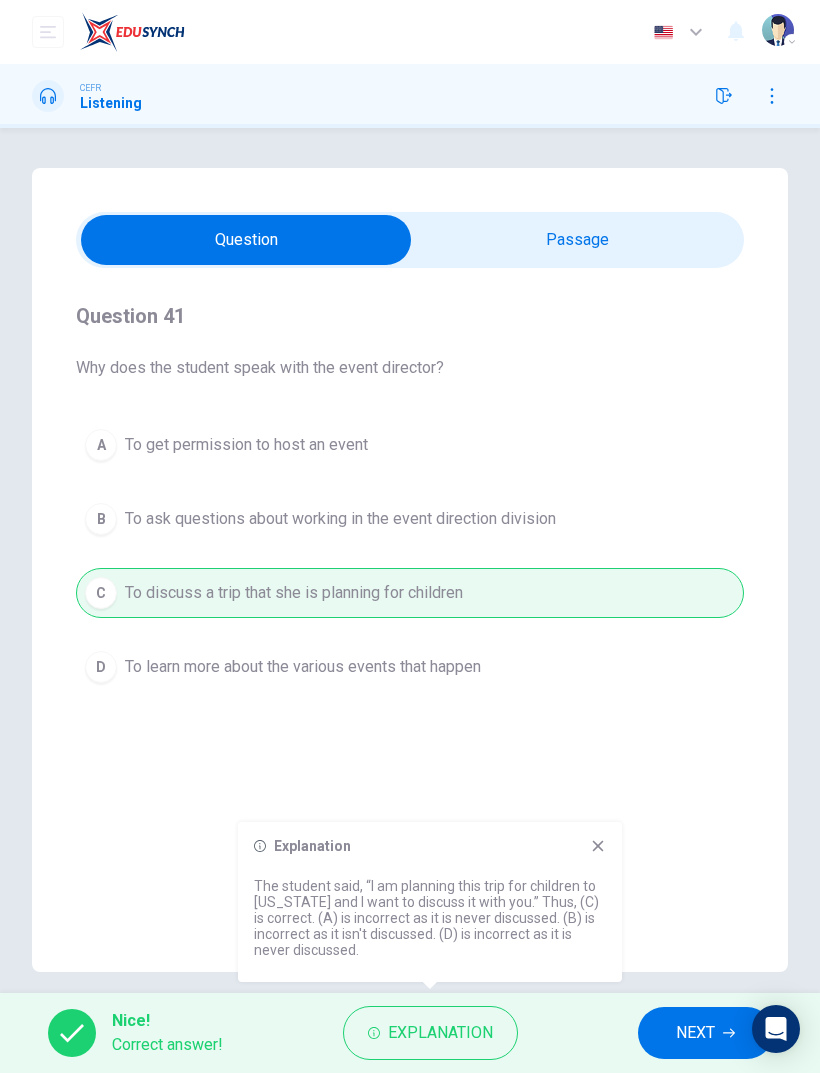 click 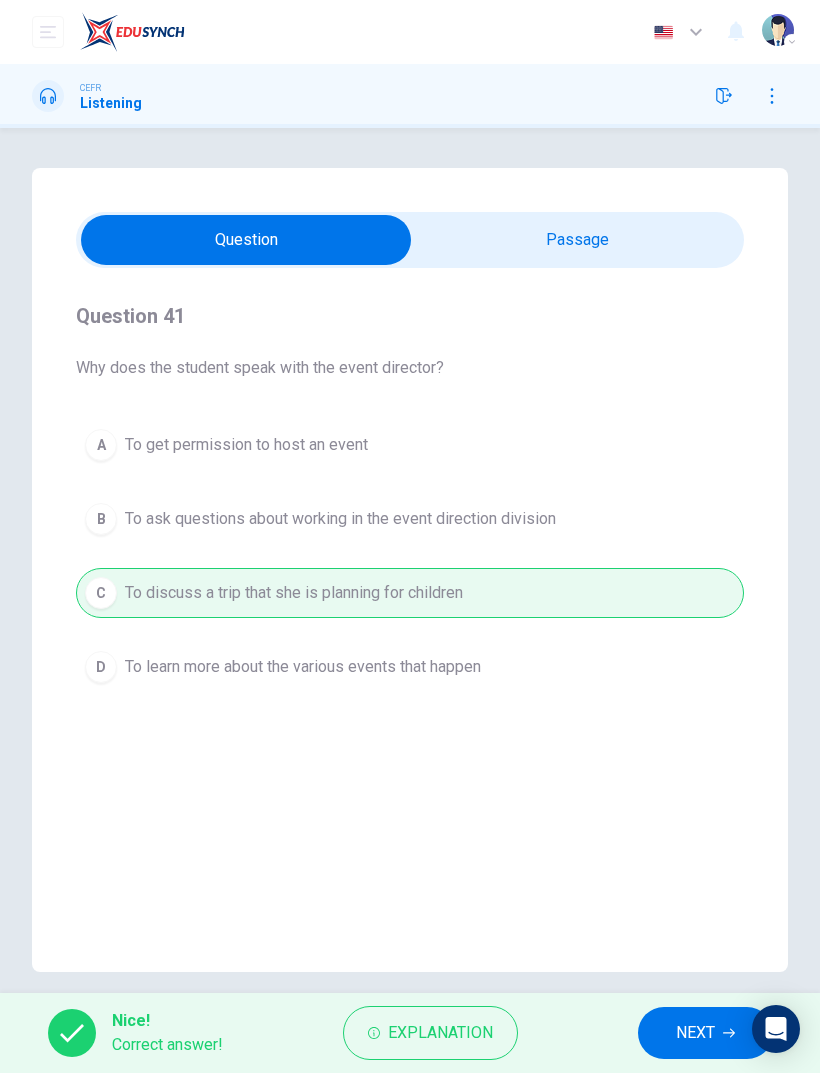 click on "Explanation" at bounding box center [440, 1033] 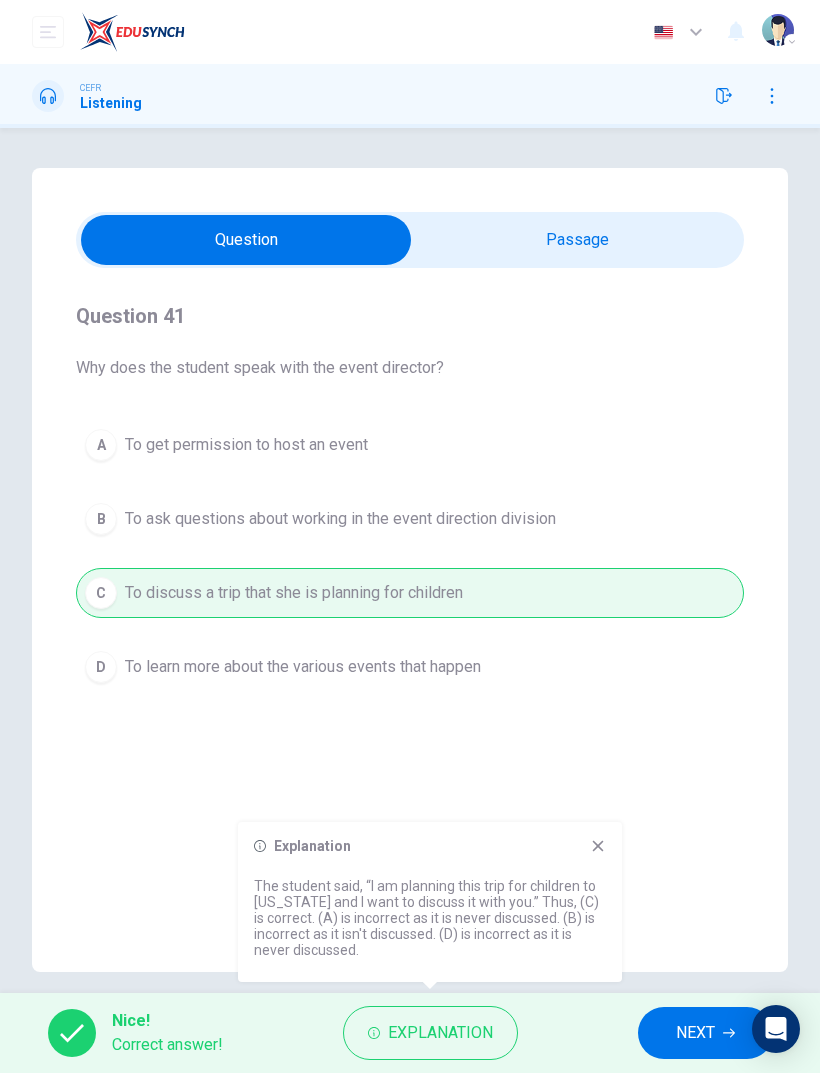 click 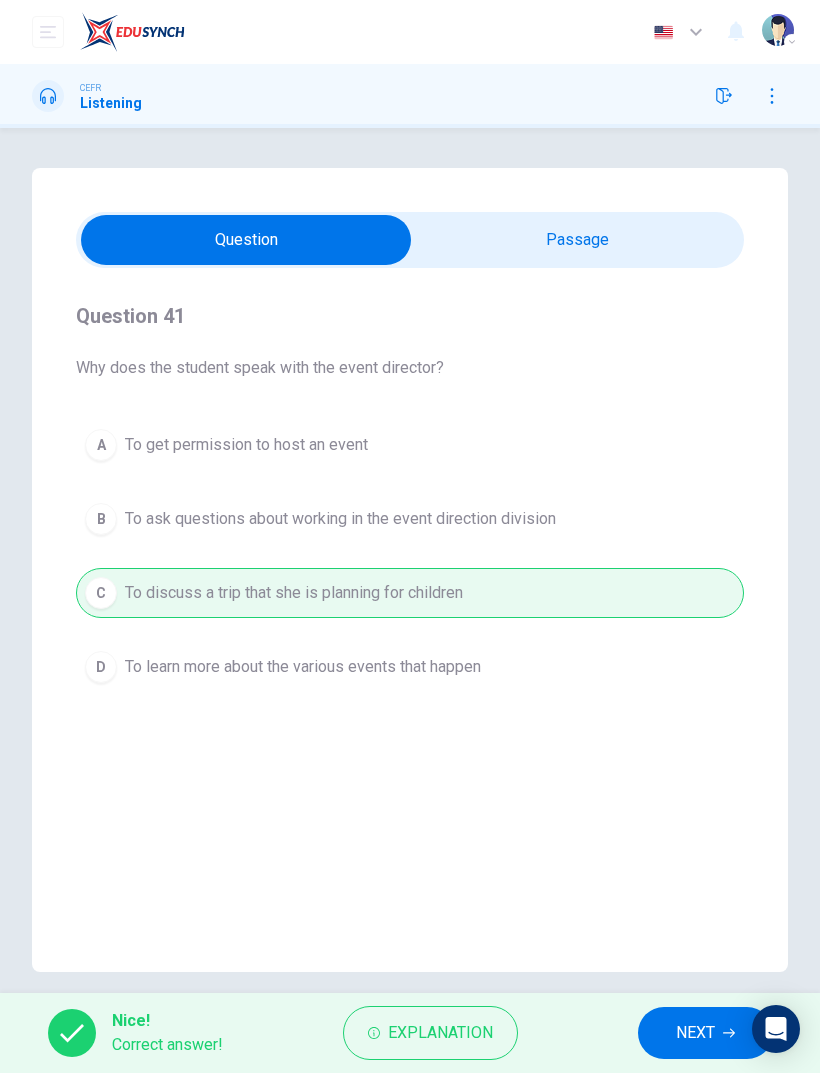 click on "NEXT" at bounding box center (695, 1033) 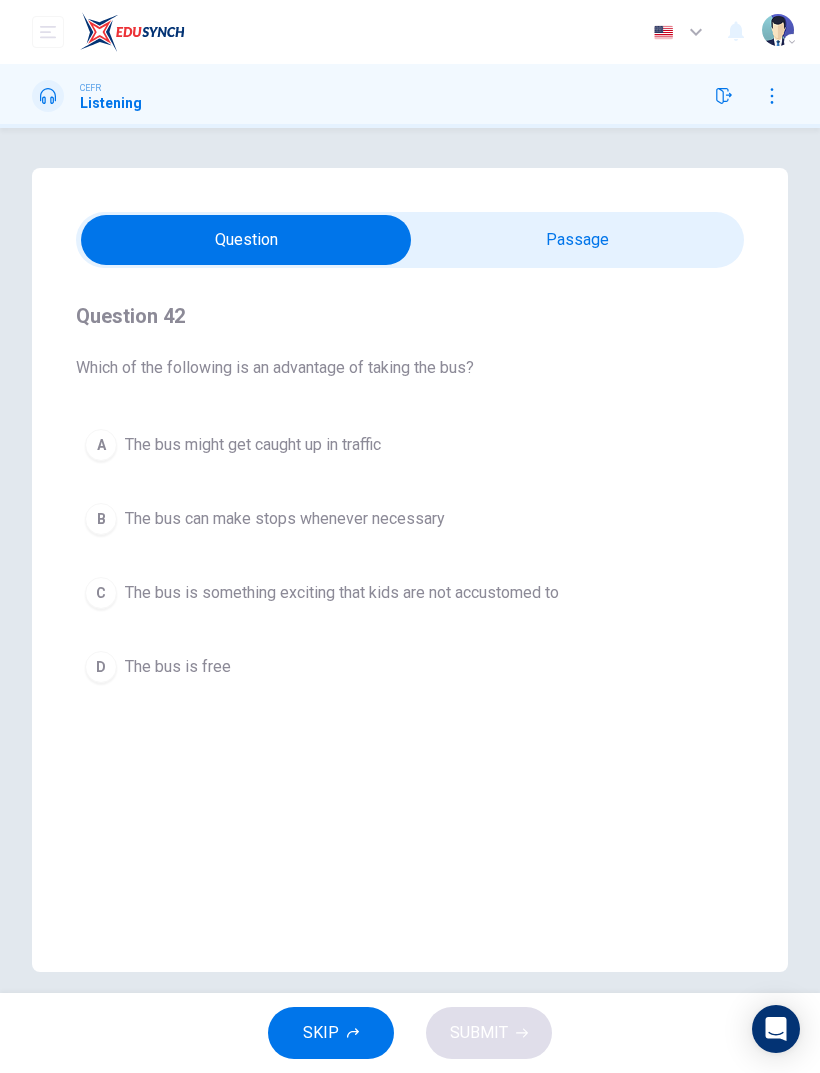 click on "The bus can make stops whenever necessary" at bounding box center [285, 519] 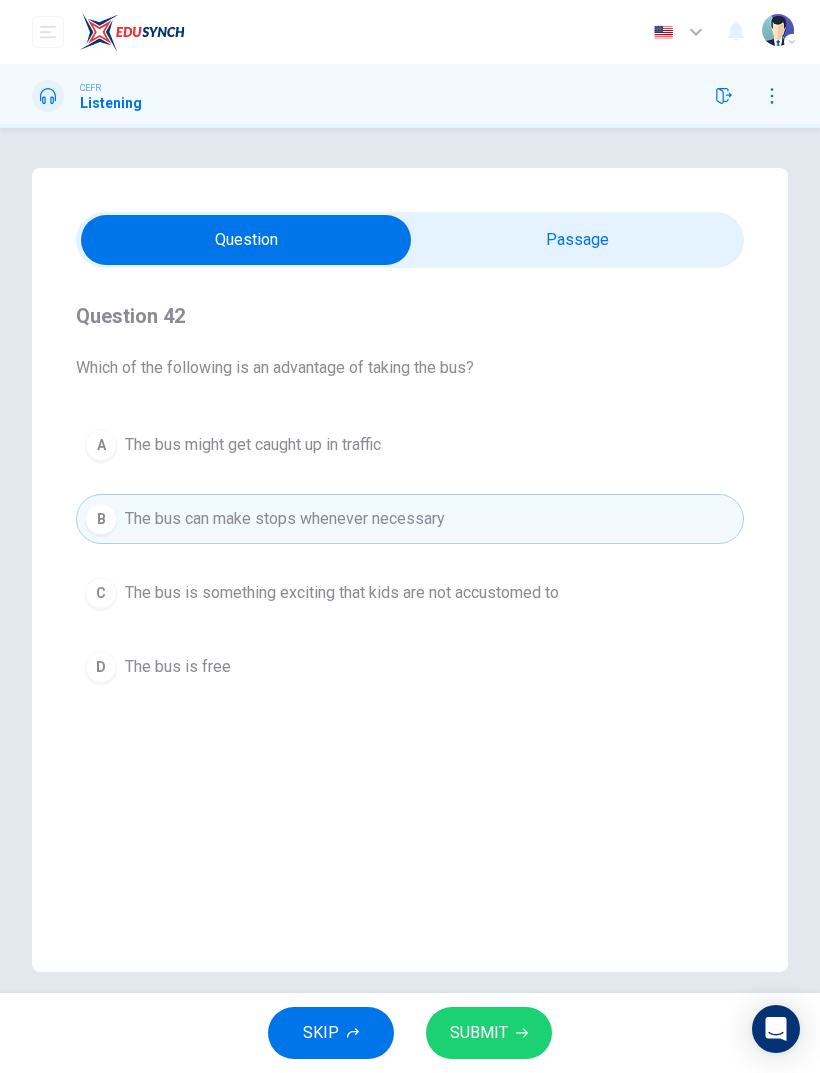 click on "SUBMIT" at bounding box center [489, 1033] 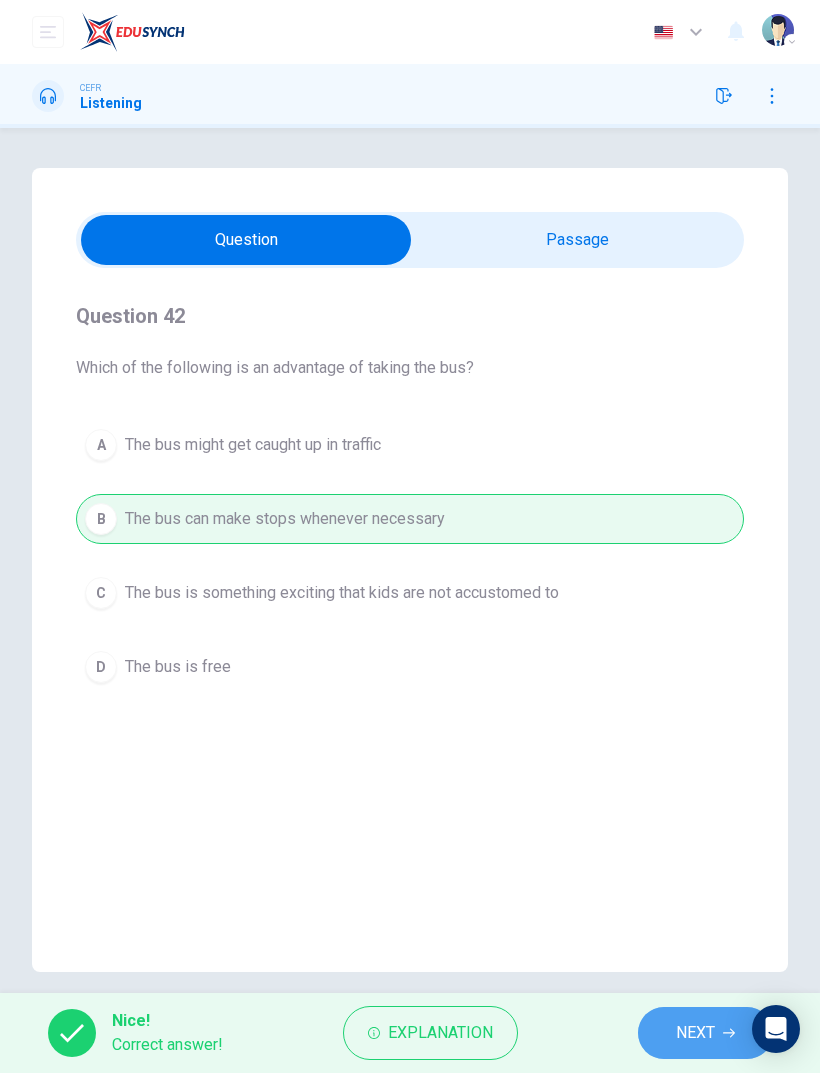 click on "NEXT" at bounding box center (695, 1033) 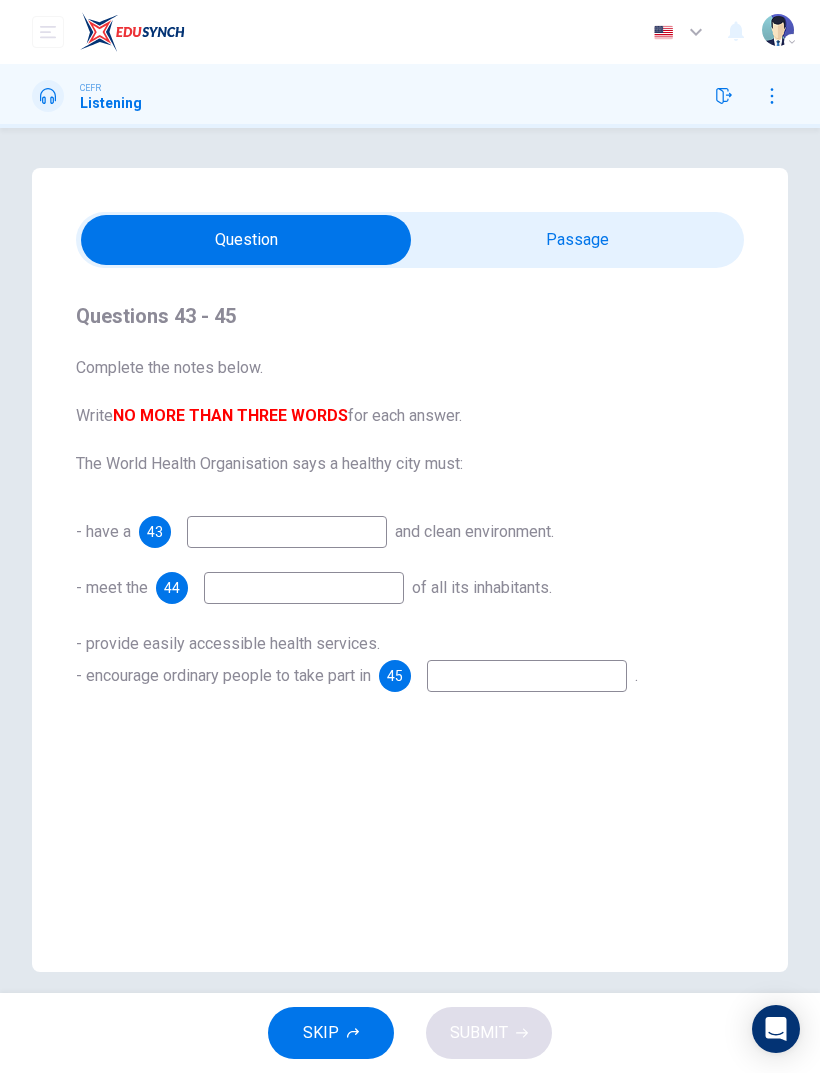 click at bounding box center (724, 96) 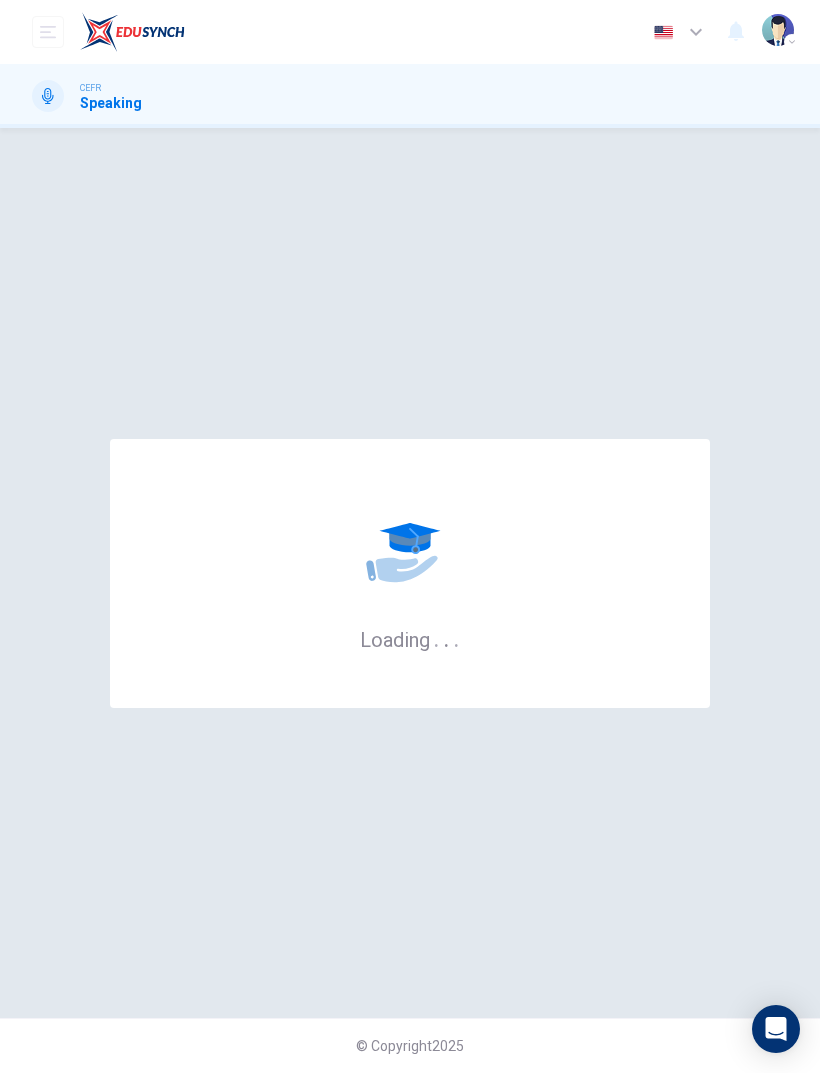 scroll, scrollTop: 0, scrollLeft: 0, axis: both 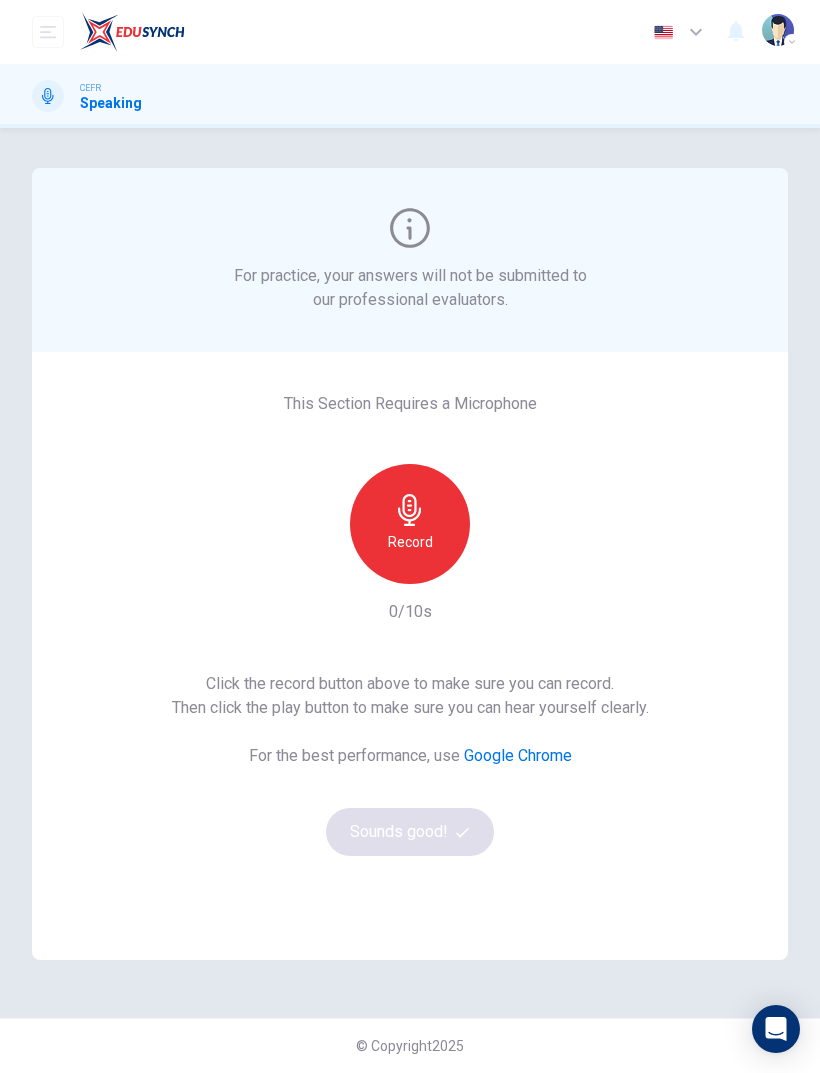 click on "Click the record button above to make sure you can record.     Then click the play button to make sure you can hear yourself clearly. For the best performance, use   Google Chrome Sounds good!" at bounding box center [410, 764] 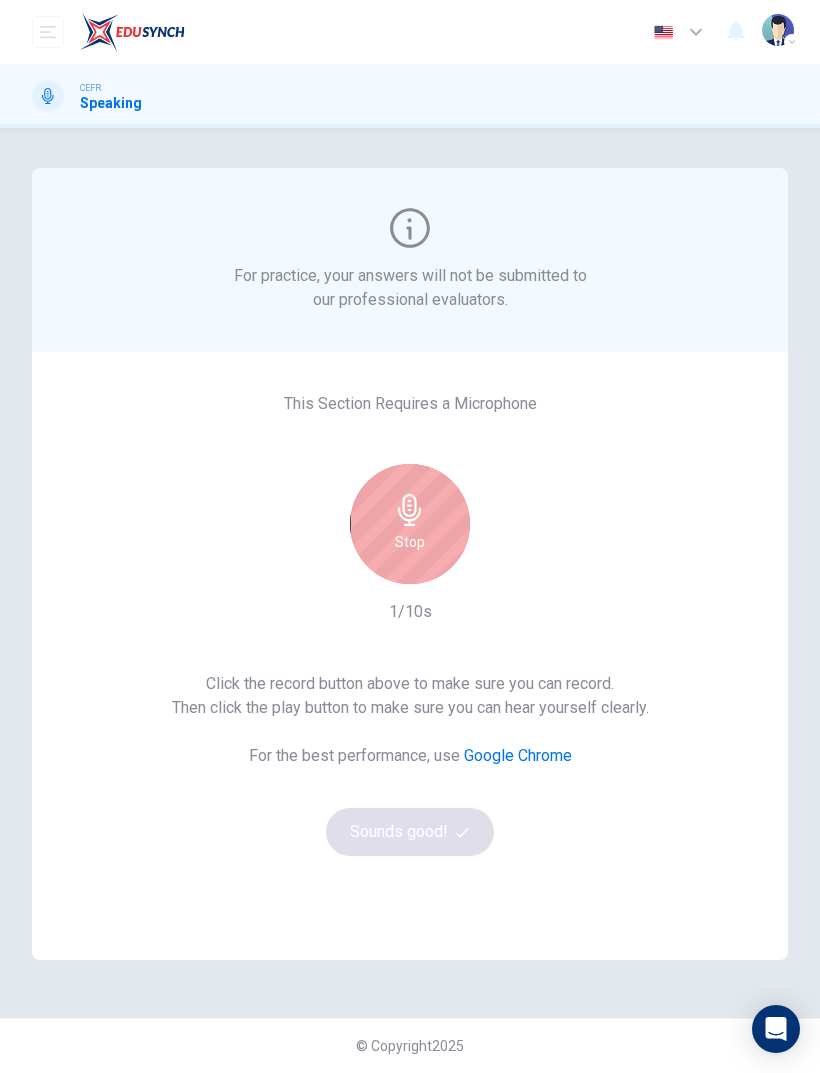click on "Stop" at bounding box center (410, 524) 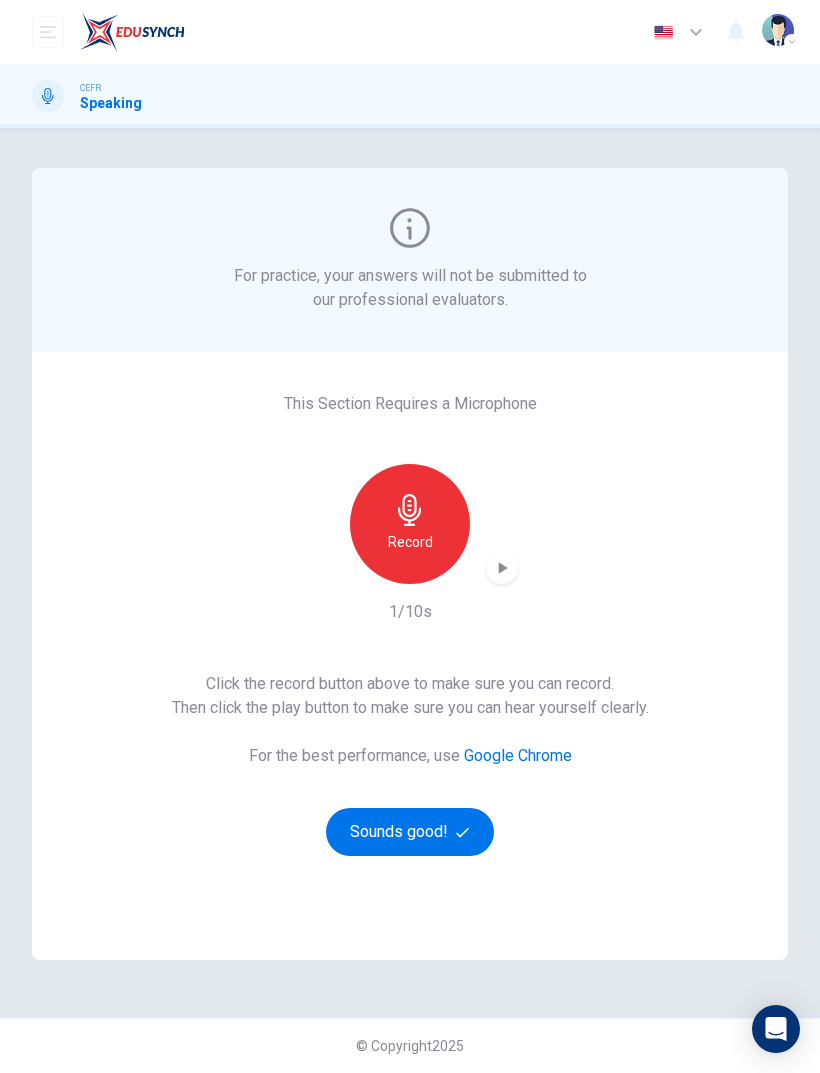click on "Sounds good!" at bounding box center (410, 832) 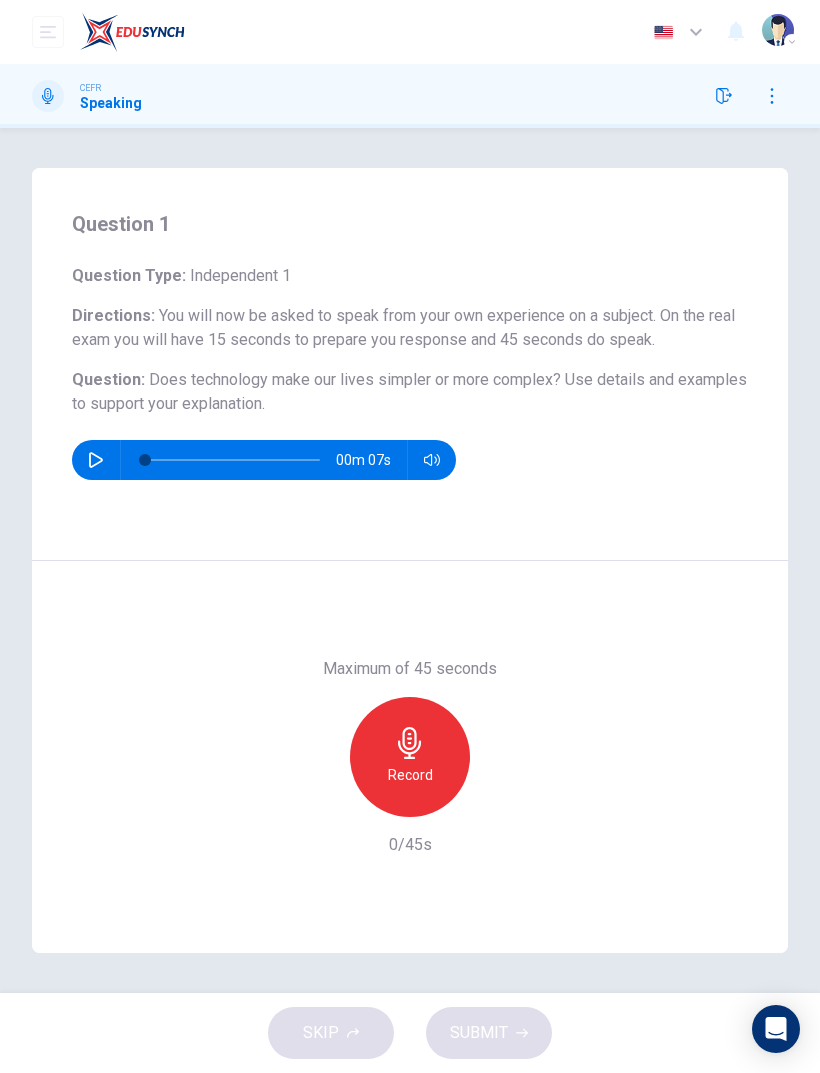 click at bounding box center [96, 460] 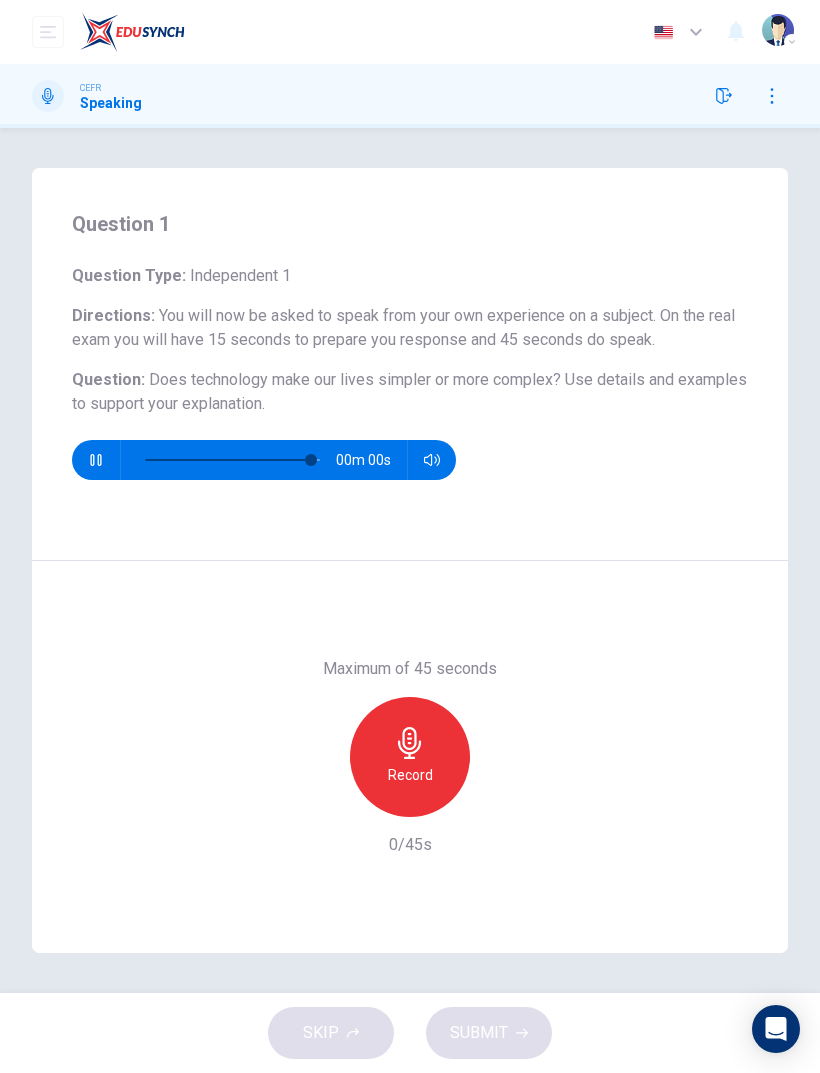 type on "0" 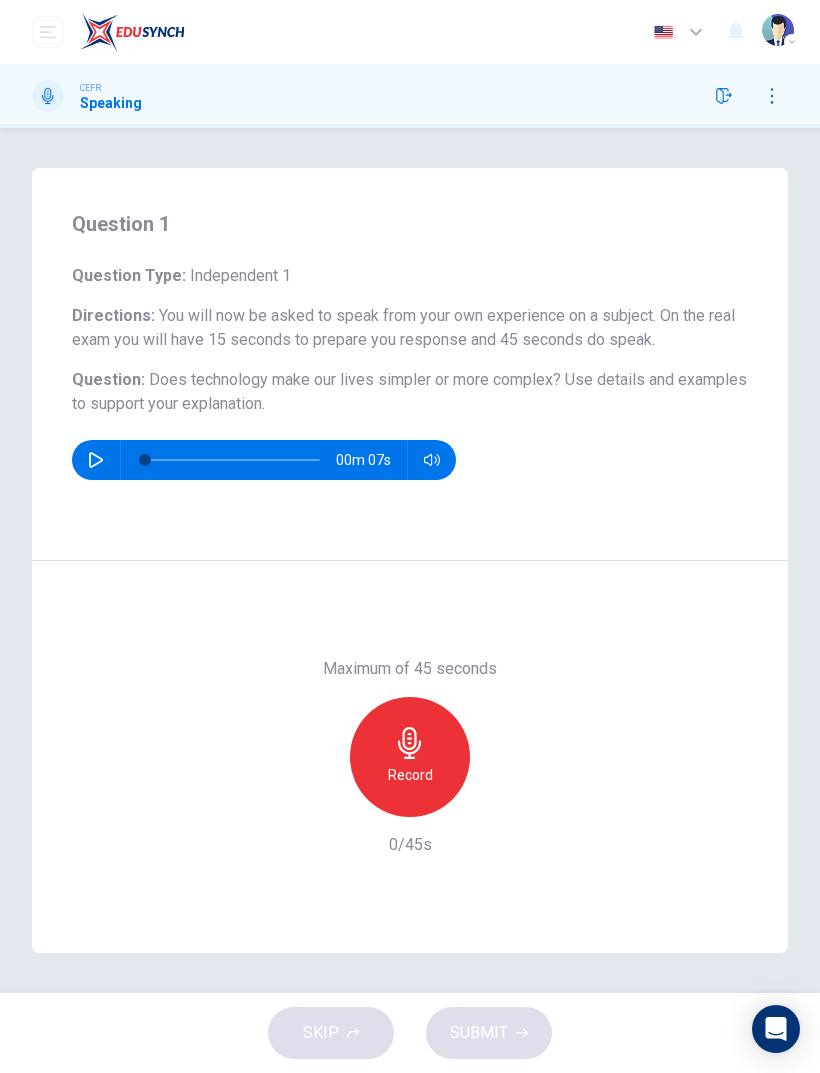 click on "Dashboard Practice Start a test Analysis English en ​ ANNISAA HUDA BINTI SARKHAN CEFR Speaking Question   1 Question Type :   Independent 1 Directions :   You will now be asked to speak from your own experience on a subject. On the real exam you will have 15 seconds to prepare you response and 45 seconds do speak. Question :   Does technology make our lives simpler or more complex?    Use details and examples to support your explanation. 00m 07s Maximum of 45 seconds Record 0/45s SKIP SUBMIT EduSynch - Online Language Proficiency Testing
Dashboard Practice Start a test Analysis Notifications © Copyright  2025 Audio Timer 00:00:24 END SESSION" at bounding box center (410, 536) 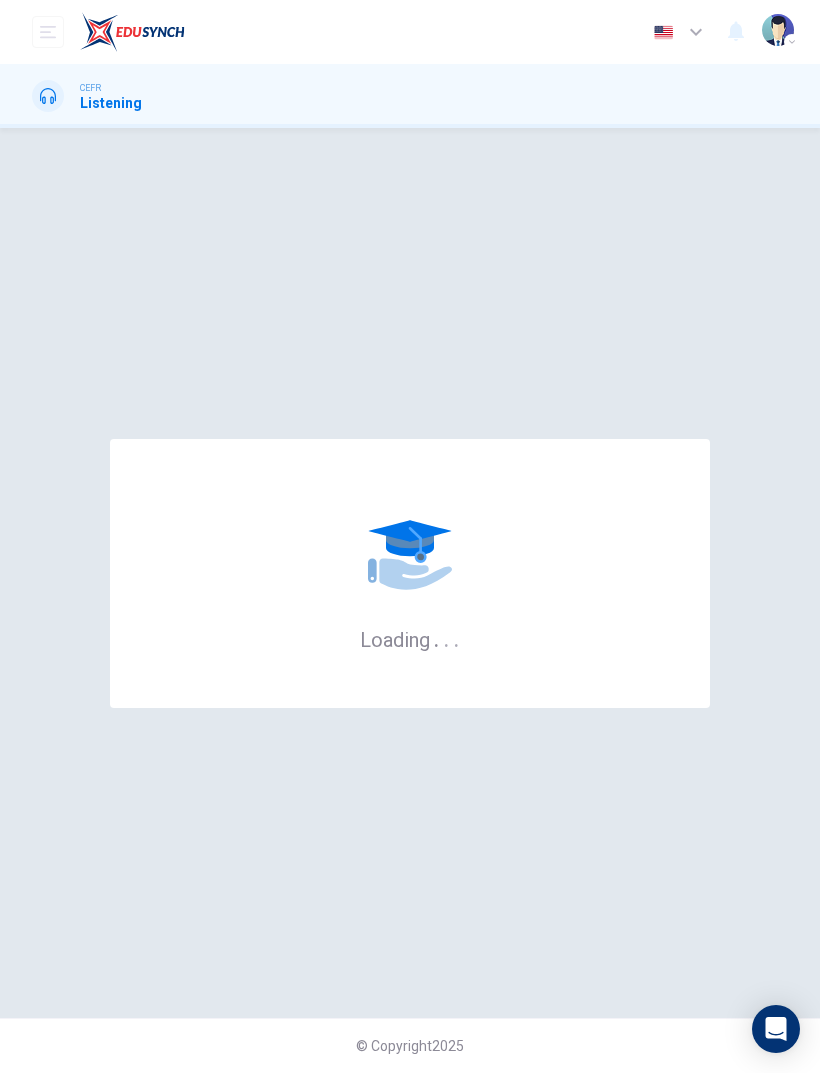 scroll, scrollTop: 0, scrollLeft: 0, axis: both 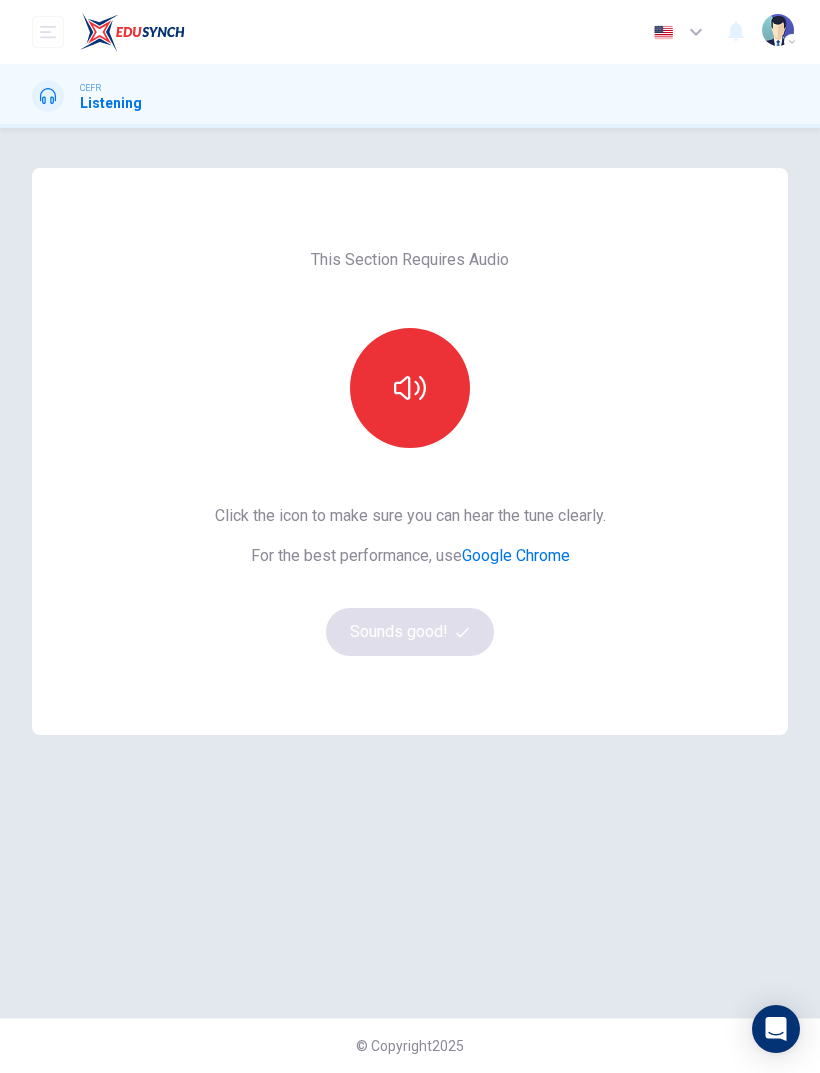 click 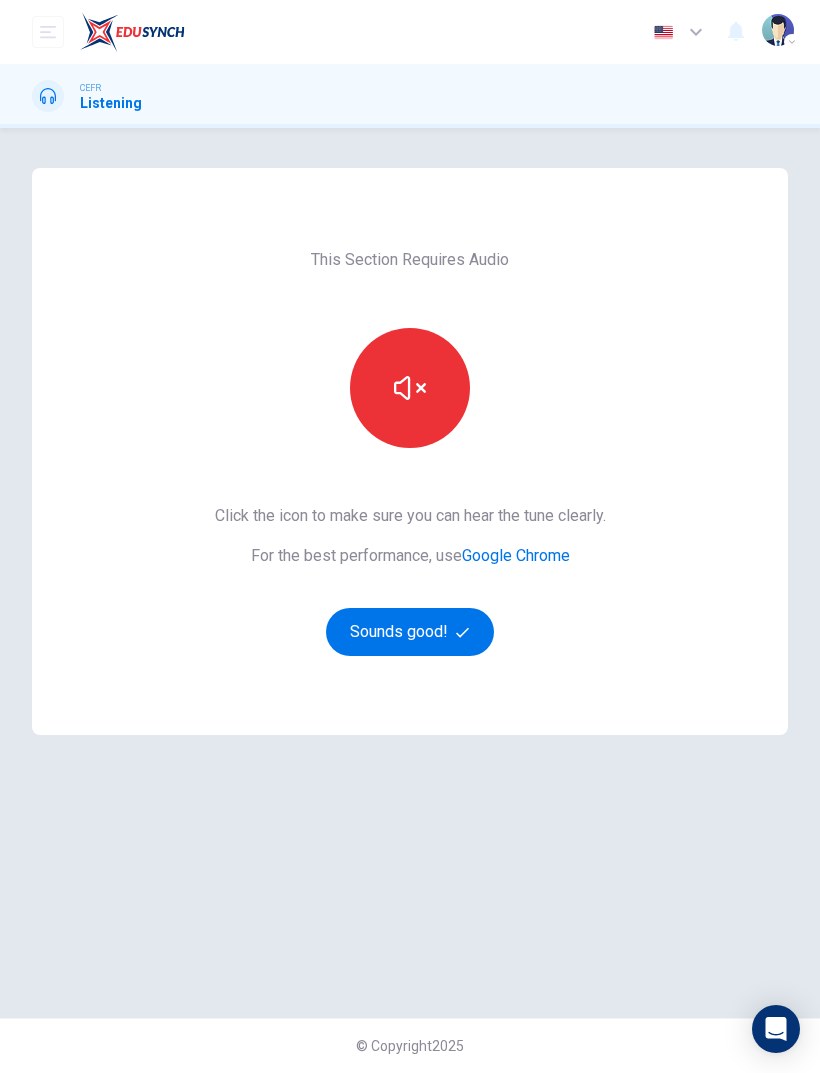 click on "Sounds good!" at bounding box center [410, 632] 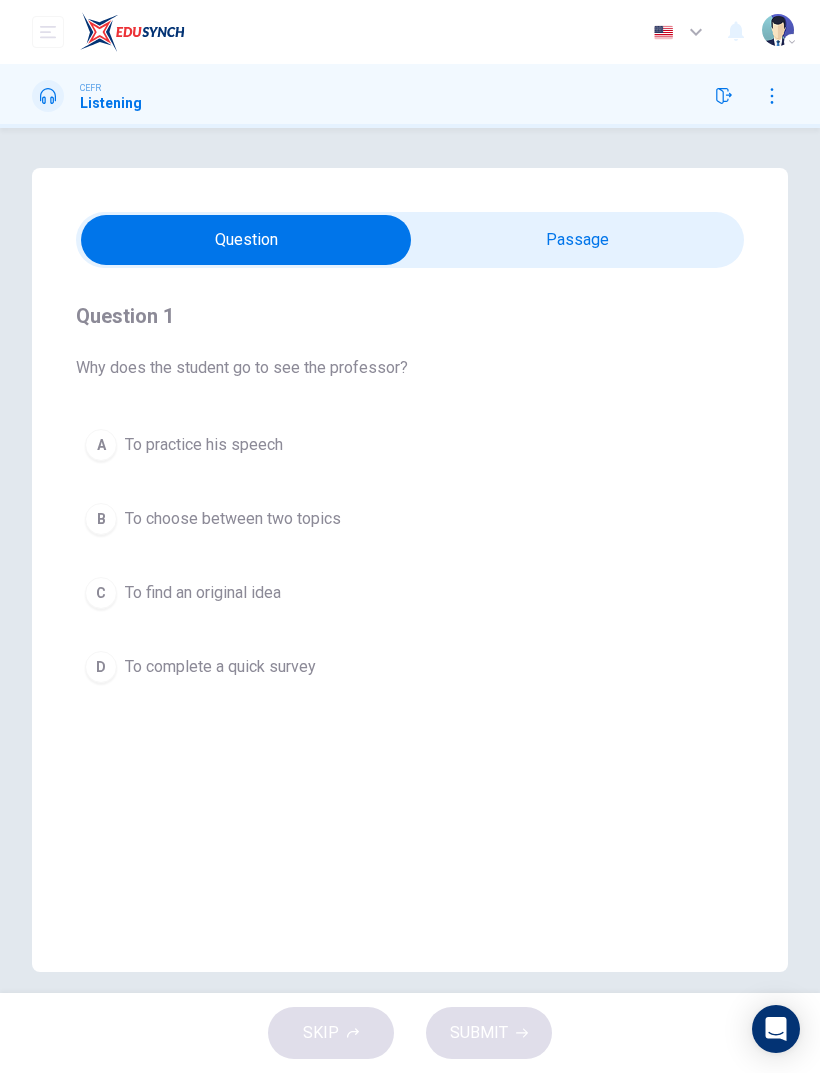 click at bounding box center (246, 240) 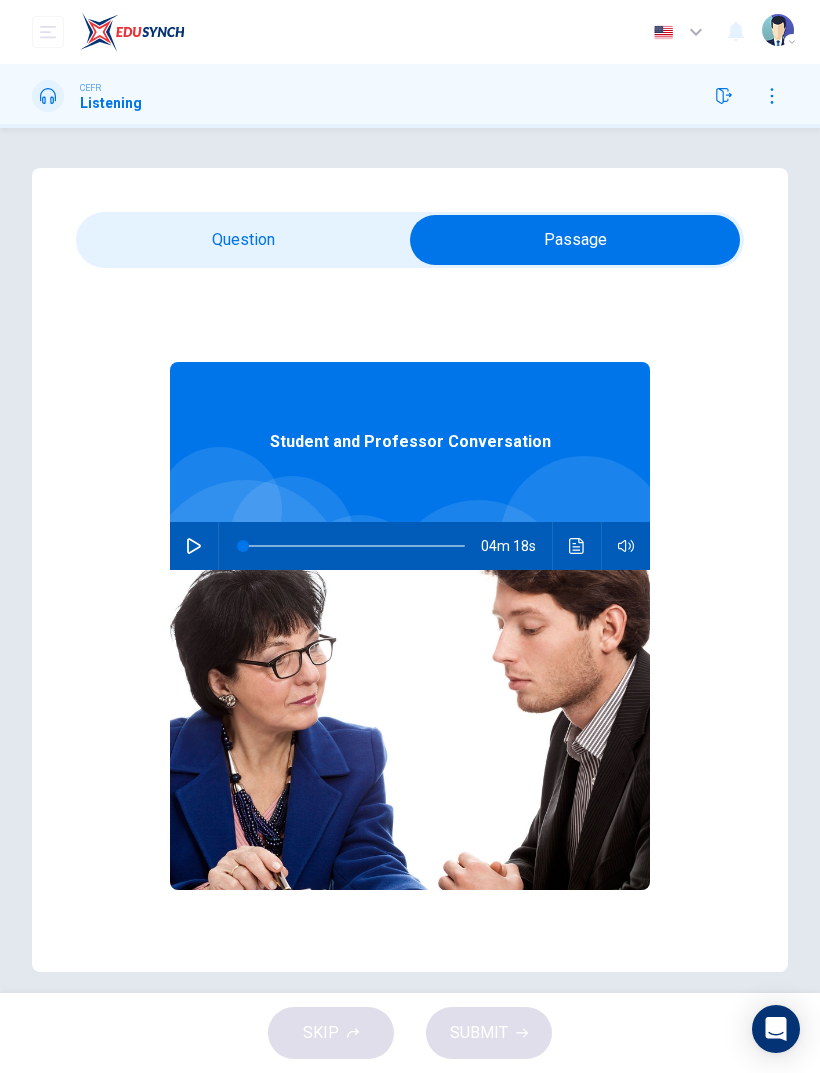 click at bounding box center (194, 546) 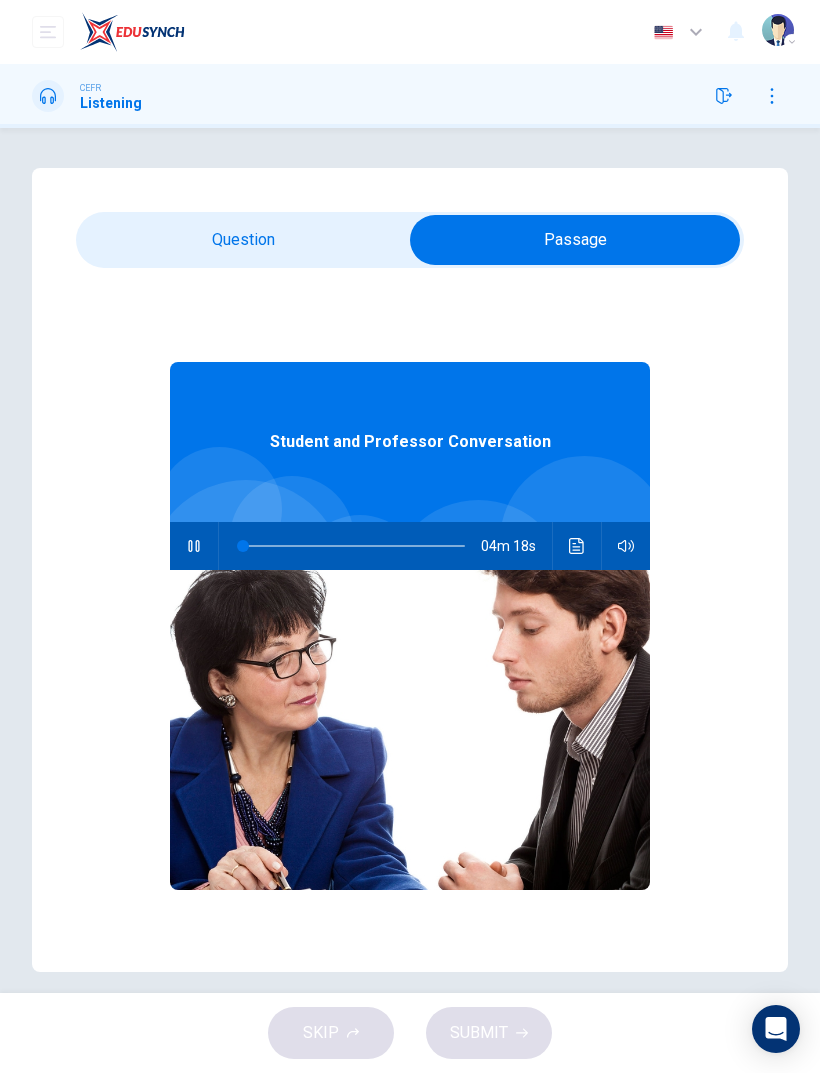 click at bounding box center [575, 240] 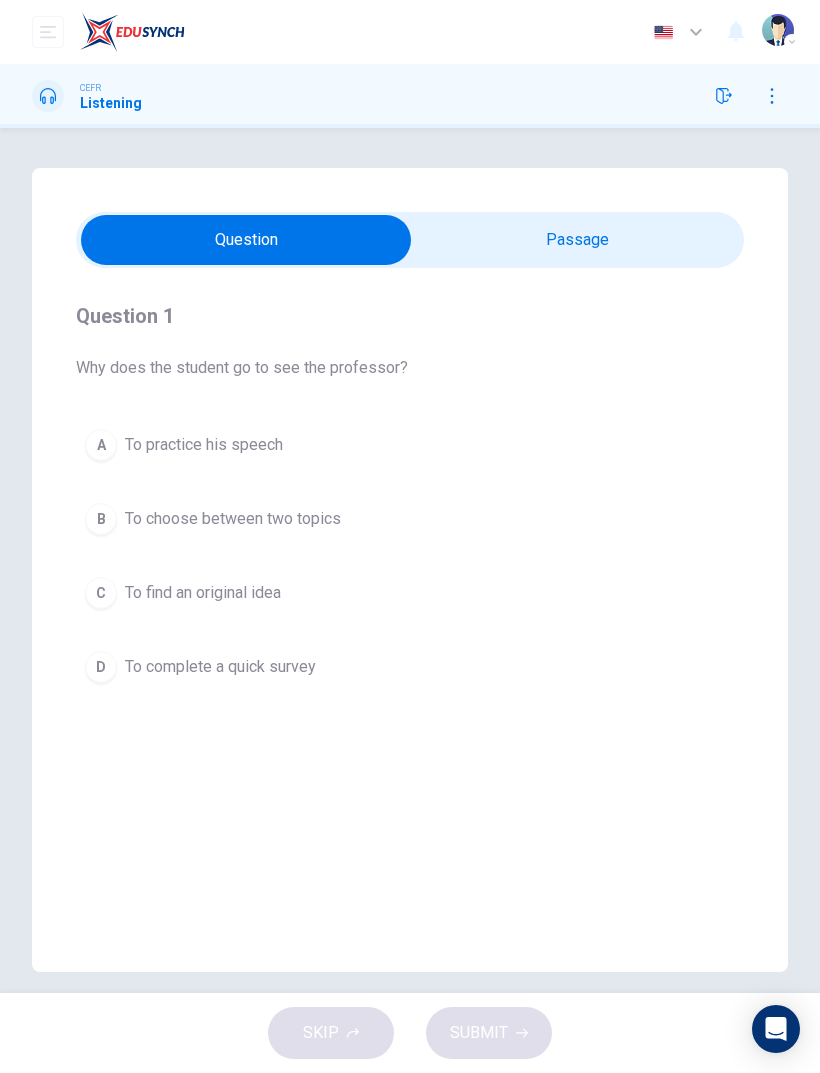 click at bounding box center (246, 240) 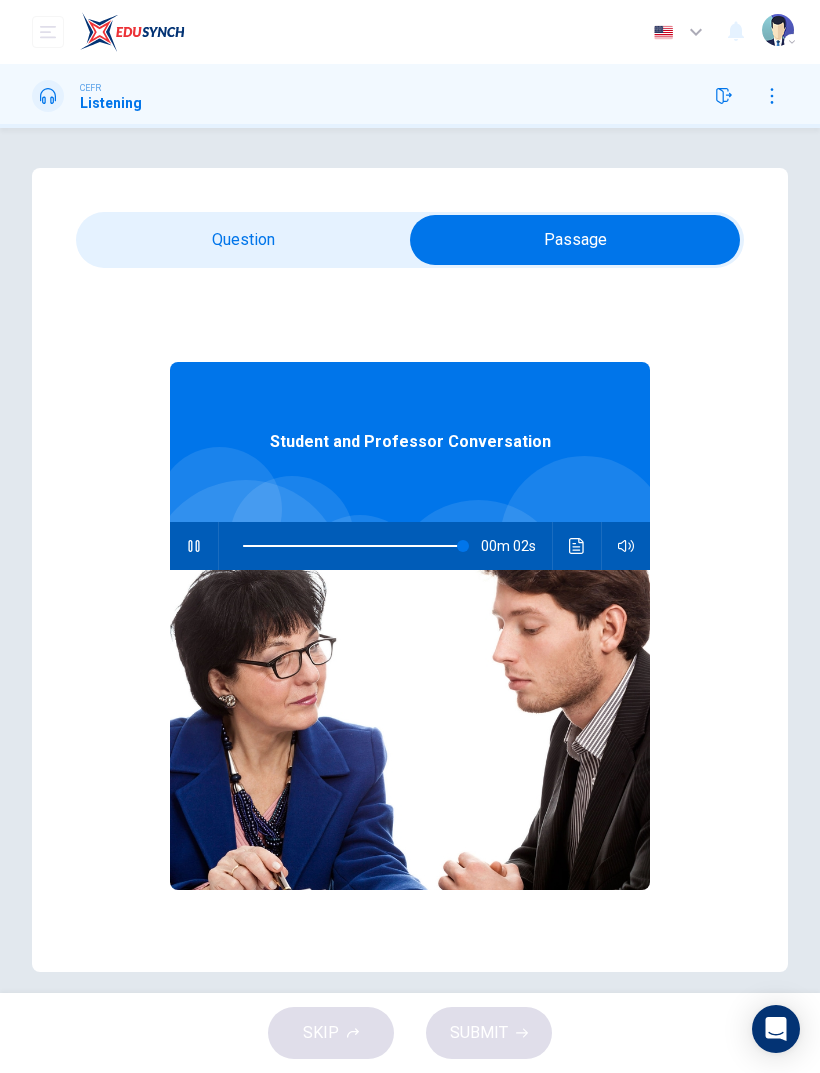 type on "100" 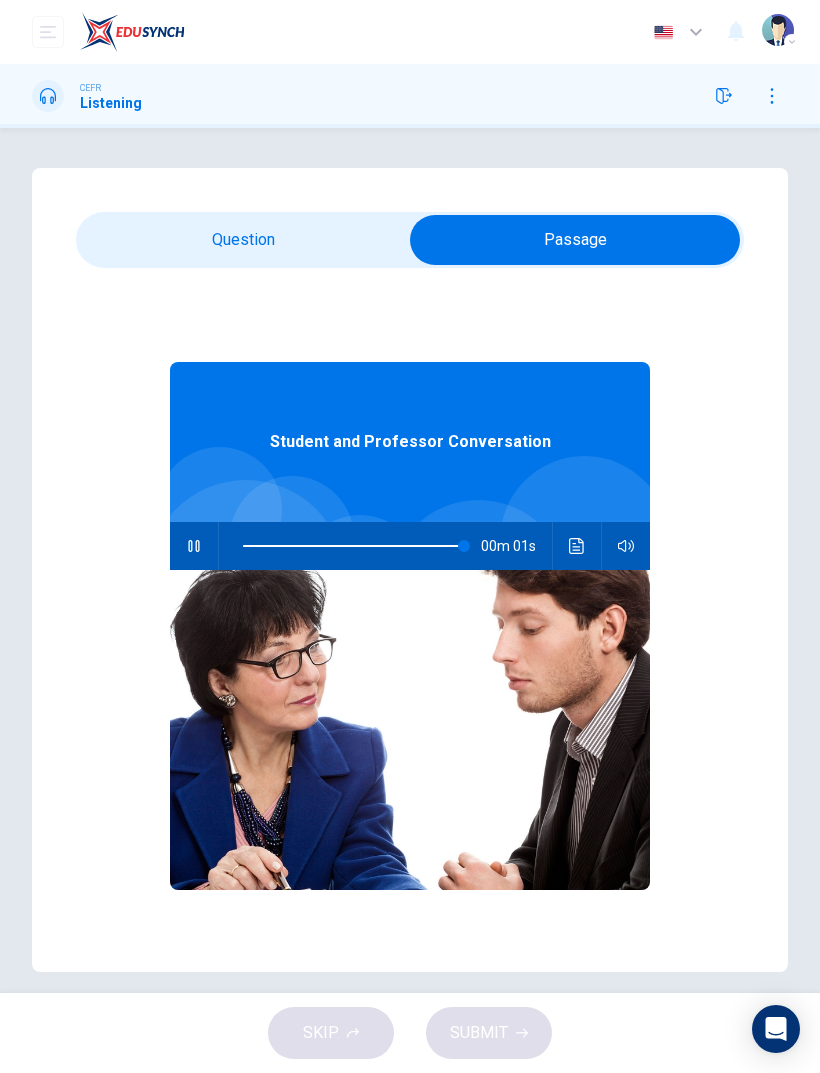 click at bounding box center (575, 240) 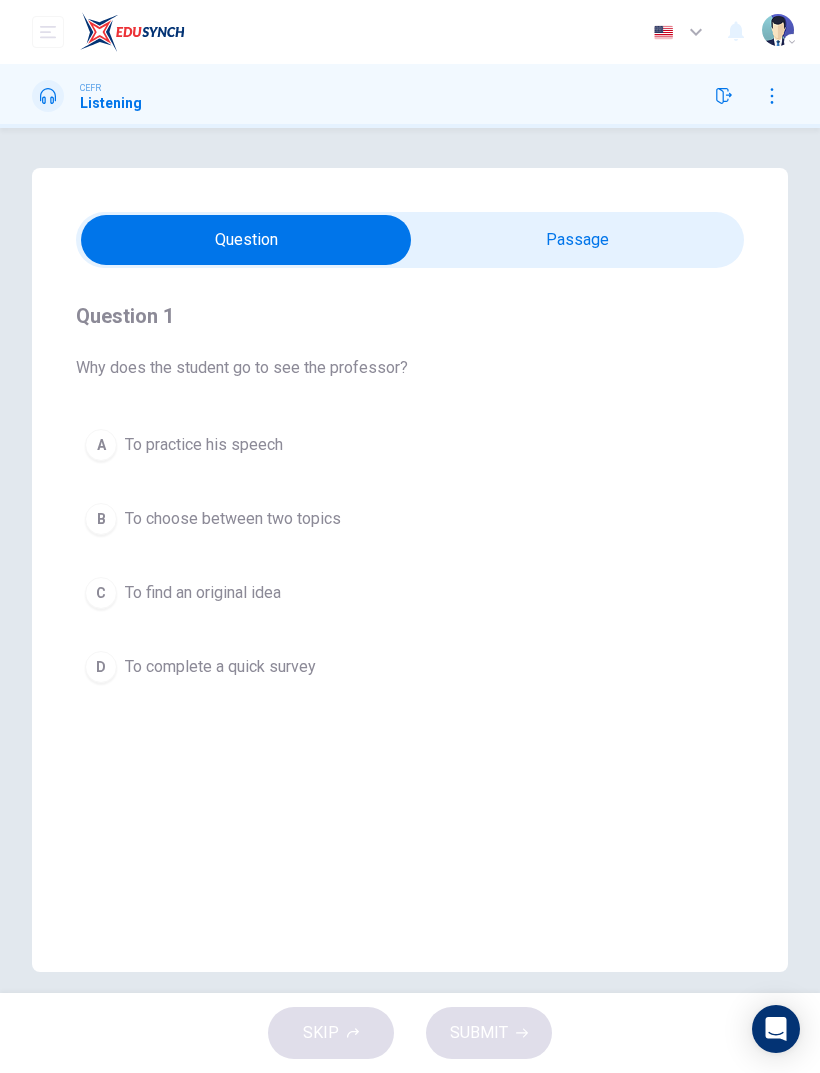 click on "B To choose between two topics" at bounding box center (410, 519) 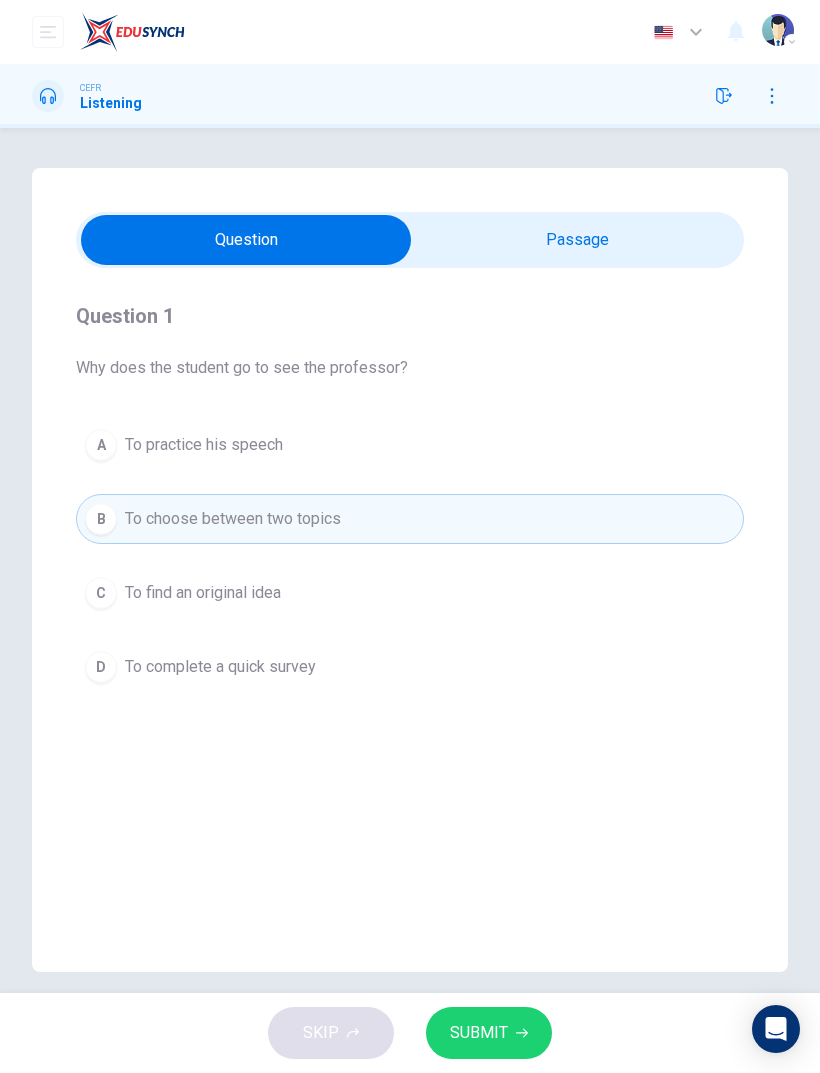 click on "SUBMIT" at bounding box center [489, 1033] 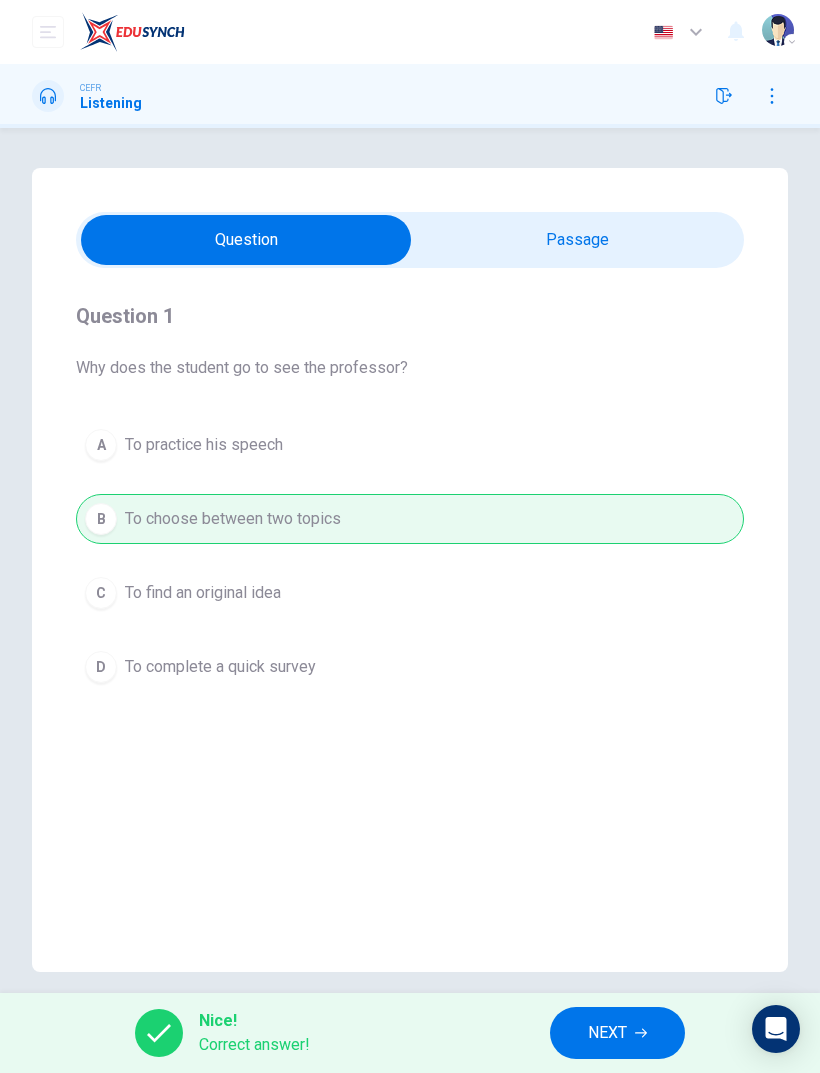 click on "NEXT" at bounding box center [617, 1033] 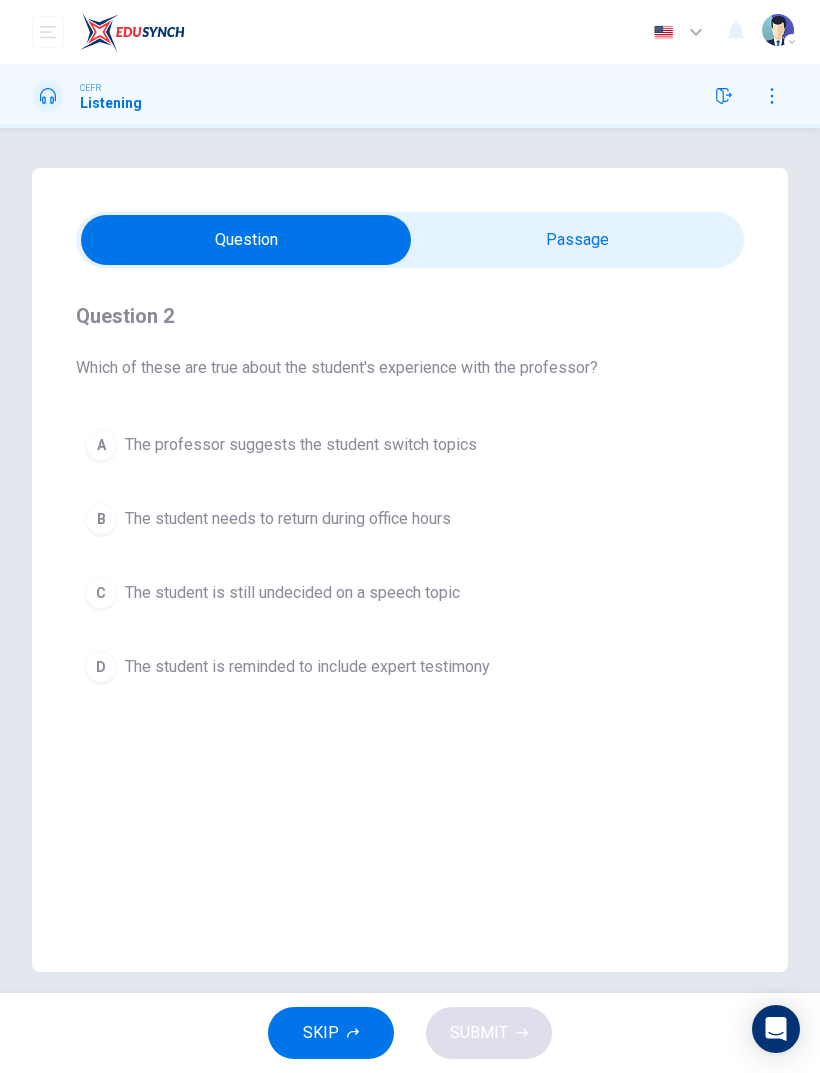 click on "The professor suggests the student switch topics" at bounding box center (301, 445) 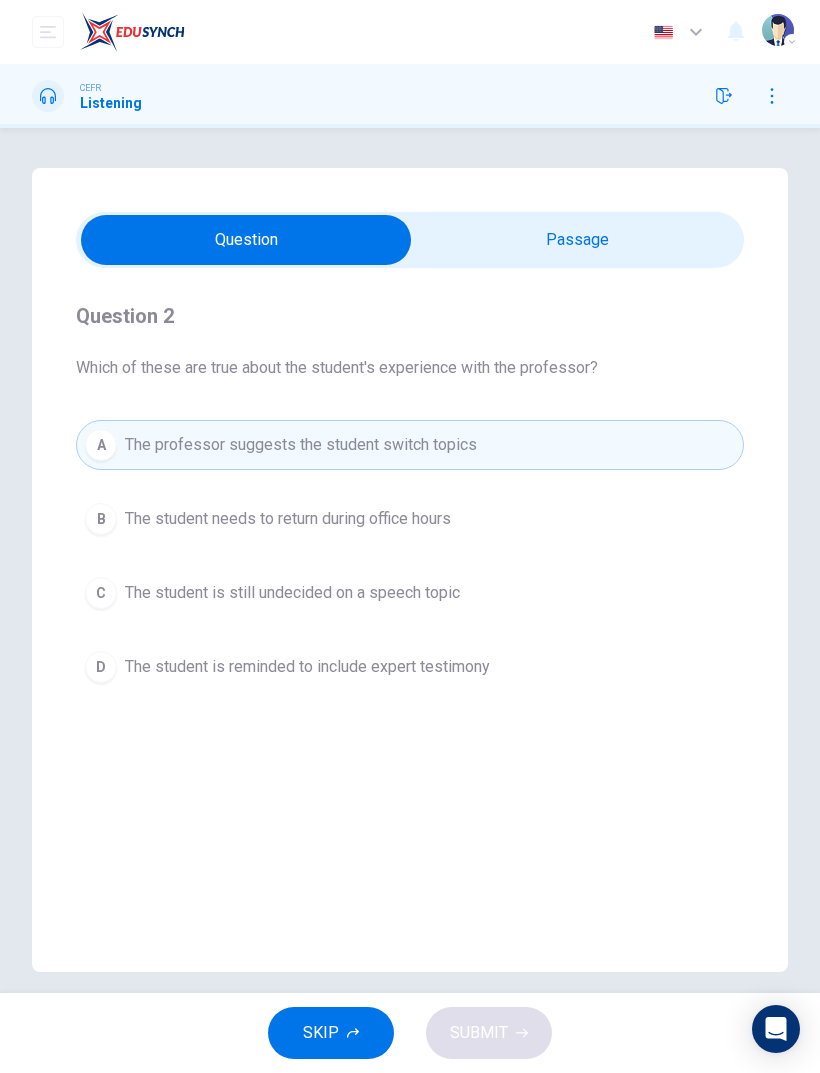 click on "The student needs to return during office hours" at bounding box center (288, 519) 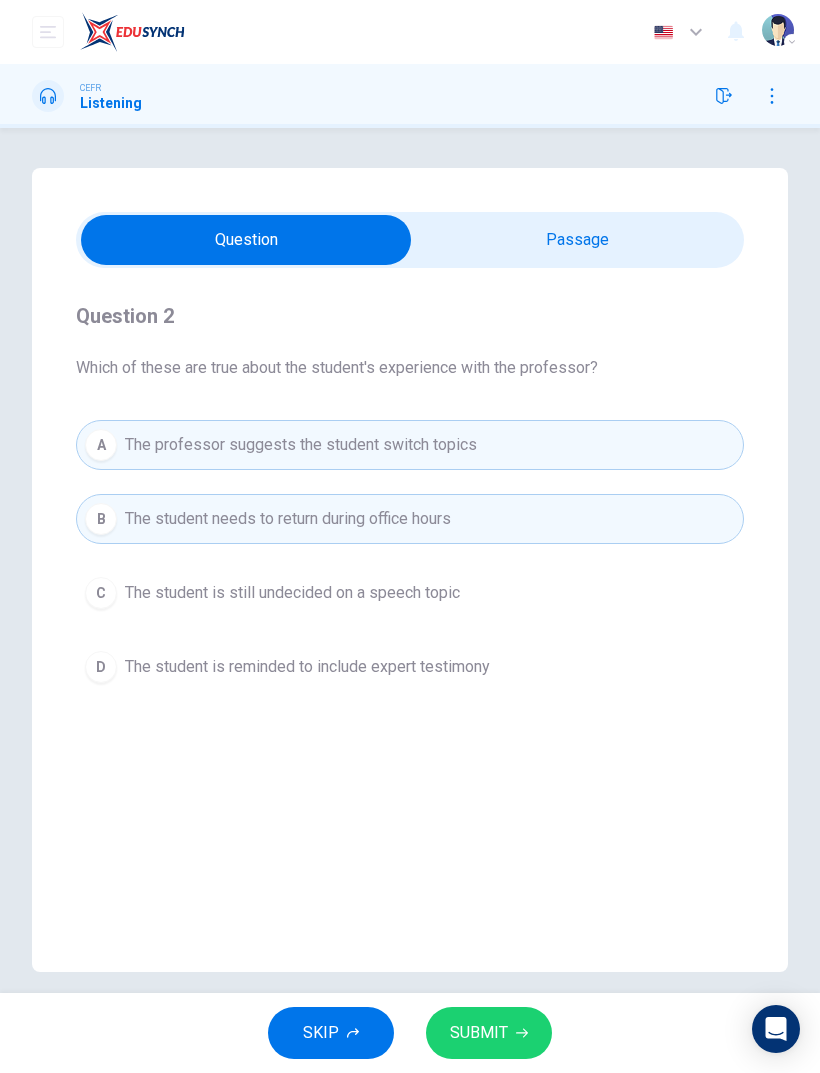 click on "A" at bounding box center [101, 445] 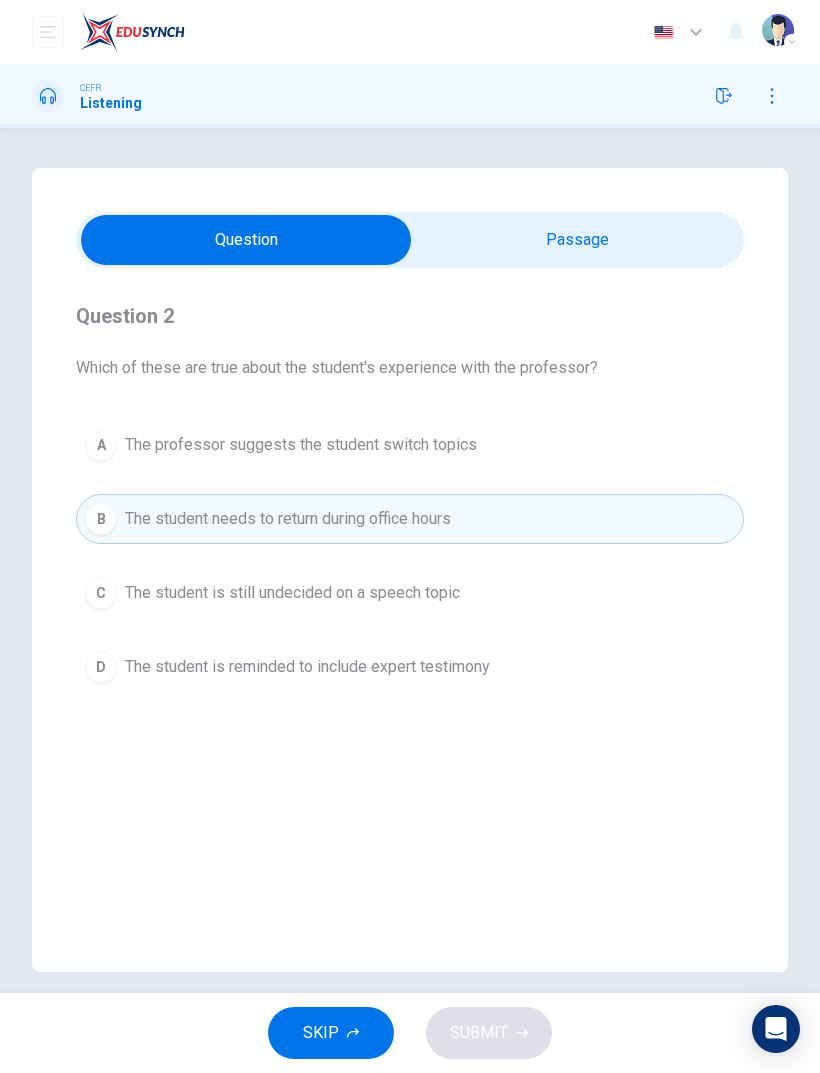 click on "The student is still undecided on a speech topic" at bounding box center [292, 593] 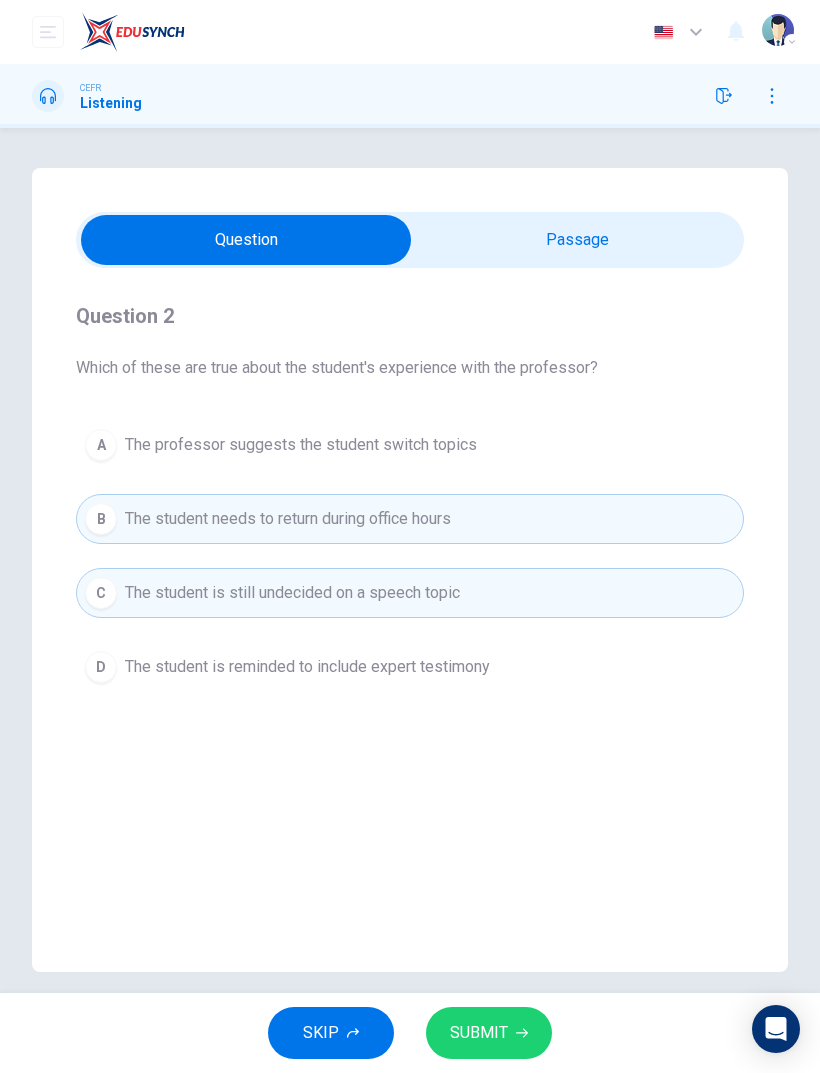 click on "The student needs to return during office hours" at bounding box center (288, 519) 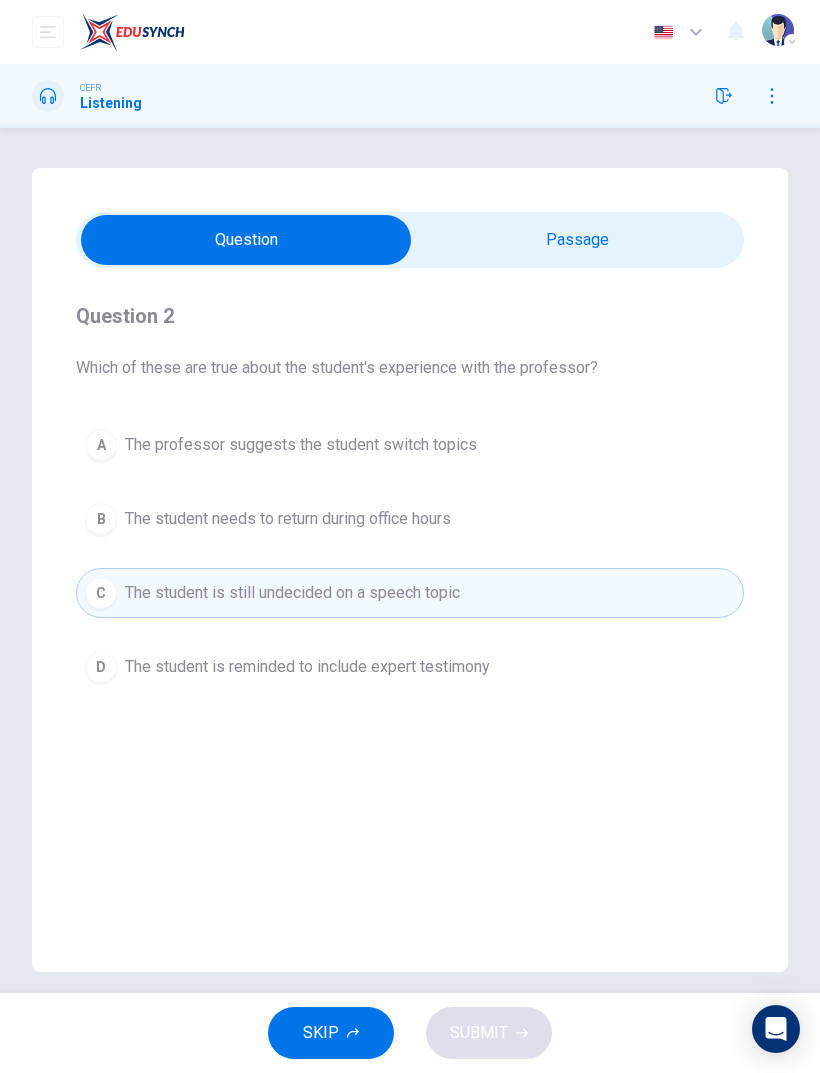 click on "The student is still undecided on a speech topic" at bounding box center [292, 593] 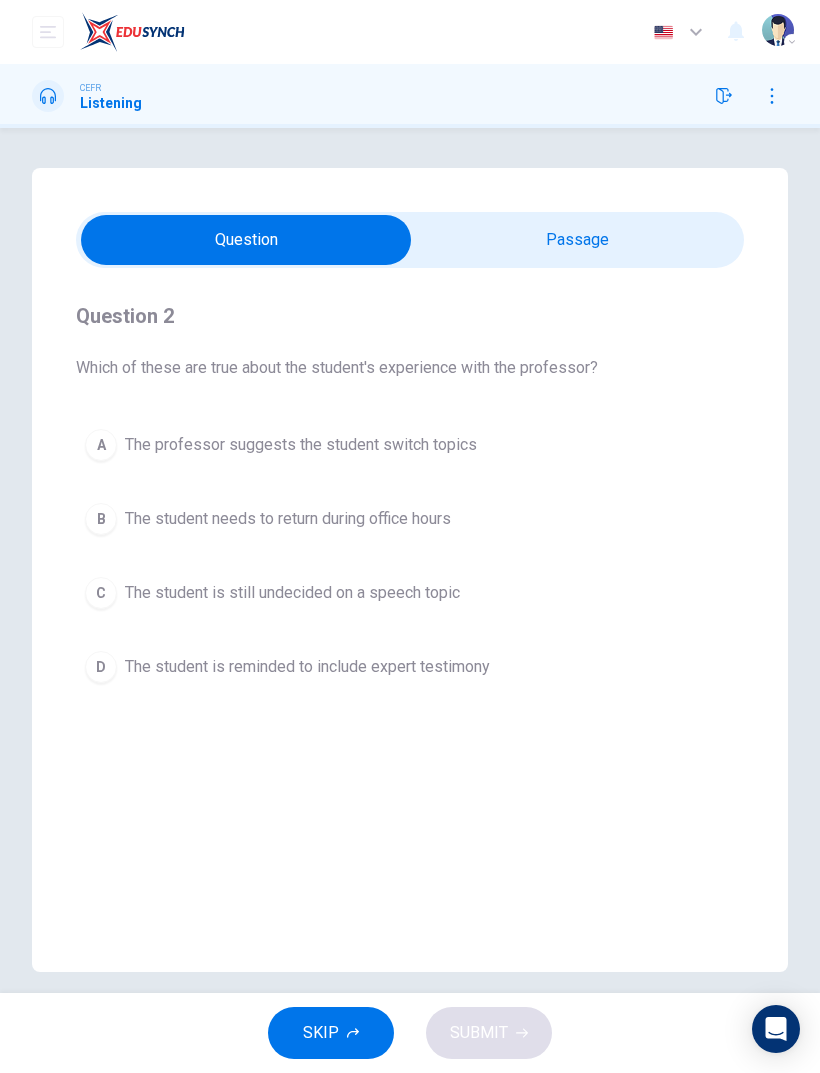 click on "The student is still undecided on a speech topic" at bounding box center [292, 593] 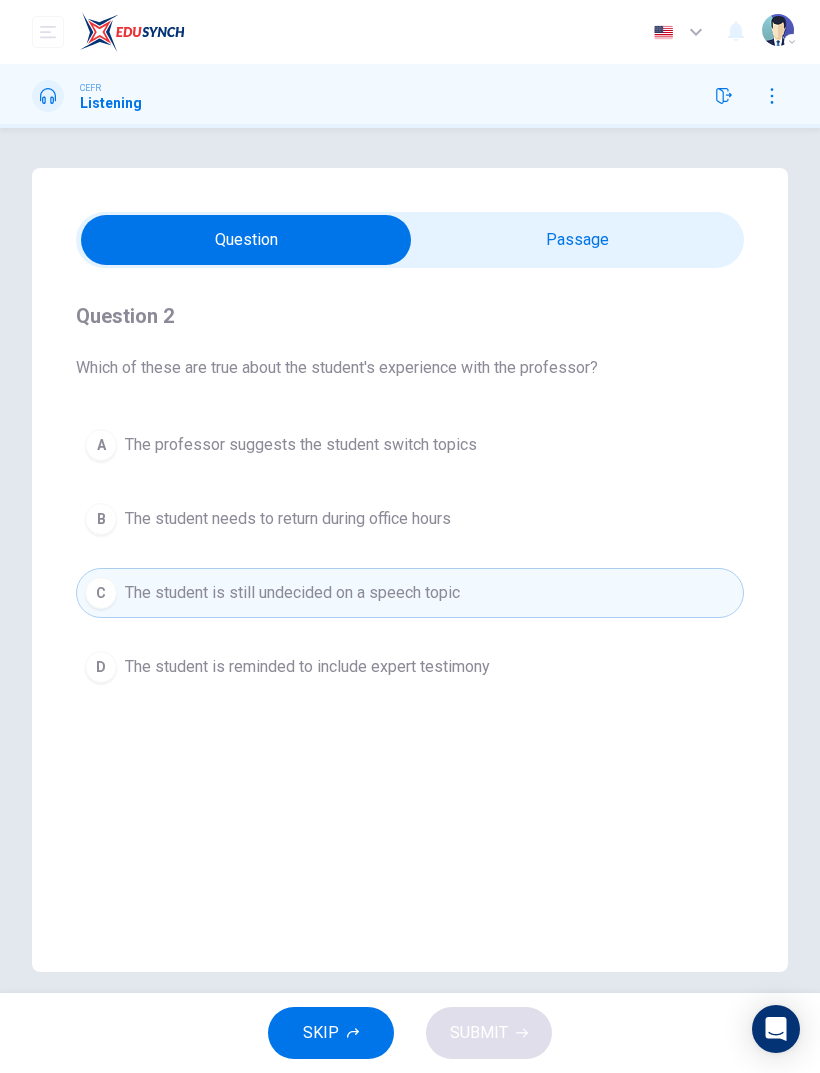click on "D The student is reminded to include expert testimony" at bounding box center (410, 667) 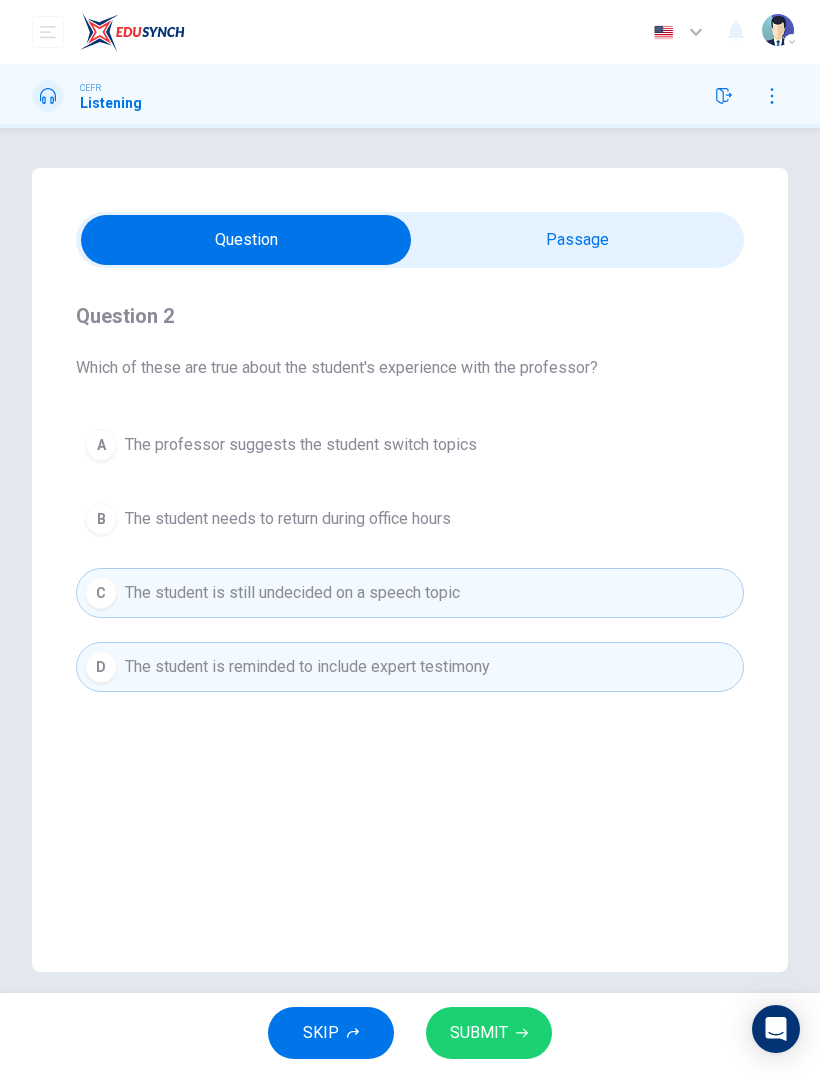 click on "The student needs to return during office hours" at bounding box center (288, 519) 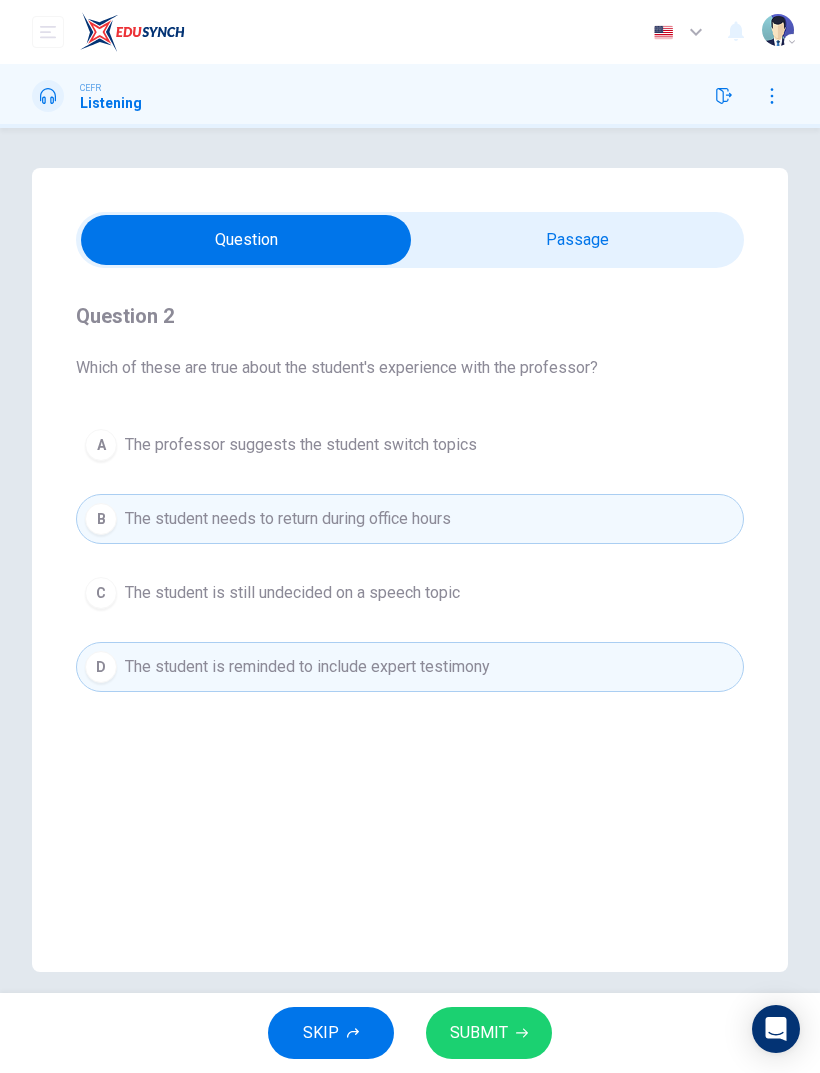 click on "The student is still undecided on a speech topic" at bounding box center (292, 593) 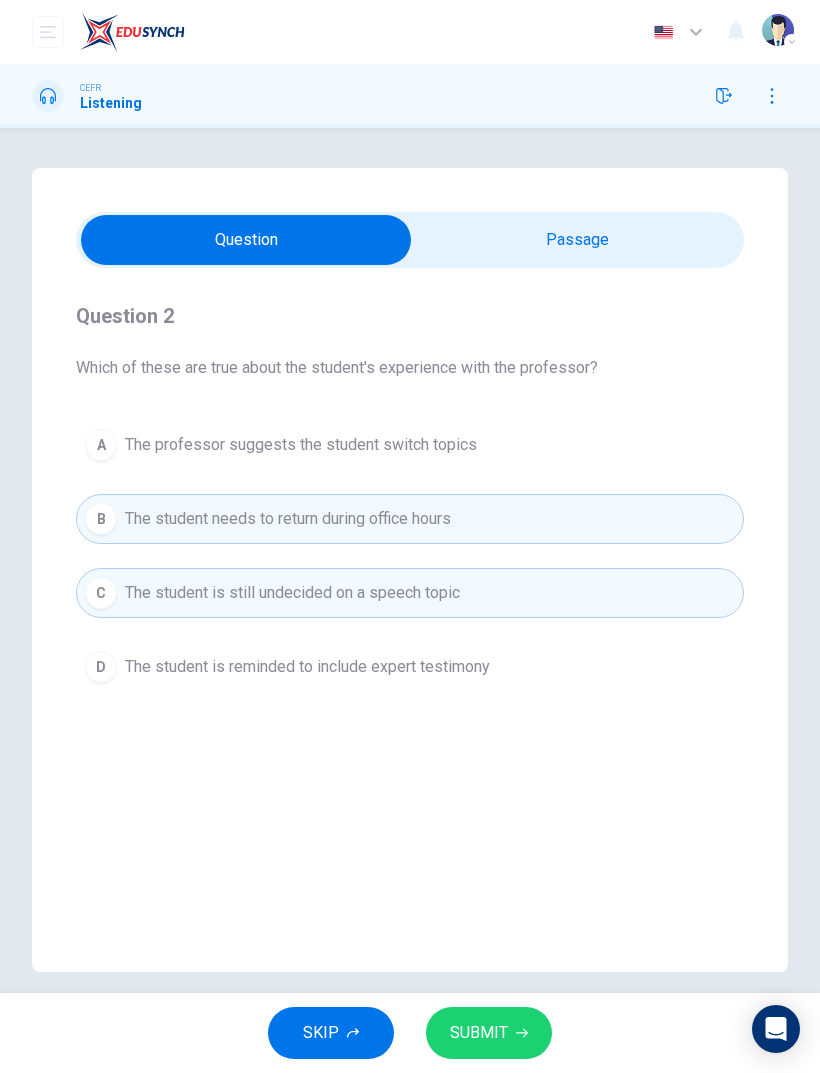 click on "The student needs to return during office hours" at bounding box center [288, 519] 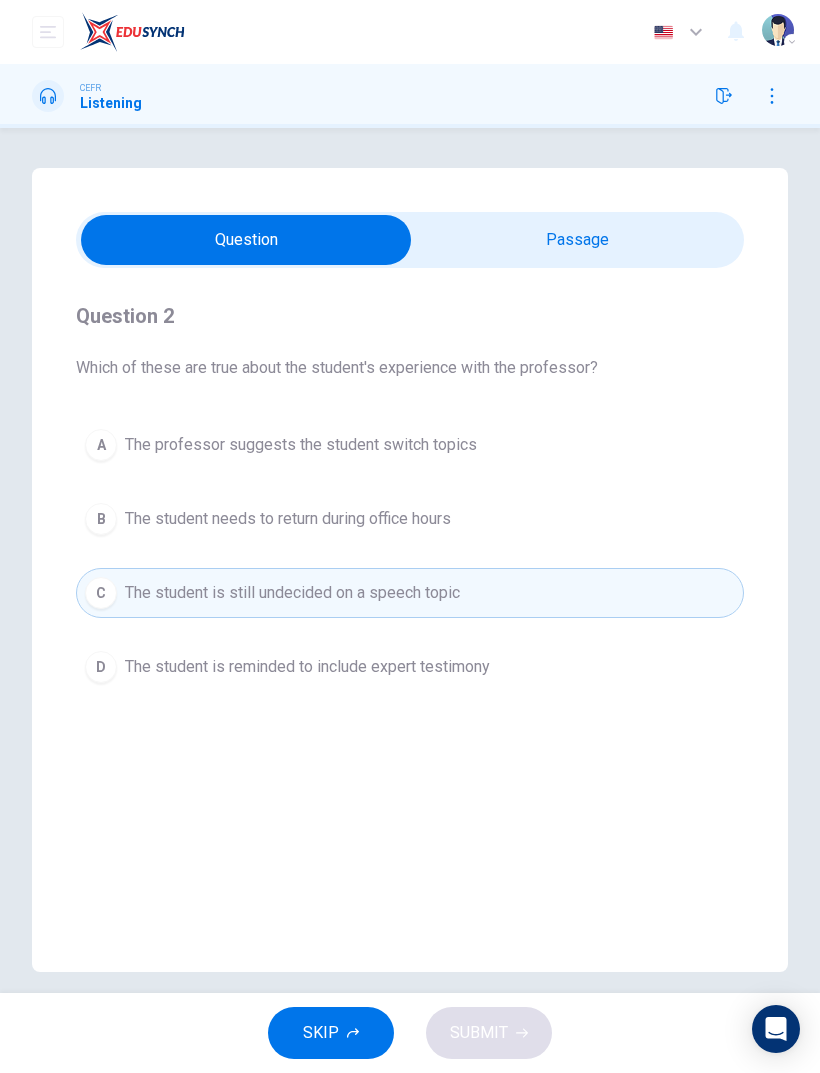click on "The student is reminded to include expert testimony" at bounding box center (307, 667) 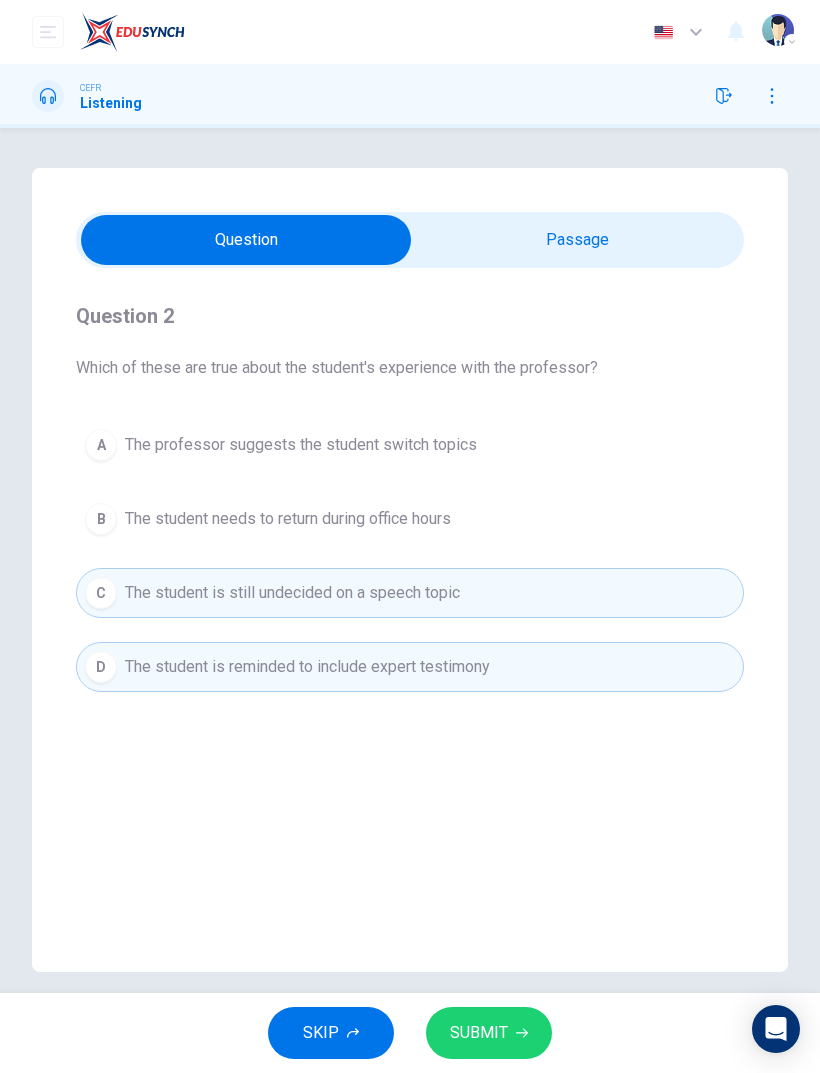 click on "SUBMIT" at bounding box center [479, 1033] 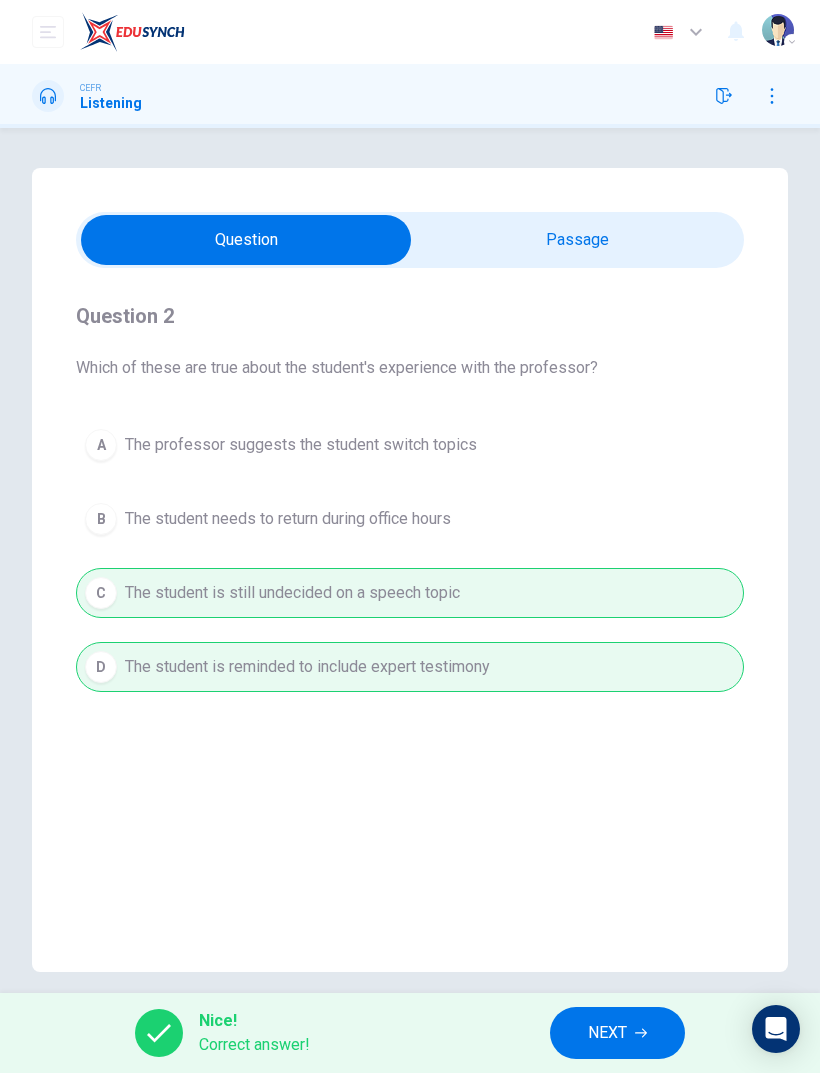 click on "NEXT" at bounding box center [617, 1033] 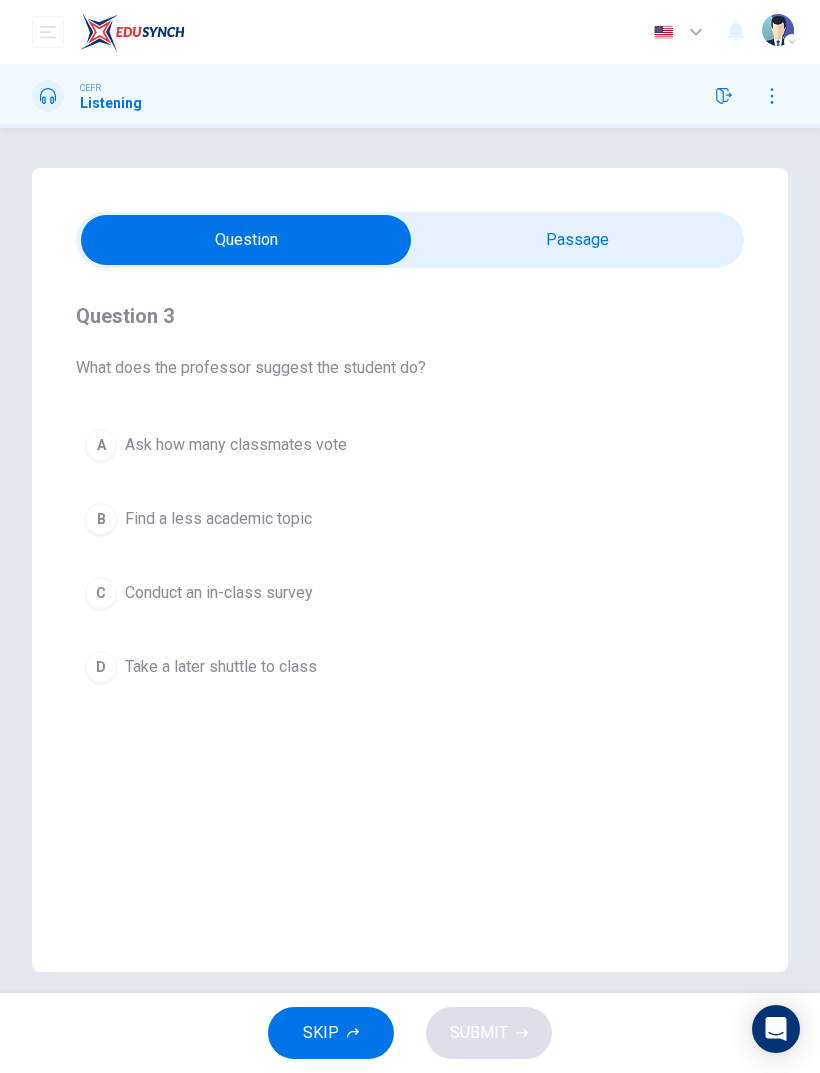 click on "A Ask how many classmates vote" at bounding box center (410, 445) 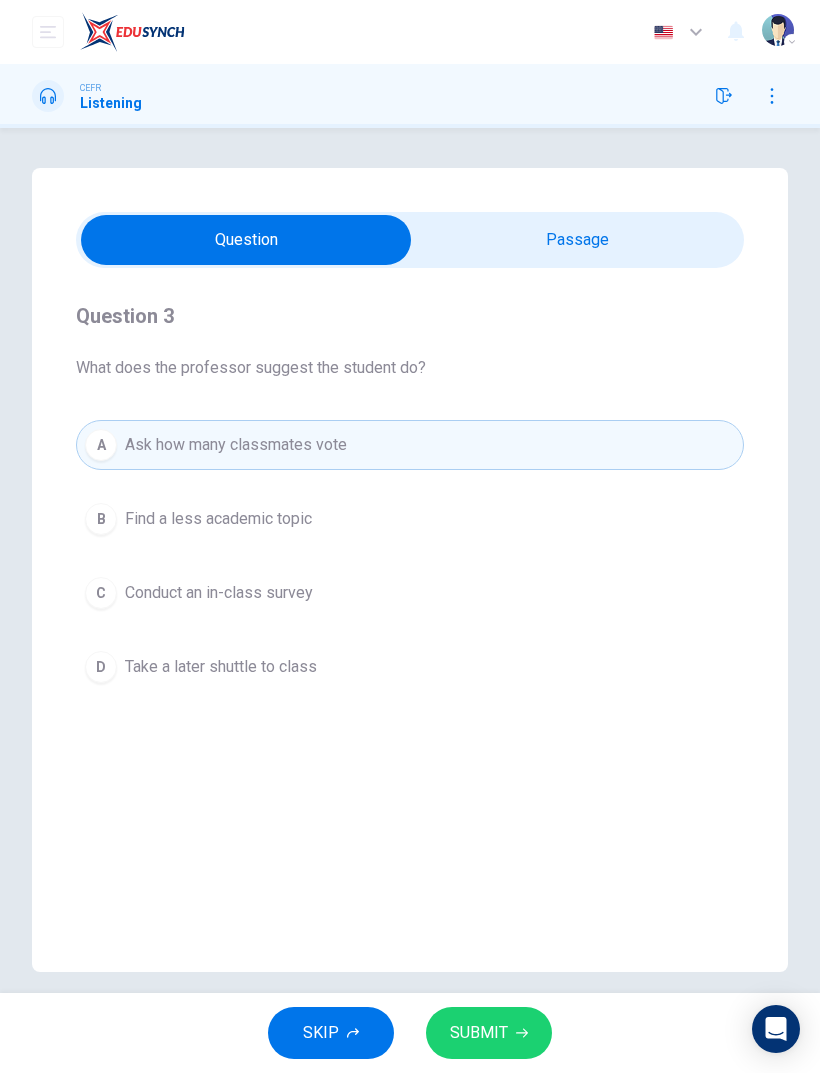 click on "C Conduct an in-class survey" at bounding box center (410, 593) 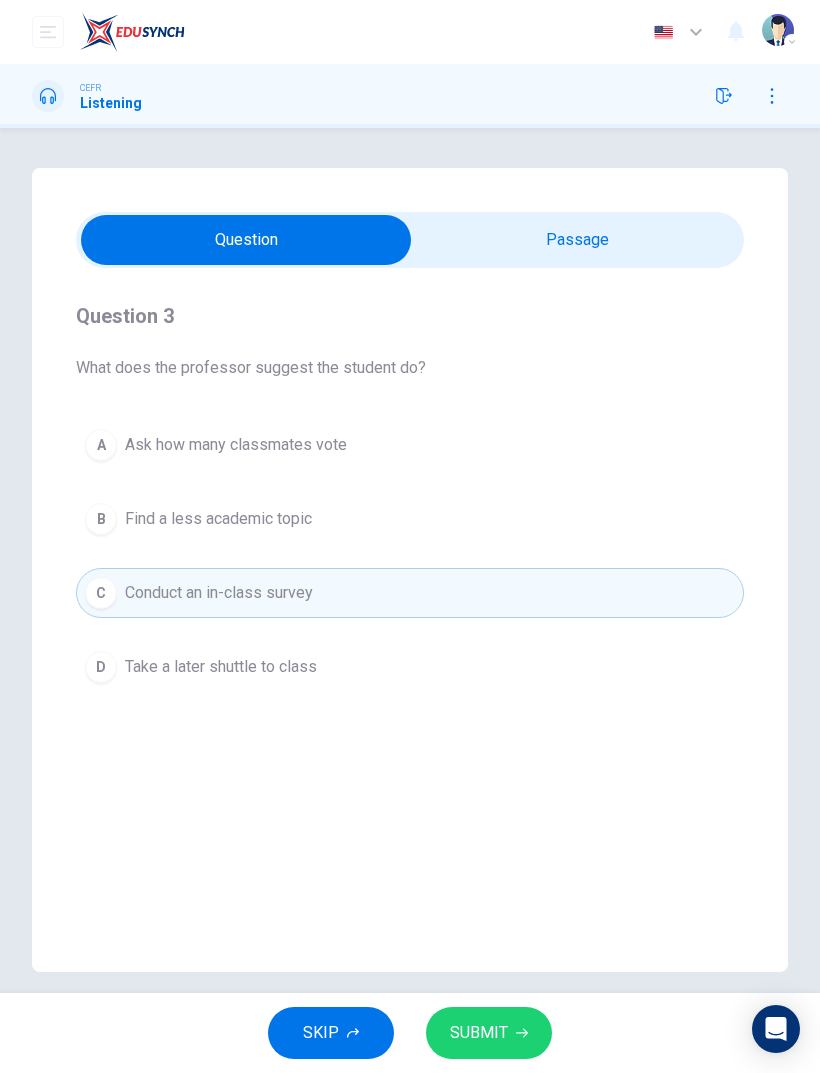 click on "SUBMIT" at bounding box center [479, 1033] 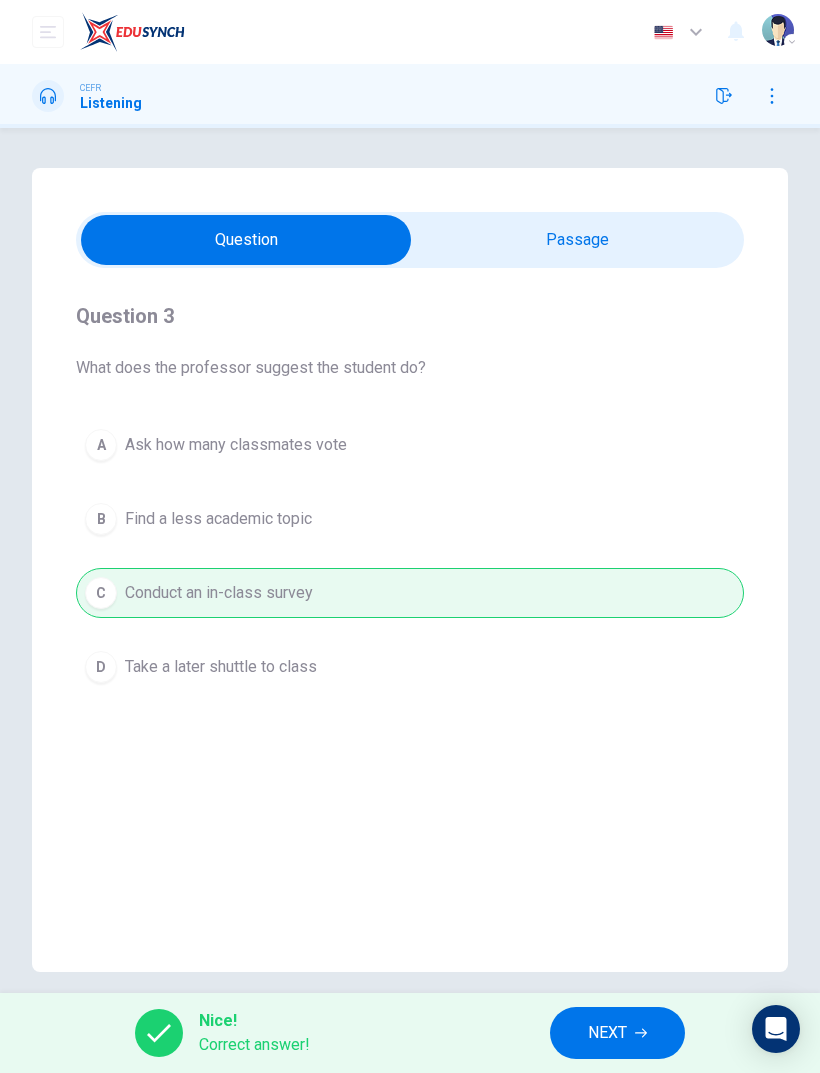 click on "NEXT" at bounding box center (617, 1033) 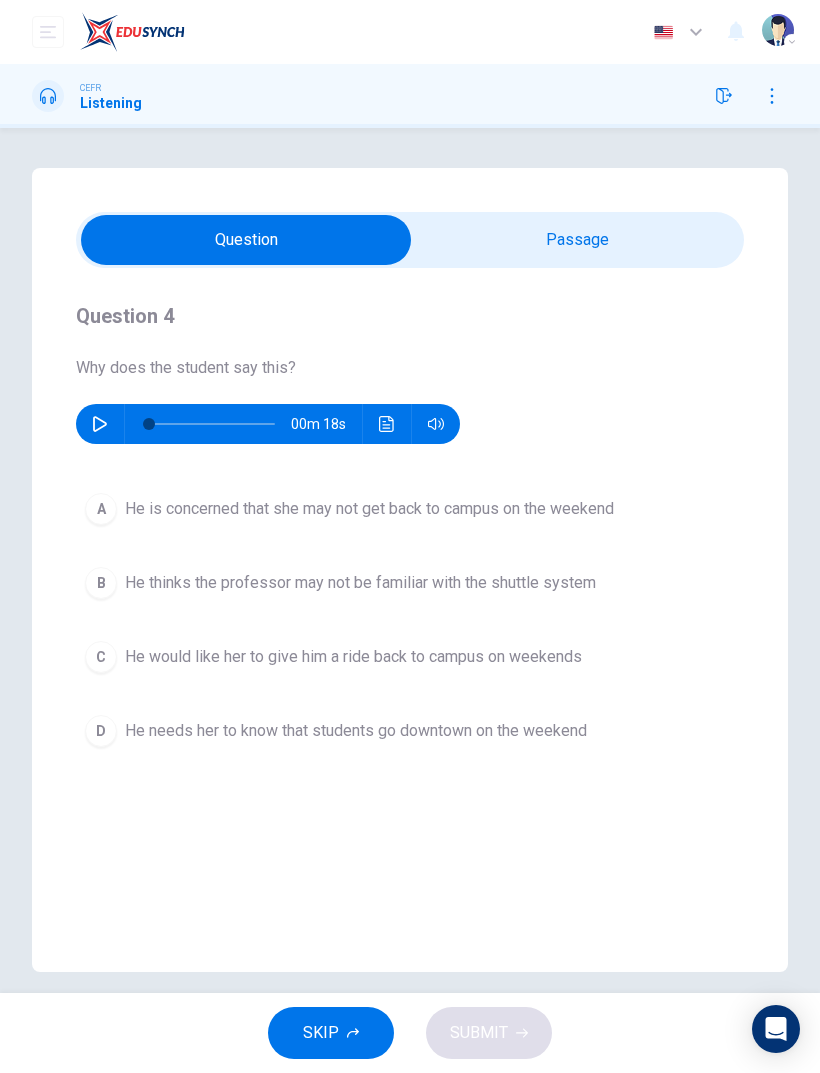 click on "Question 4 Why does the student say this? 00m 18s A He is concerned that she may not get back to campus on the weekend B He thinks the professor may not be familiar with the shuttle system C He would like her to give him a ride back to campus on weekends D He needs her to know that students go downtown on the weekend" at bounding box center [410, 528] 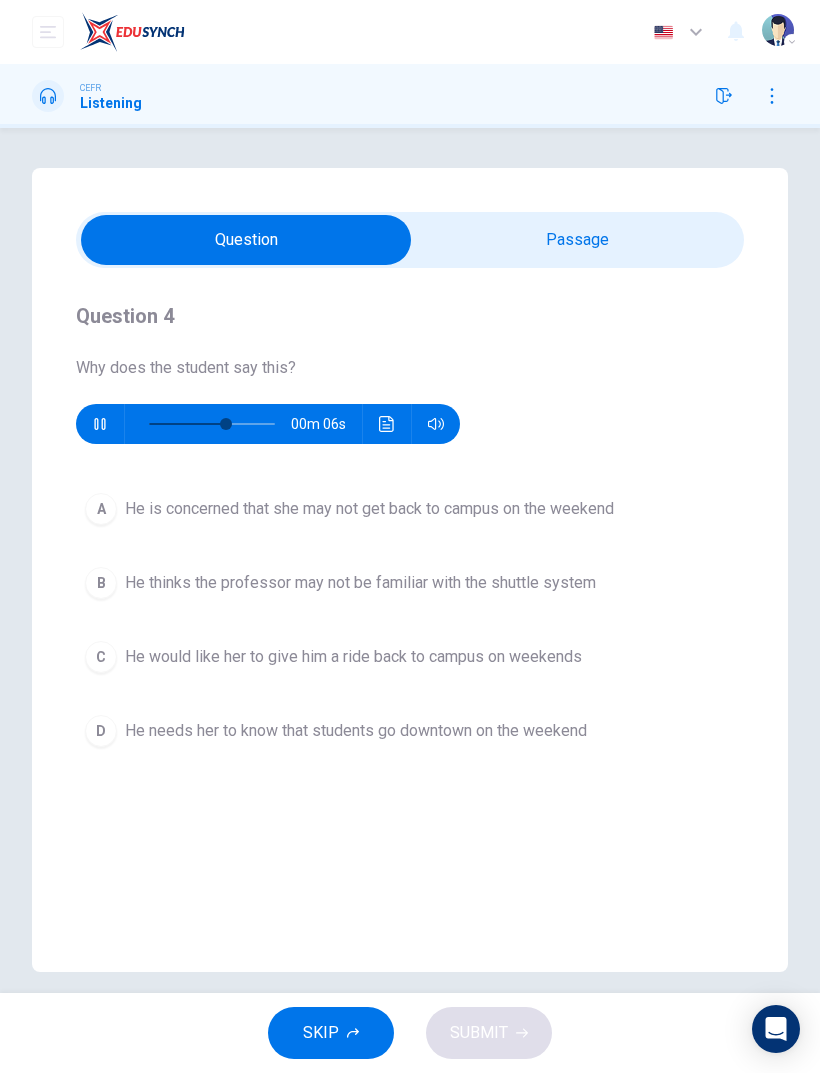 click on "B He thinks the professor may not be familiar with the shuttle system" at bounding box center (410, 583) 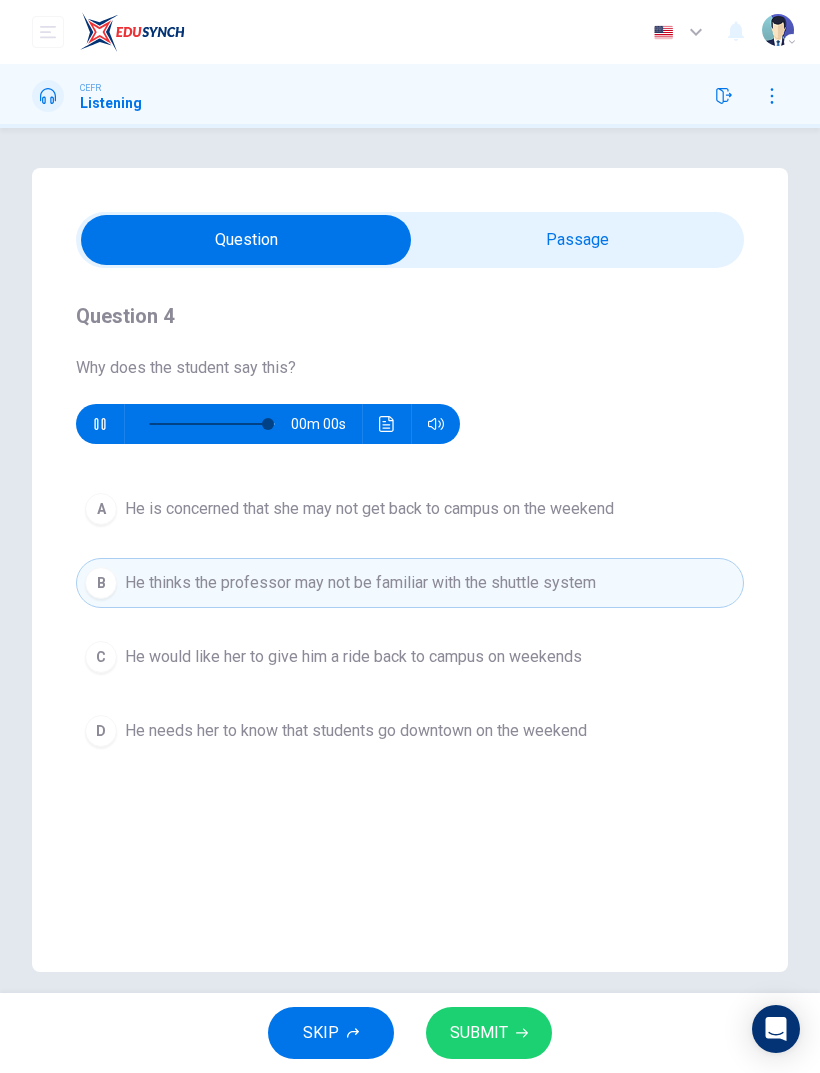 type on "0" 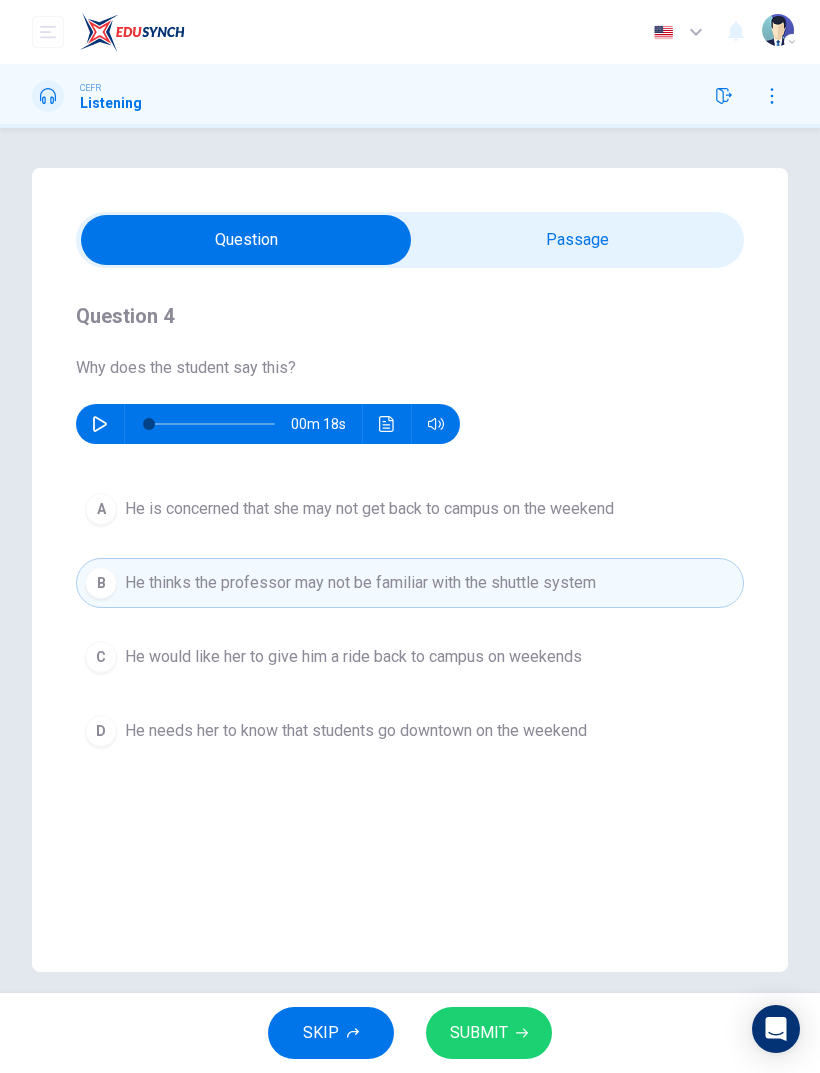 click on "SUBMIT" at bounding box center (479, 1033) 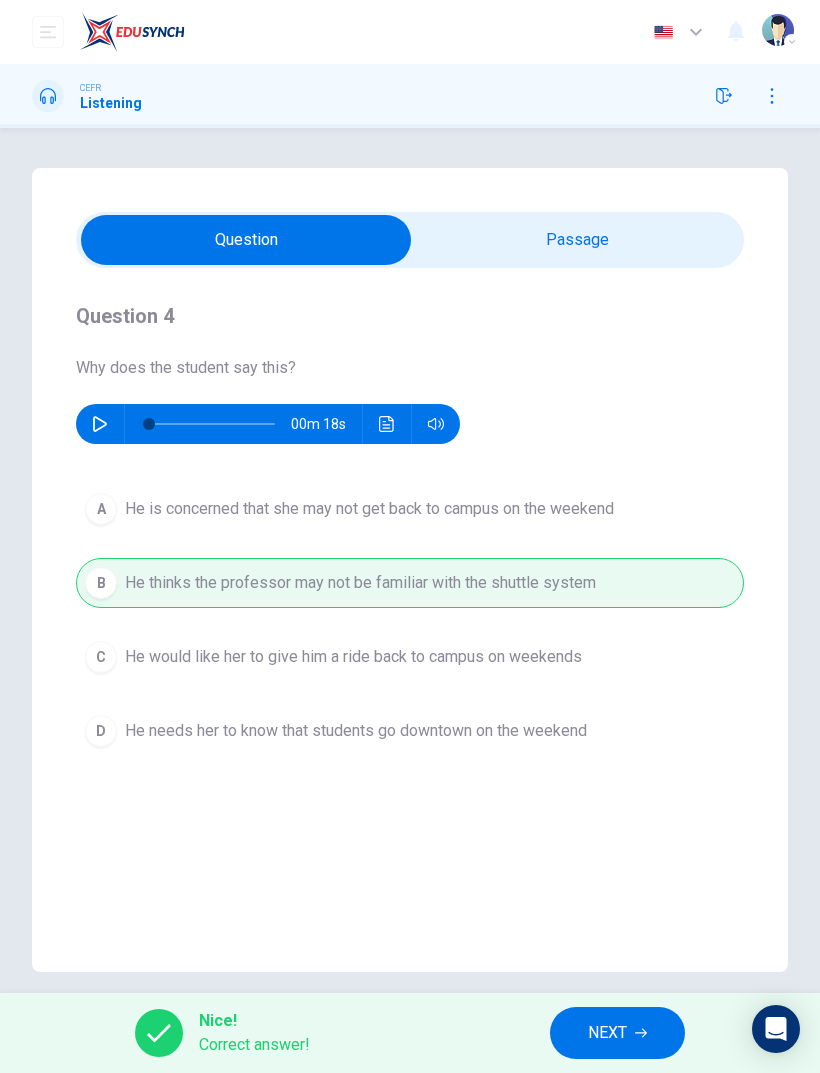 click on "NEXT" at bounding box center [607, 1033] 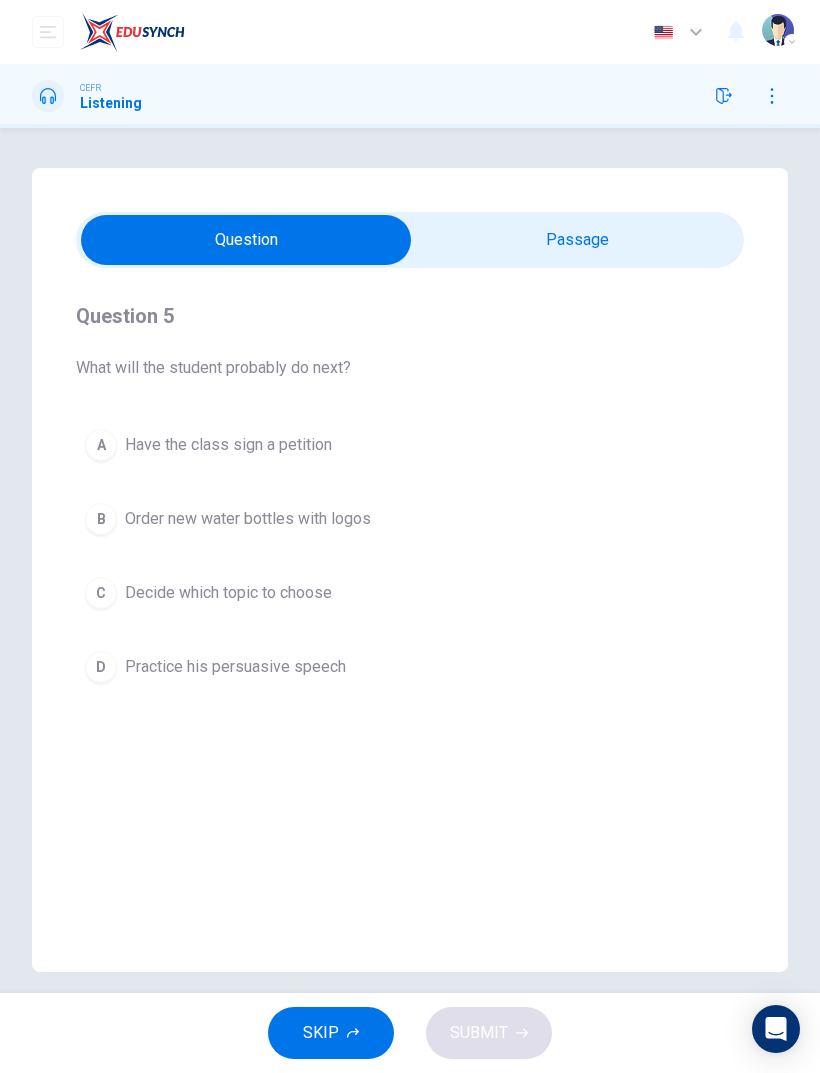 click on "Decide which topic to choose" at bounding box center (228, 593) 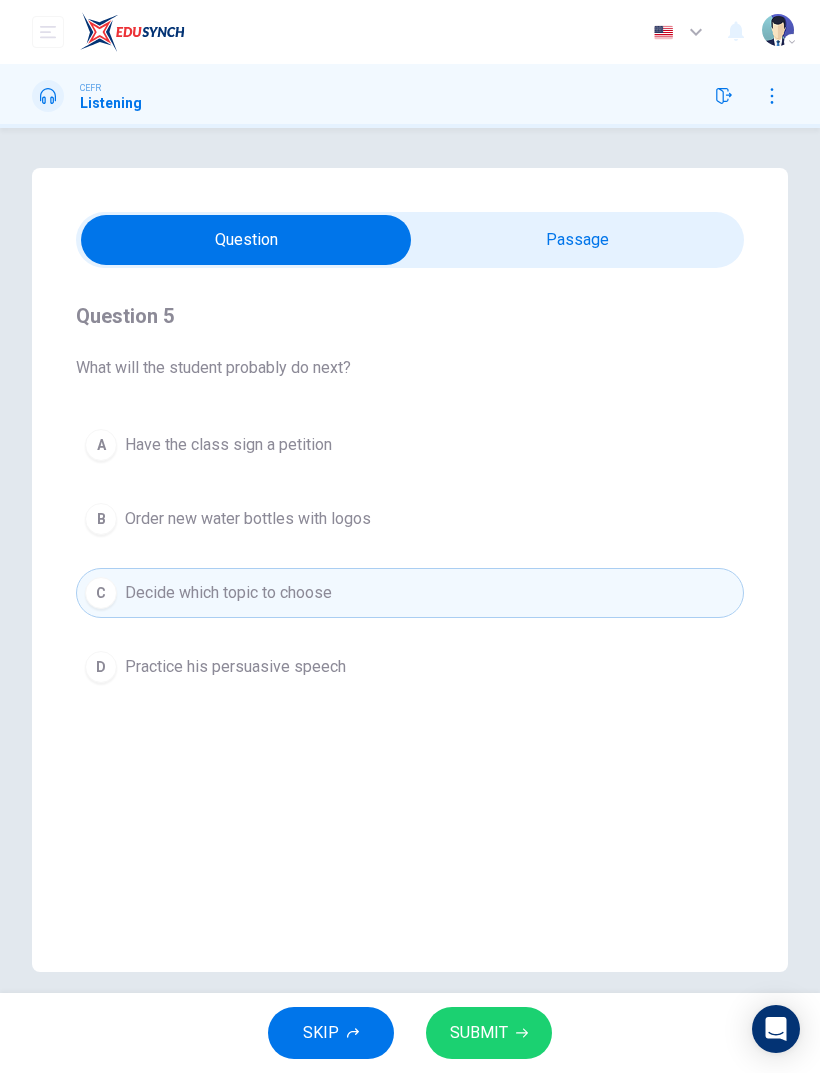 click on "SUBMIT" at bounding box center [479, 1033] 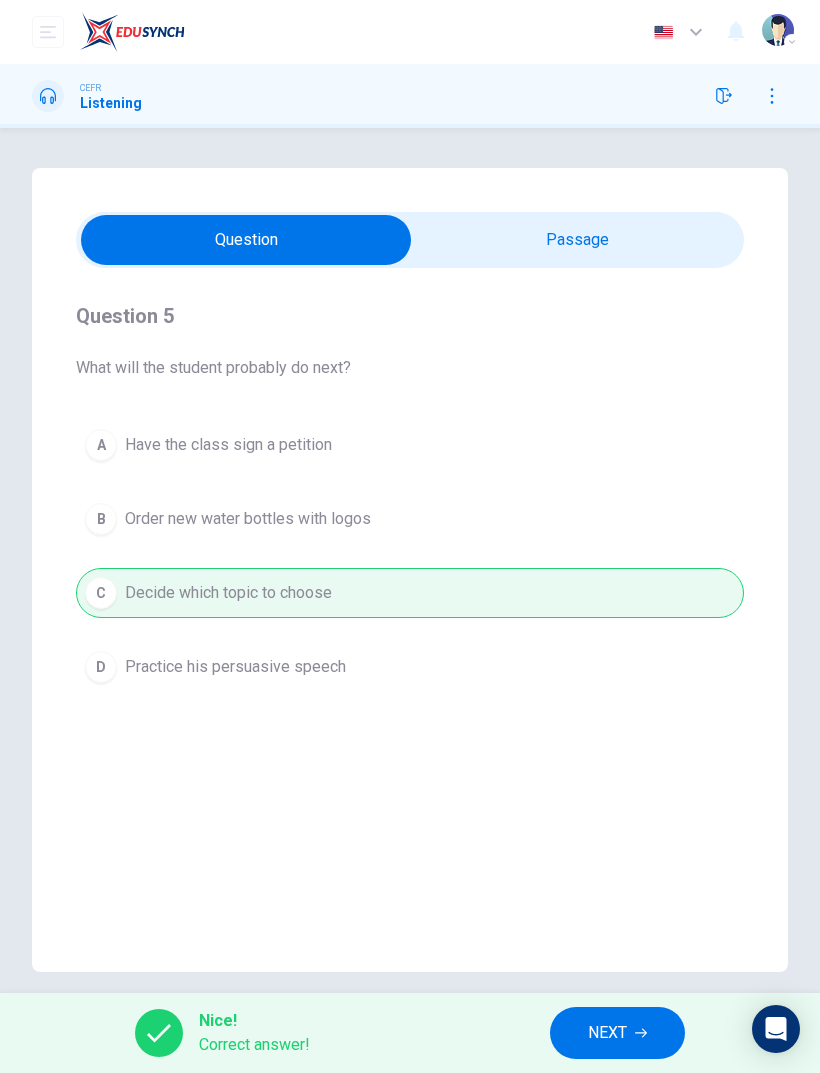 click on "NEXT" at bounding box center [607, 1033] 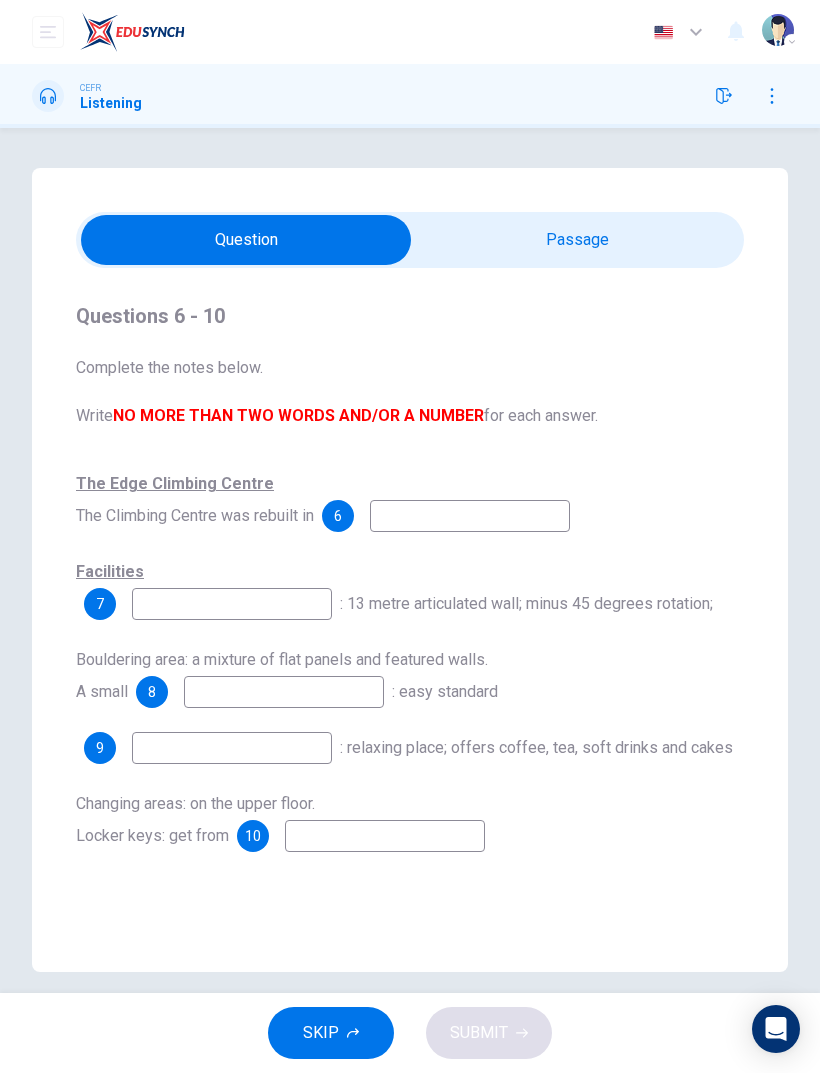 click at bounding box center (246, 240) 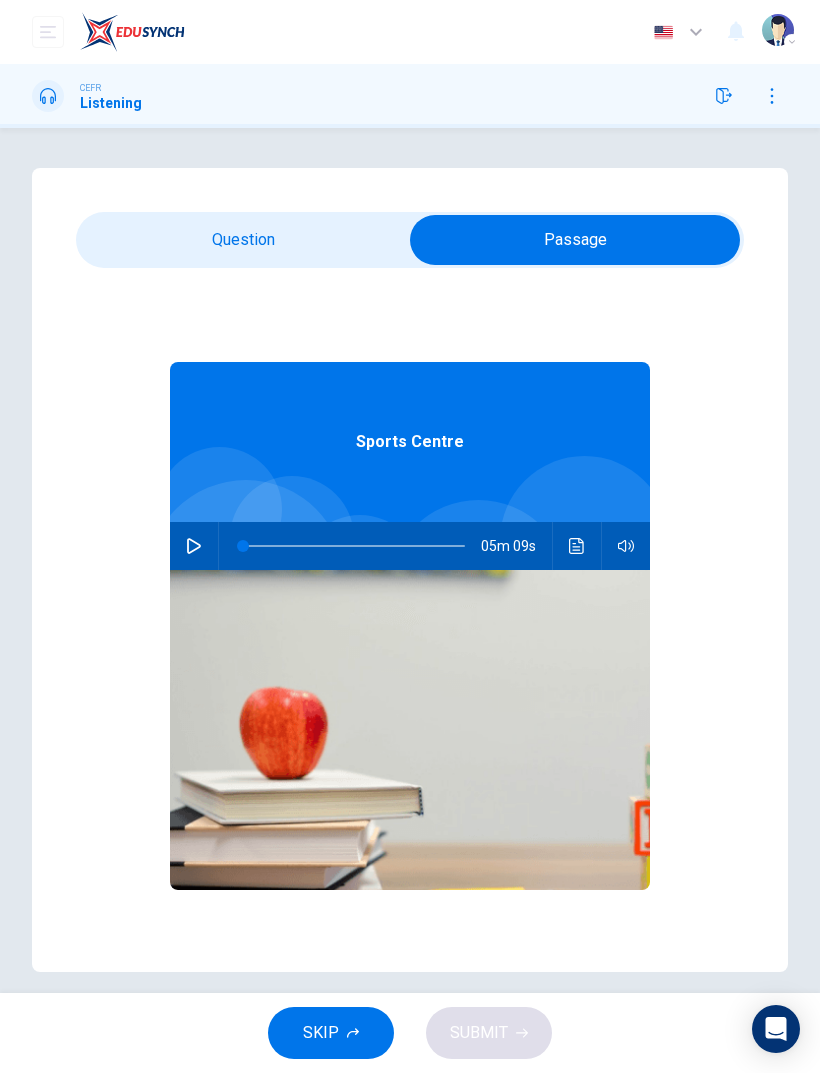 click 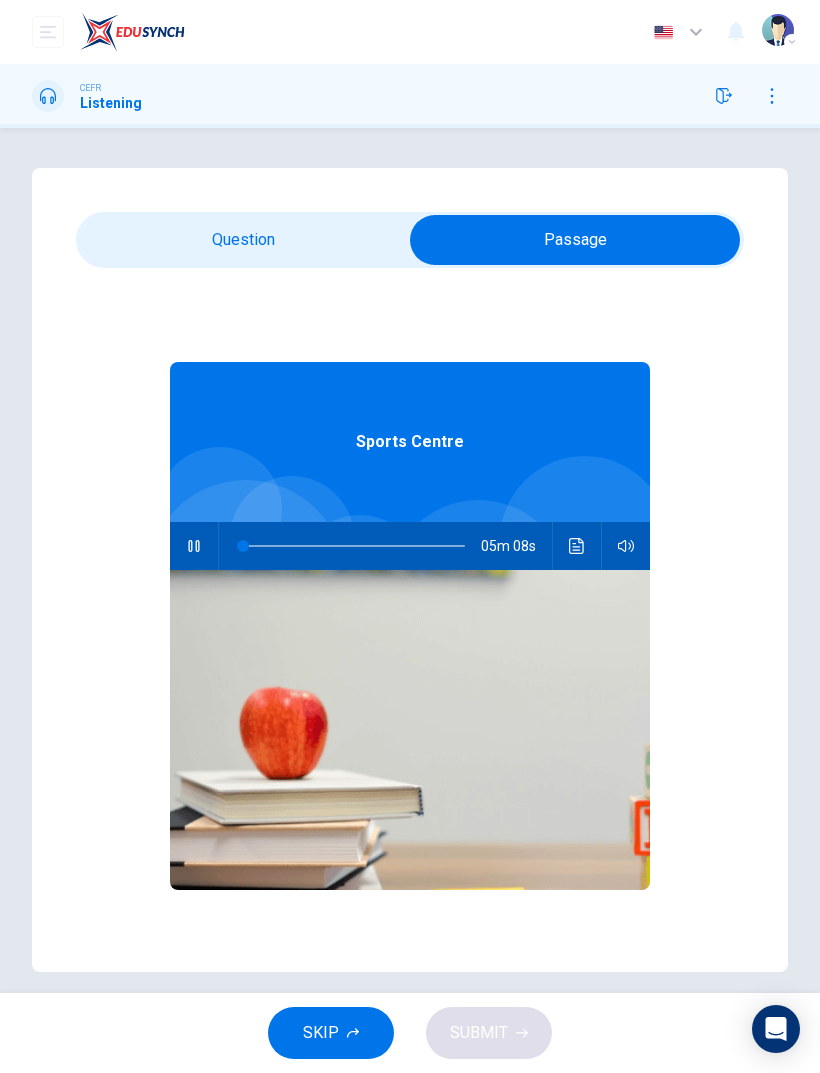 type on "0" 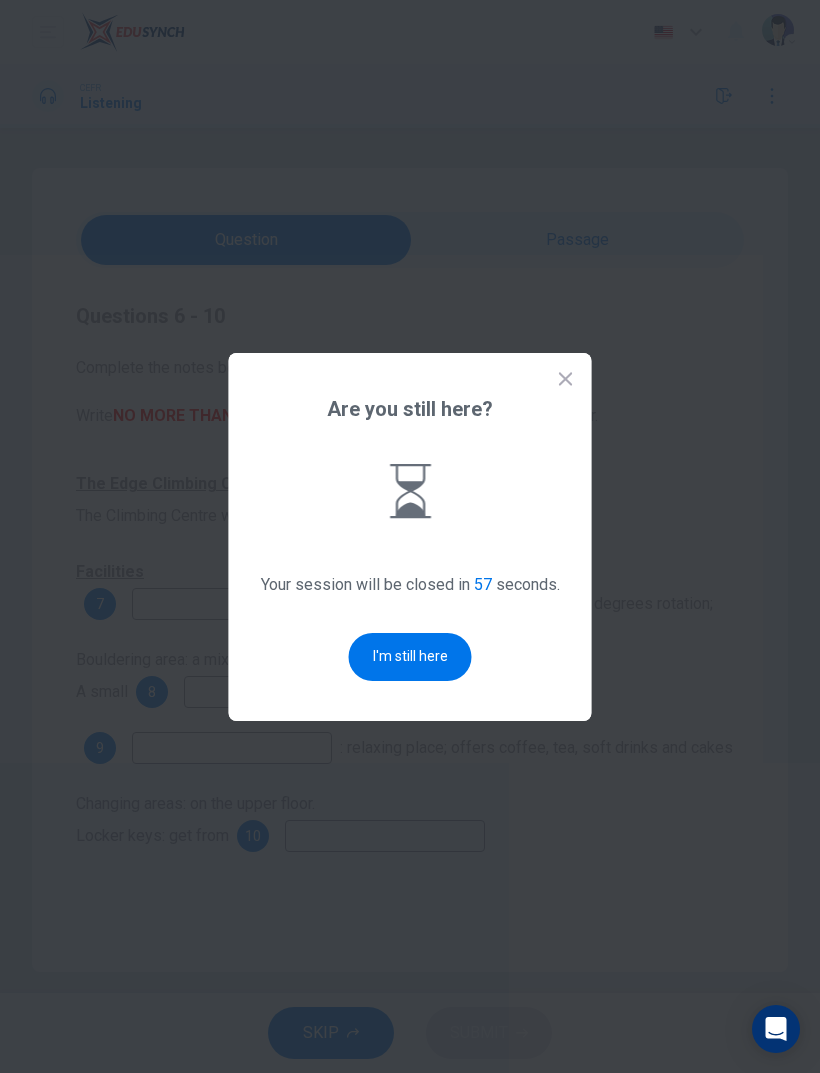 click on "I'm still here" at bounding box center (410, 657) 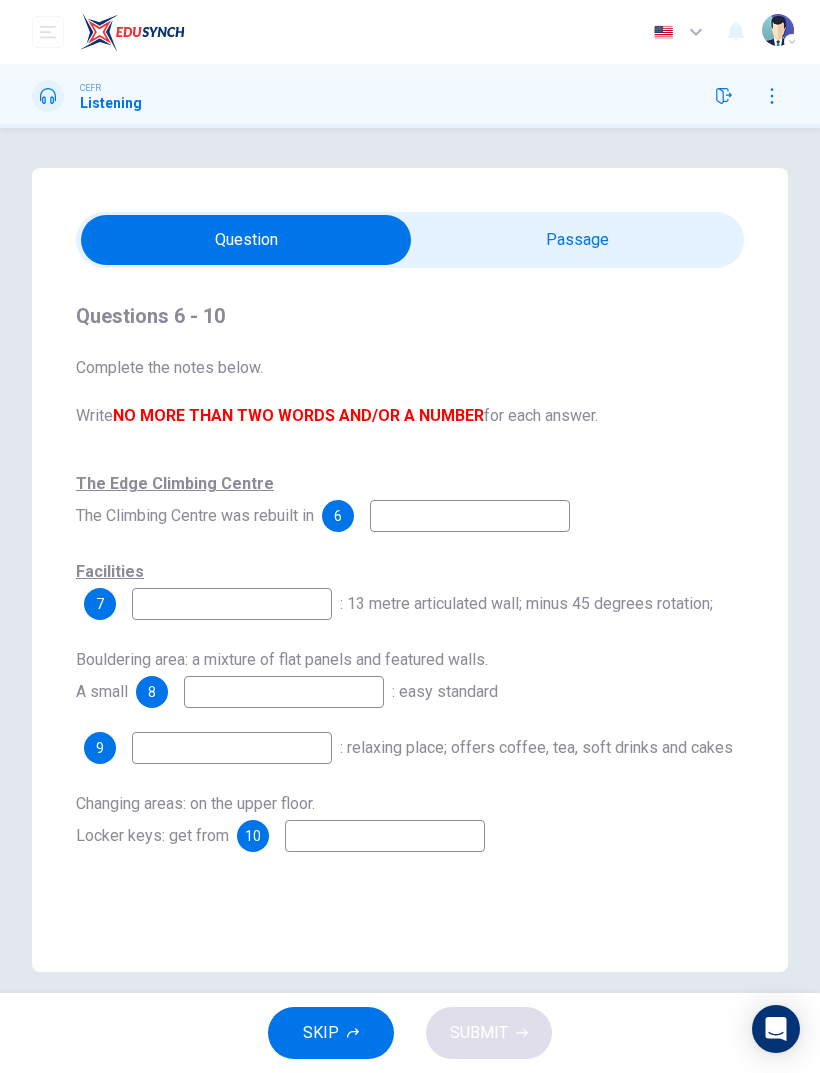 click at bounding box center [470, 516] 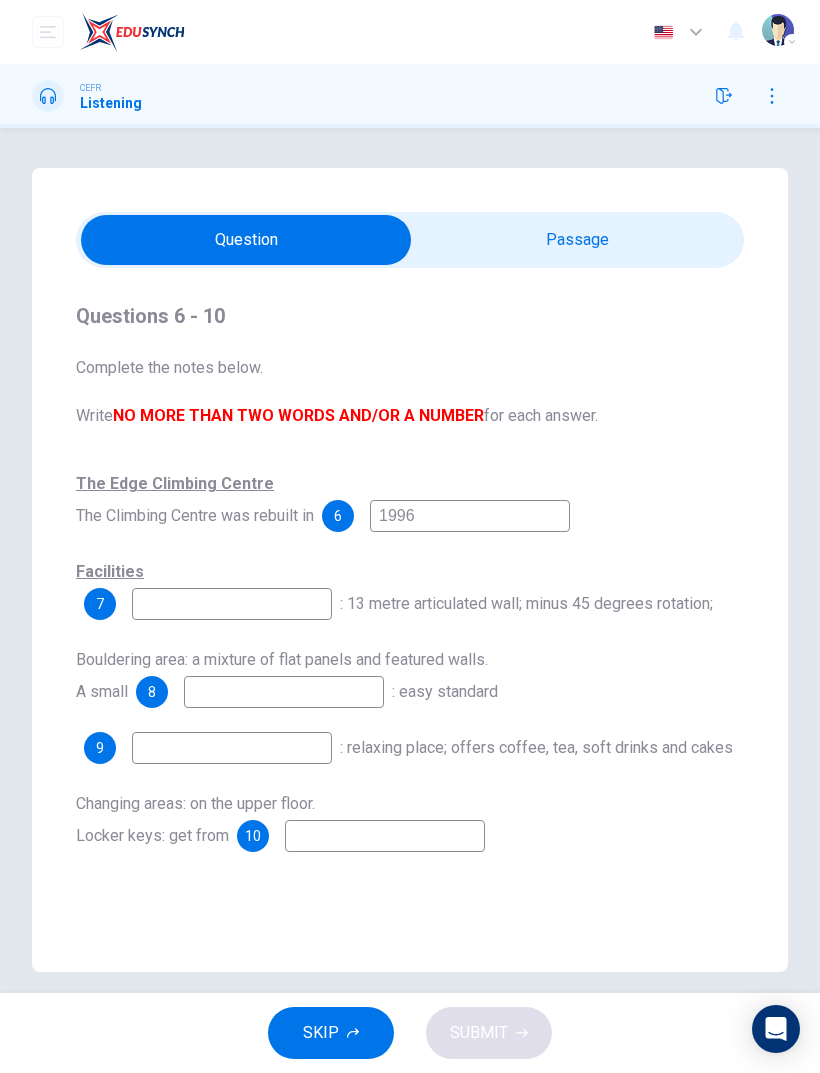 type on "1996" 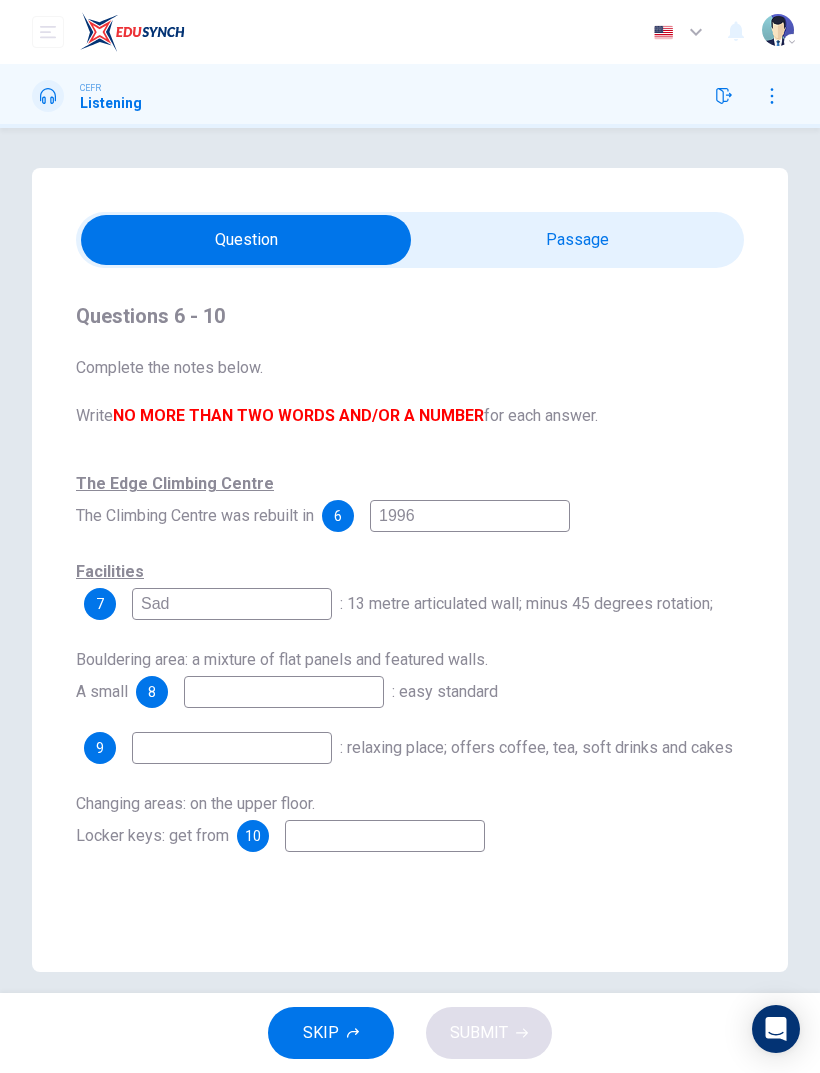 type on "Sad" 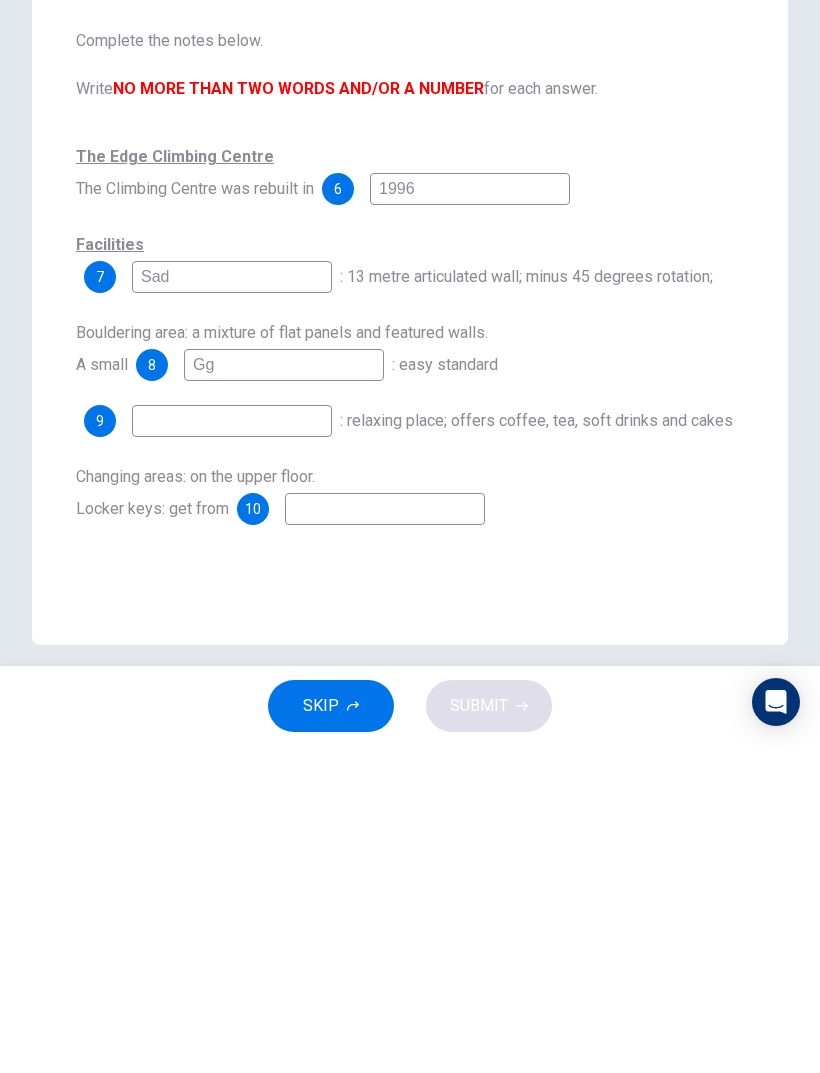 type on "Gg" 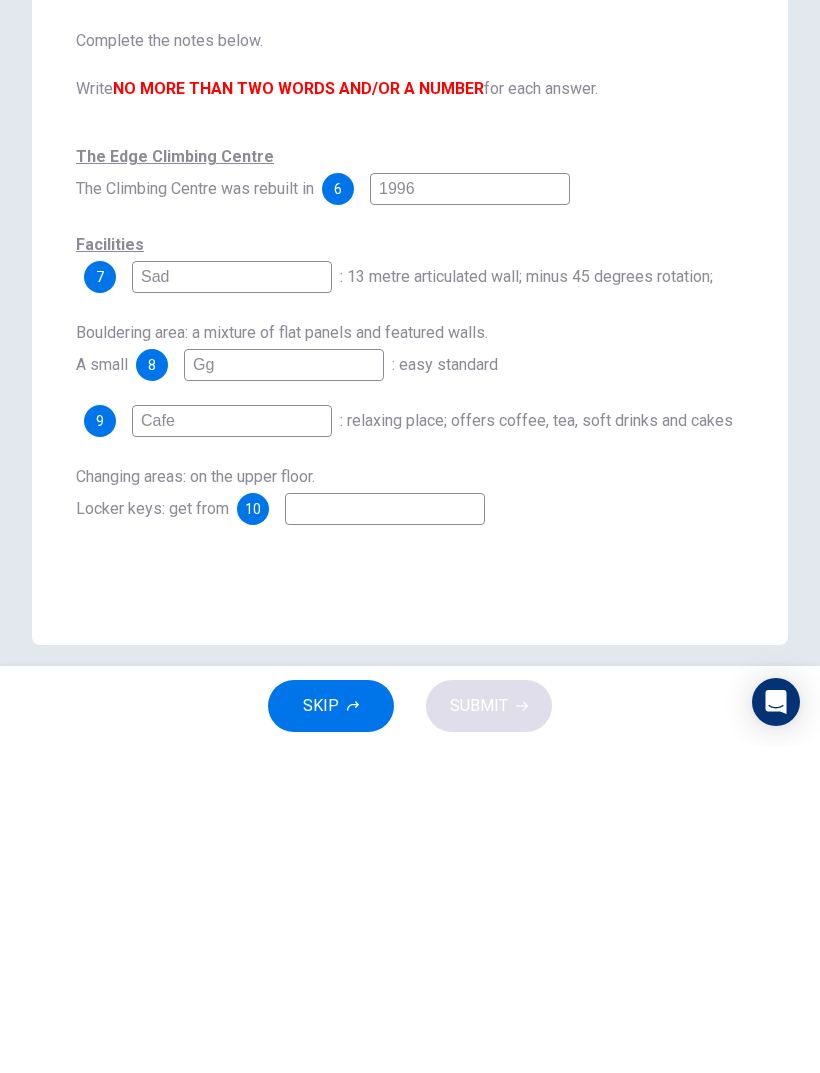 type on "Cafe" 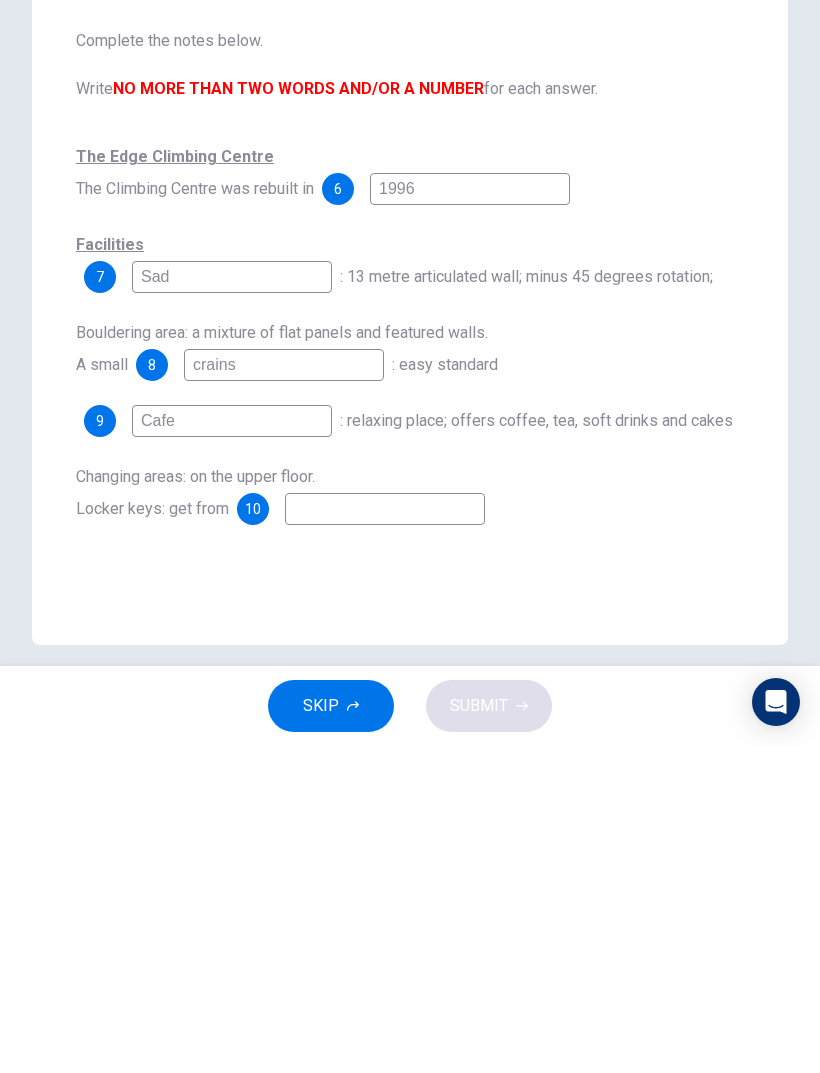 type on "crains" 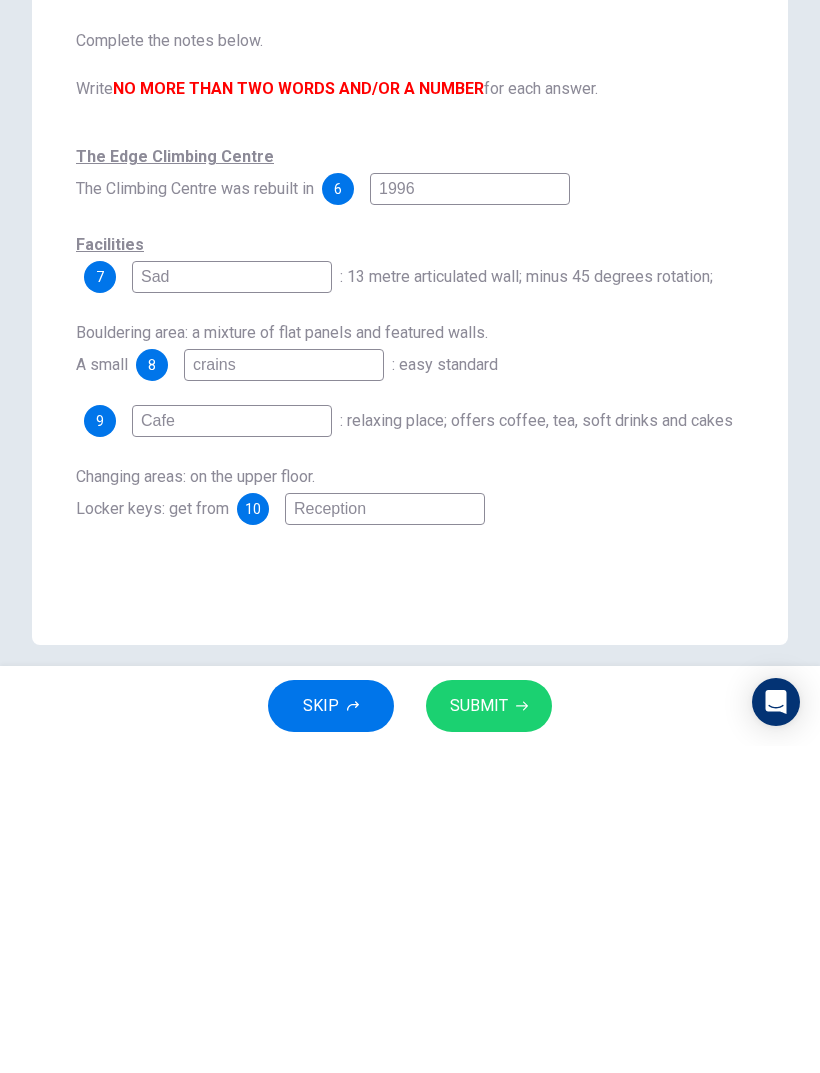 type on "Reception" 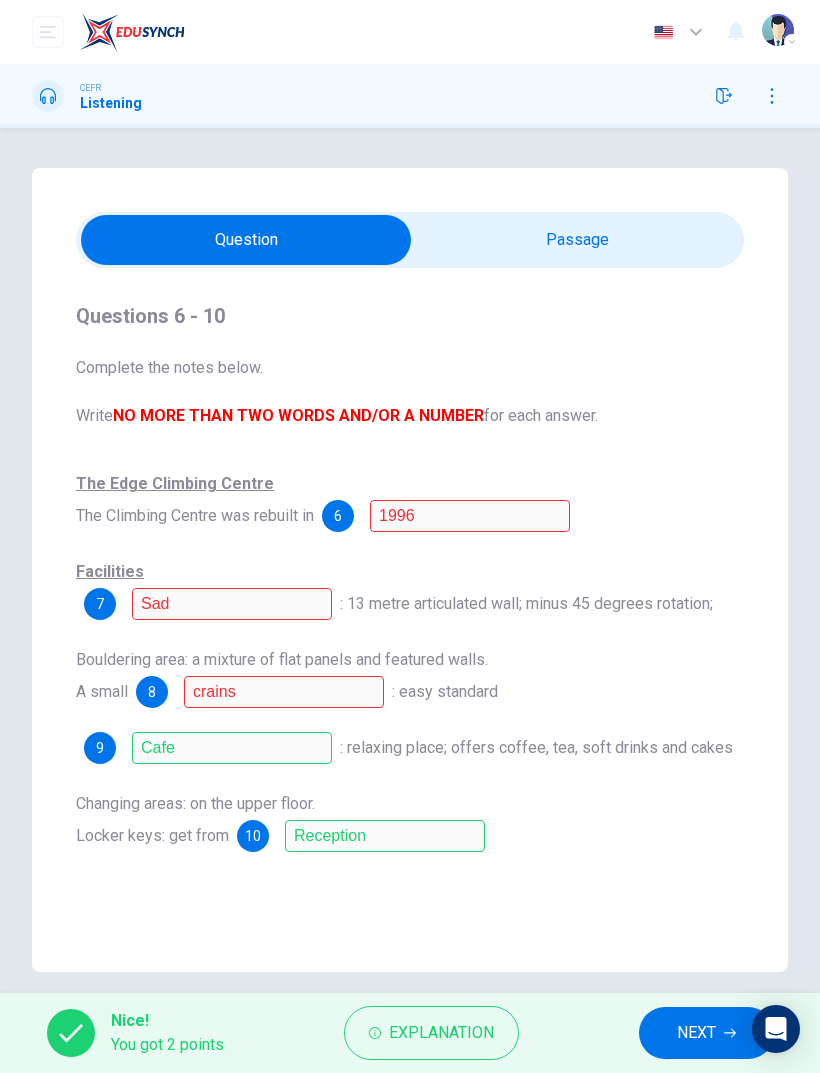 click on "Explanation" at bounding box center (431, 1033) 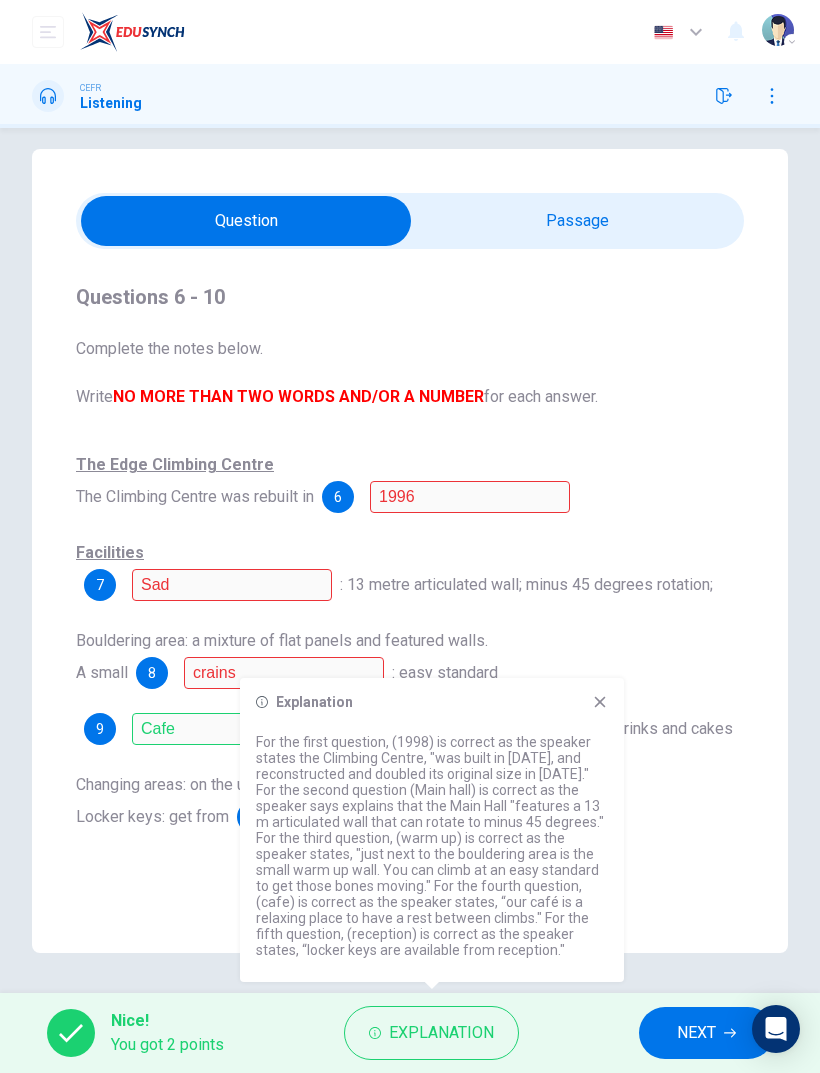 scroll, scrollTop: 19, scrollLeft: 0, axis: vertical 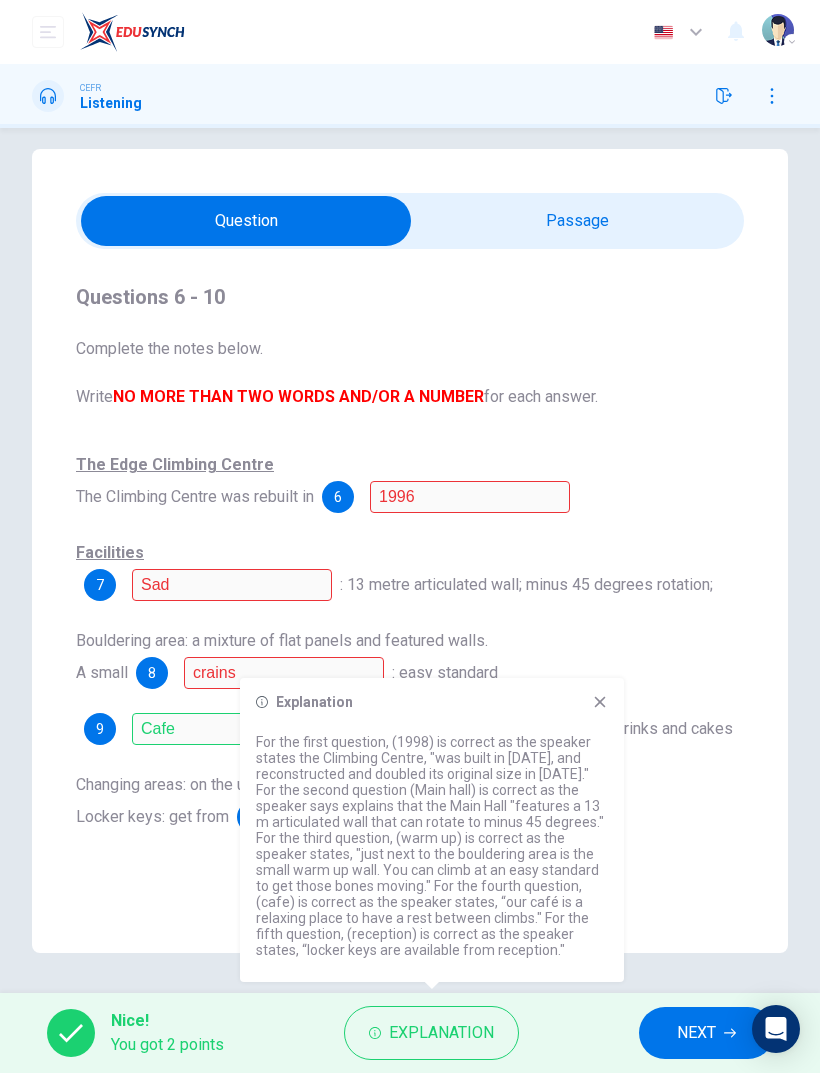 click 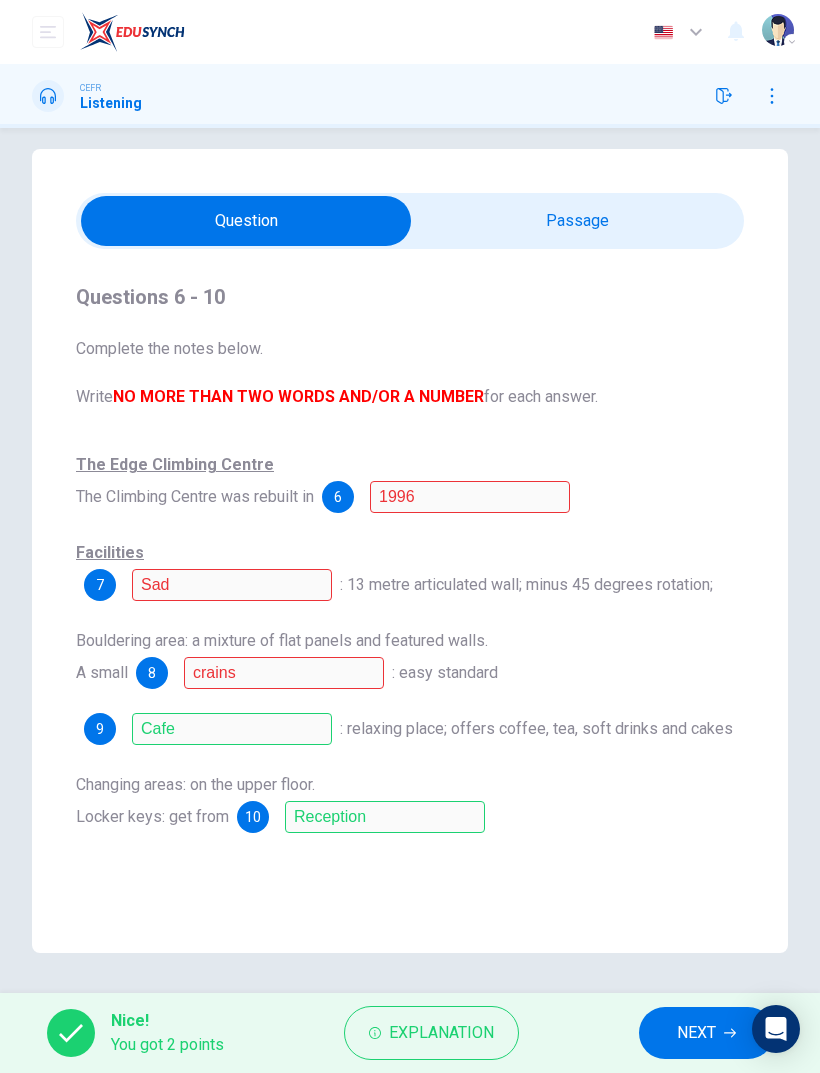 click on "NEXT" at bounding box center (706, 1033) 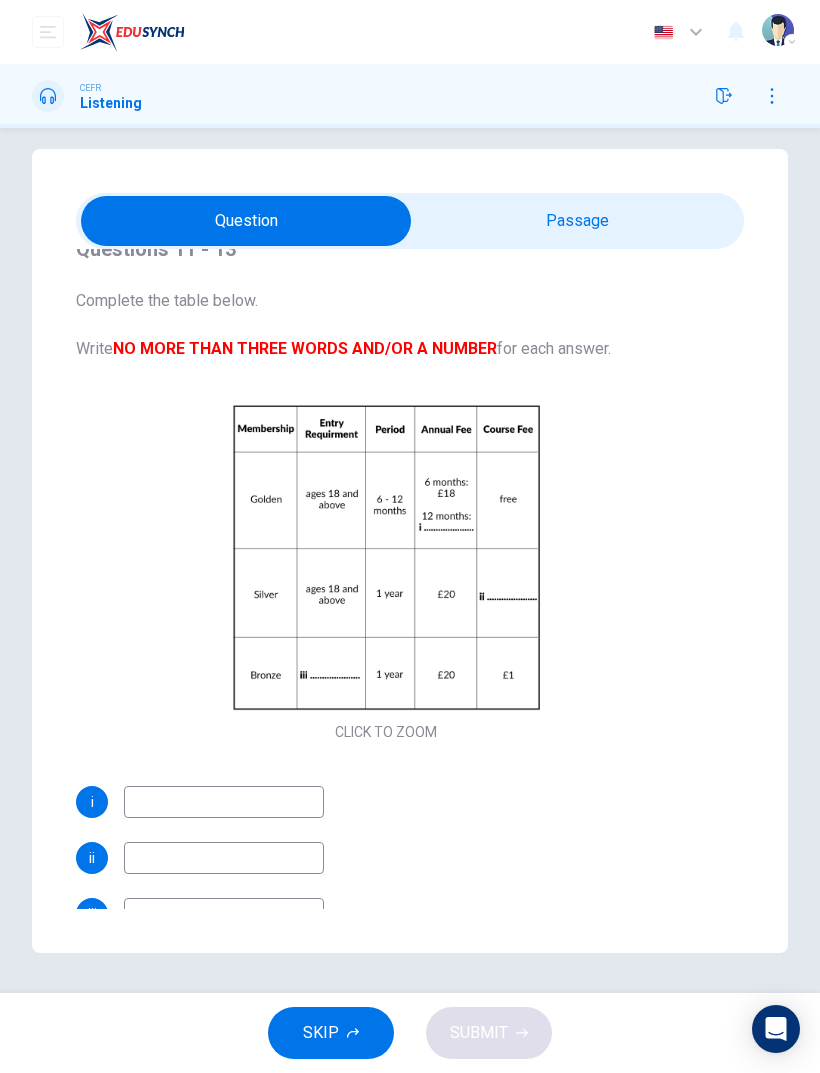 scroll, scrollTop: 46, scrollLeft: 0, axis: vertical 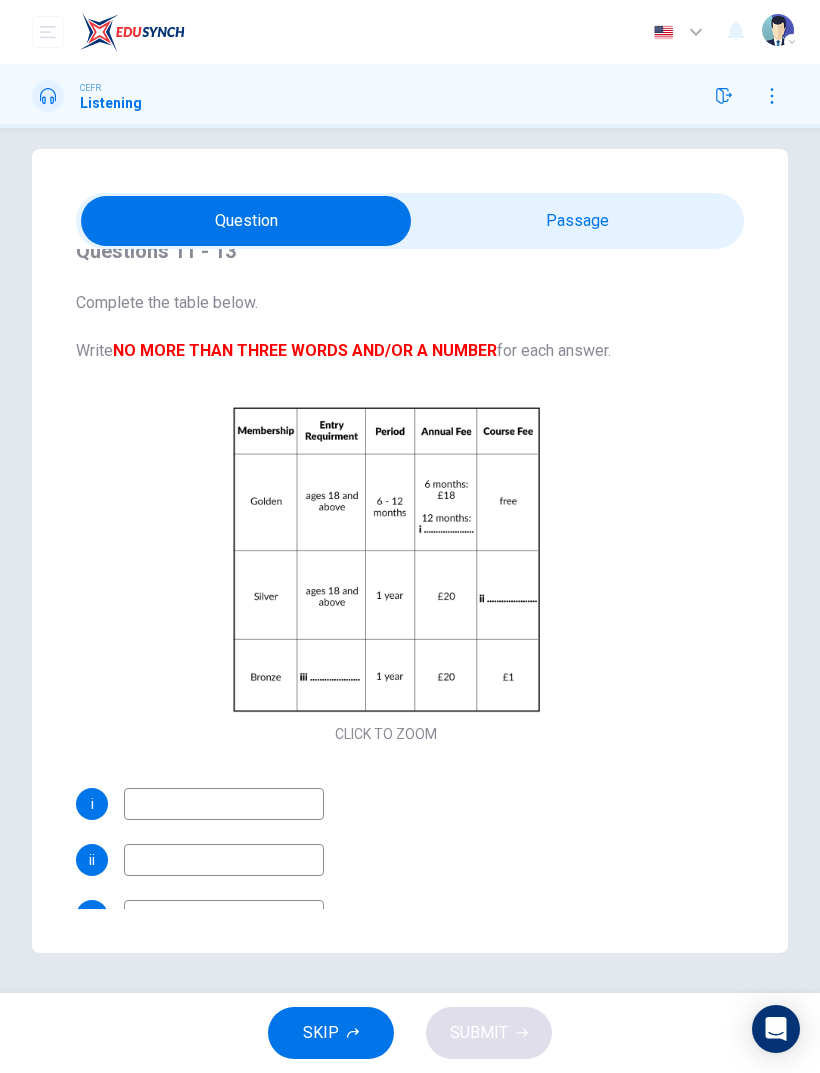 click on "Click to Zoom" at bounding box center (386, 575) 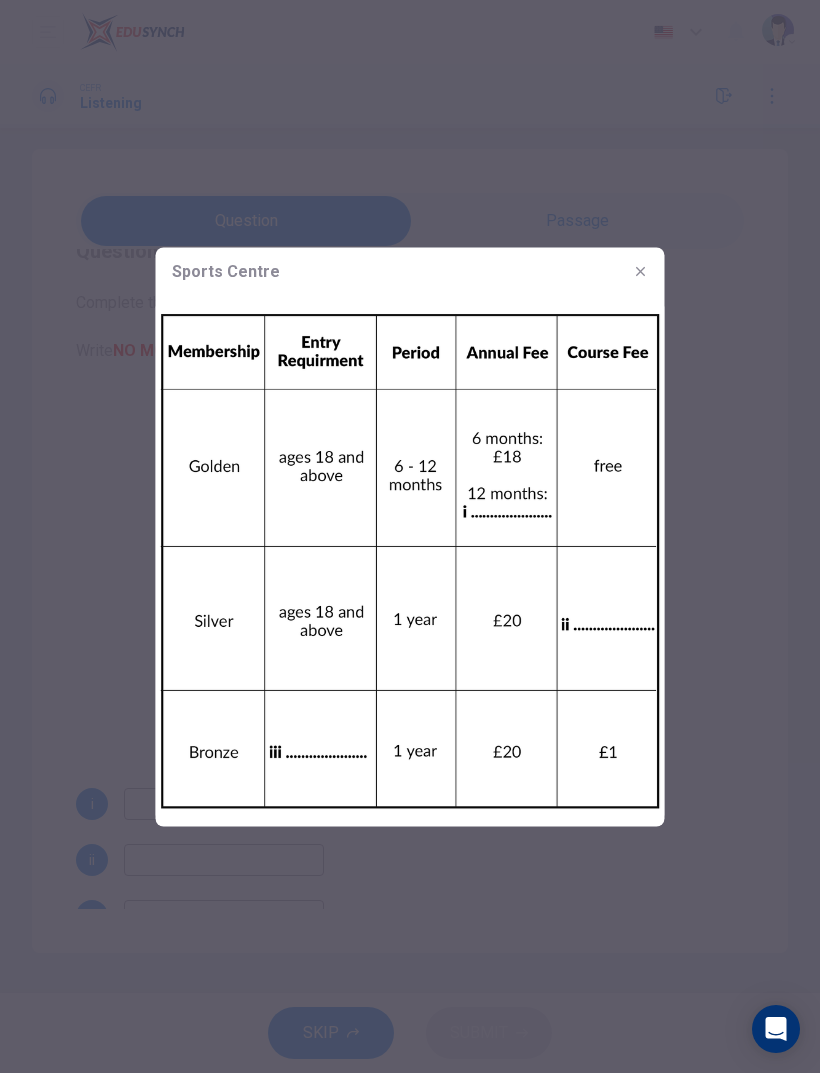 click at bounding box center [641, 271] 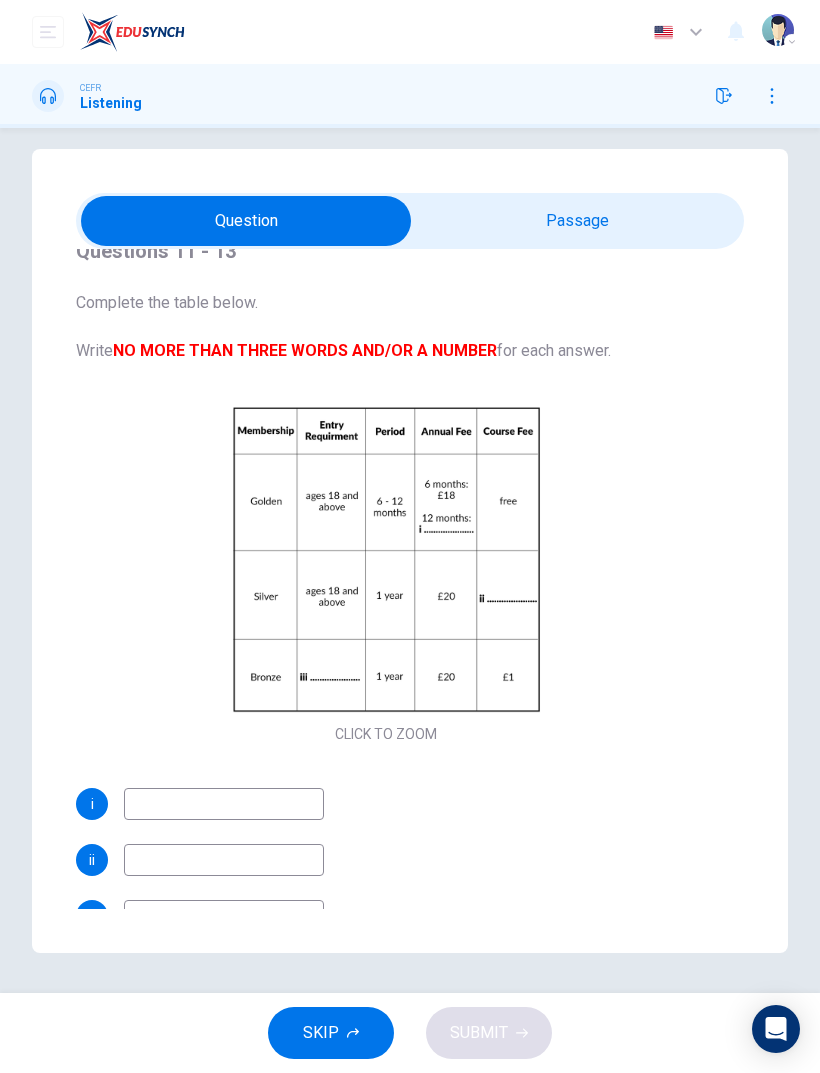 click at bounding box center [224, 804] 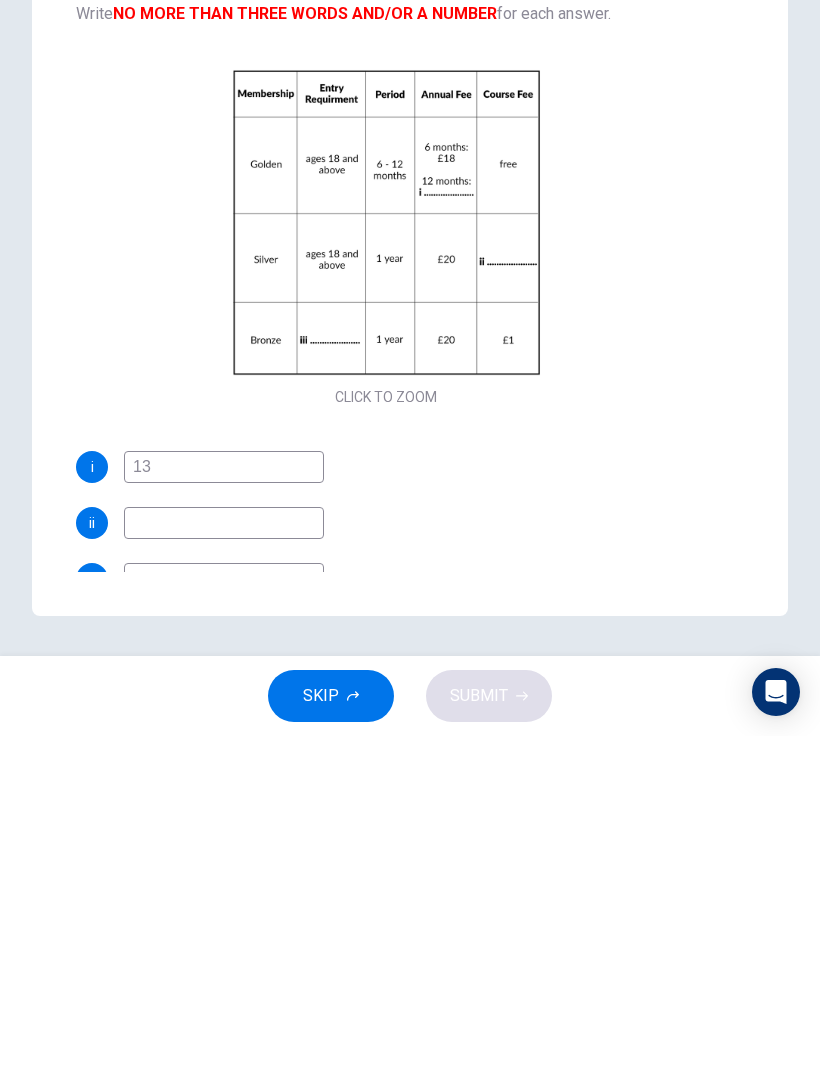 type on "13" 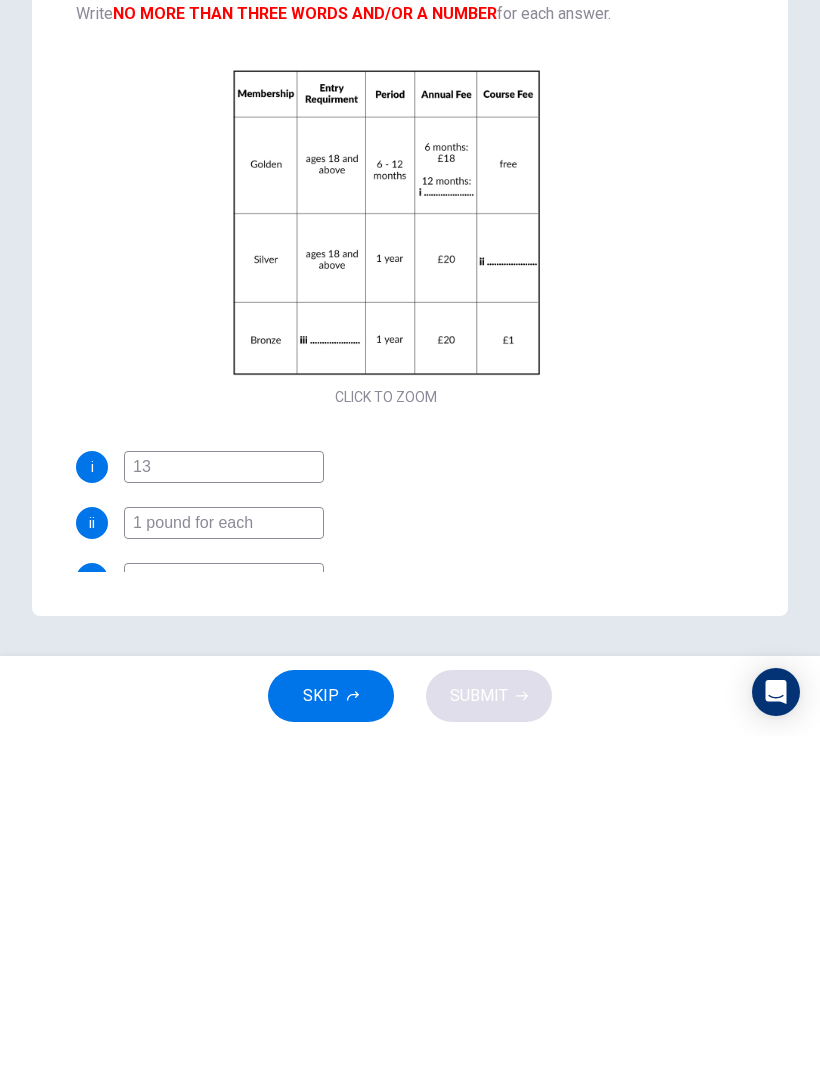 type on "1 pound for each" 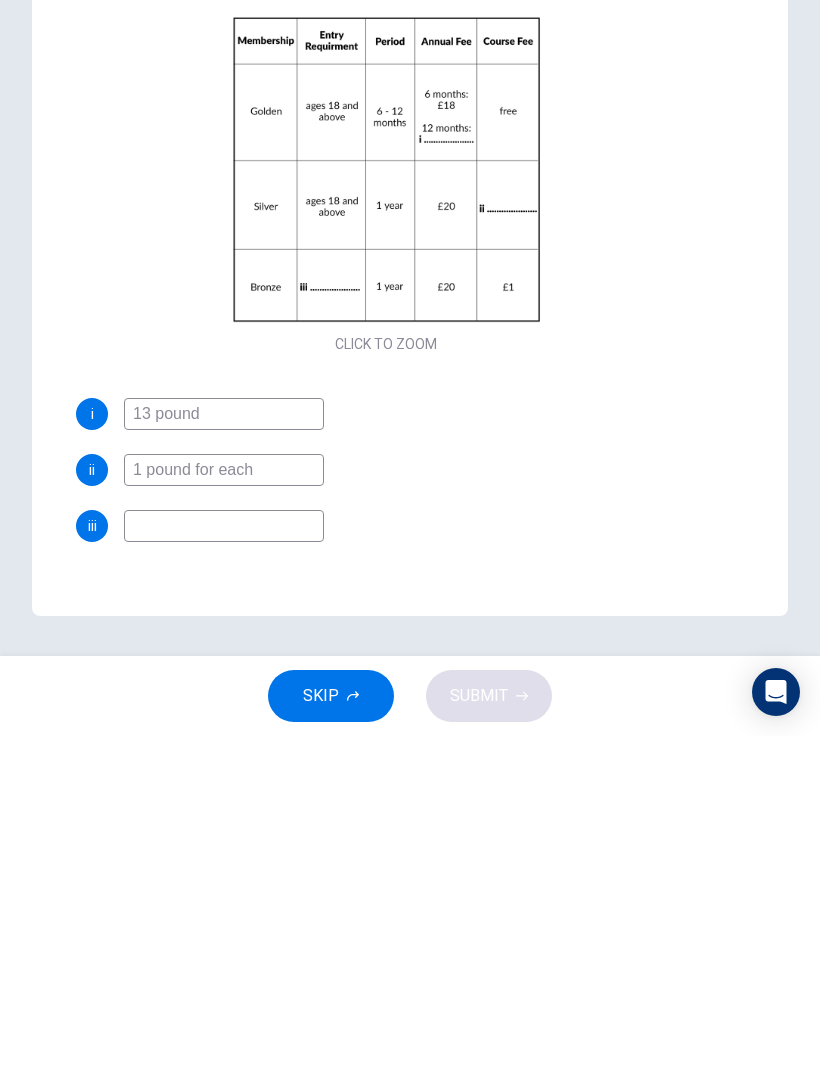 scroll, scrollTop: 93, scrollLeft: 0, axis: vertical 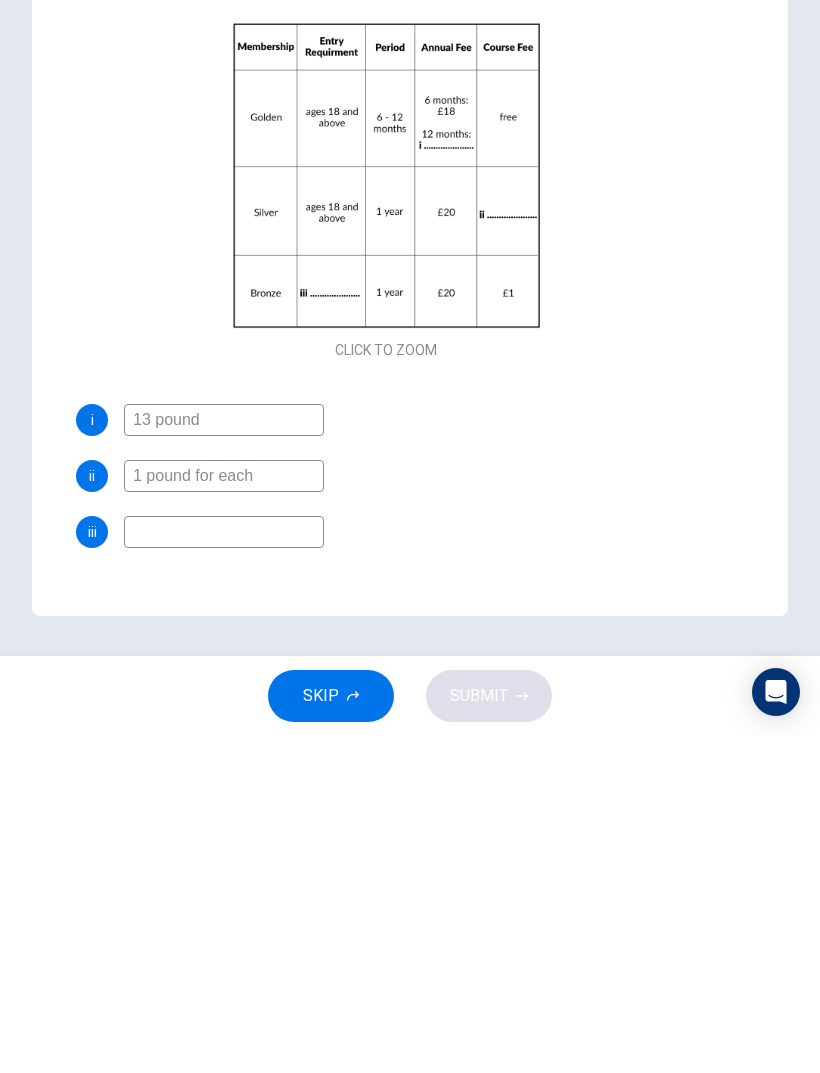 type on "13 pound" 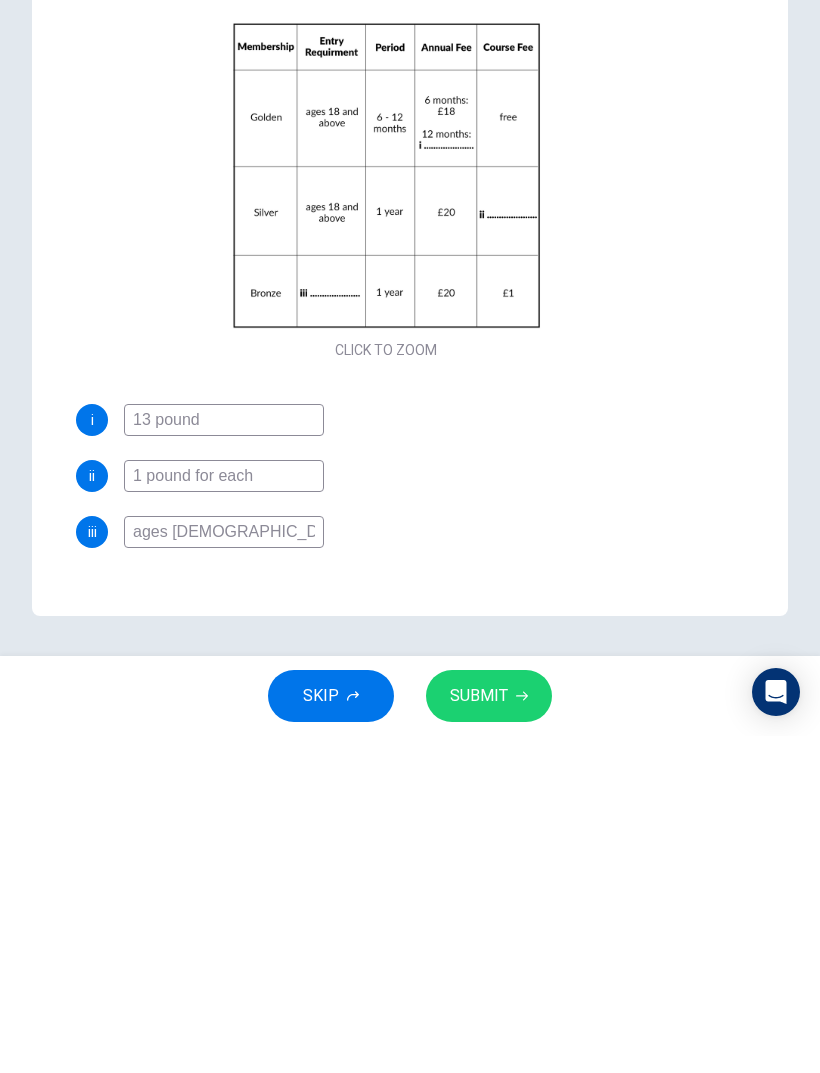 type on "ages 14 to 17" 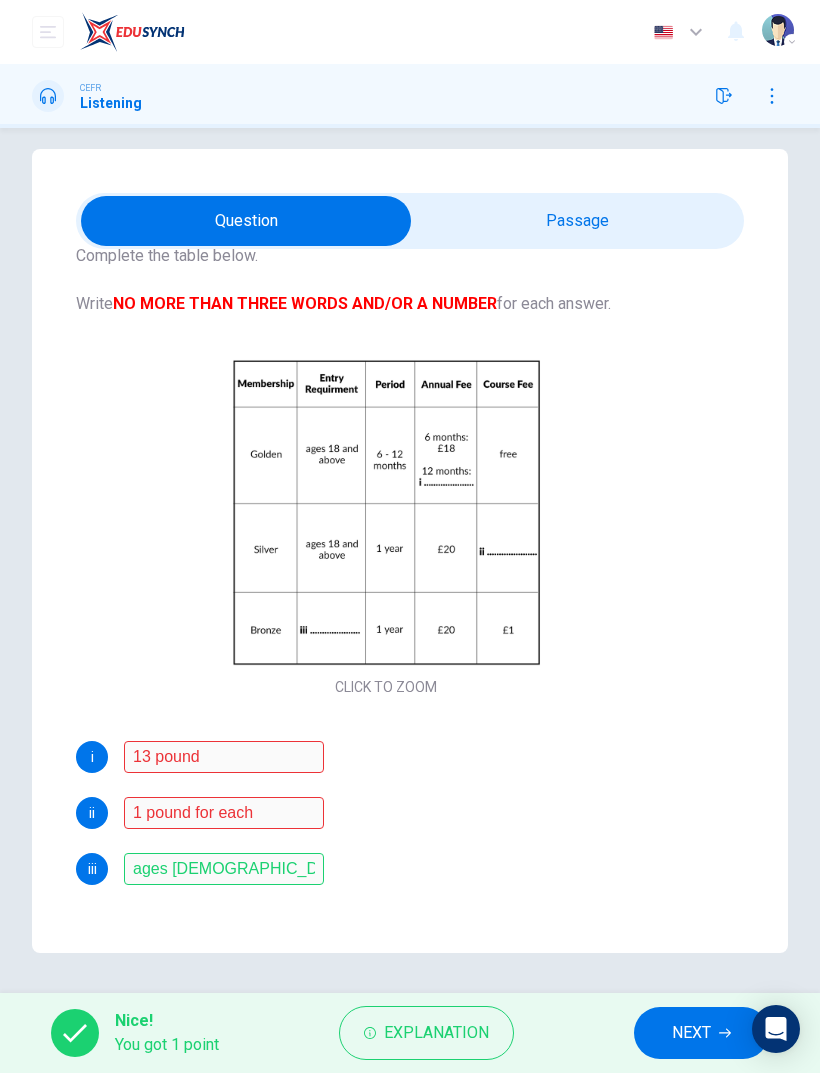 click on "Explanation" at bounding box center [426, 1033] 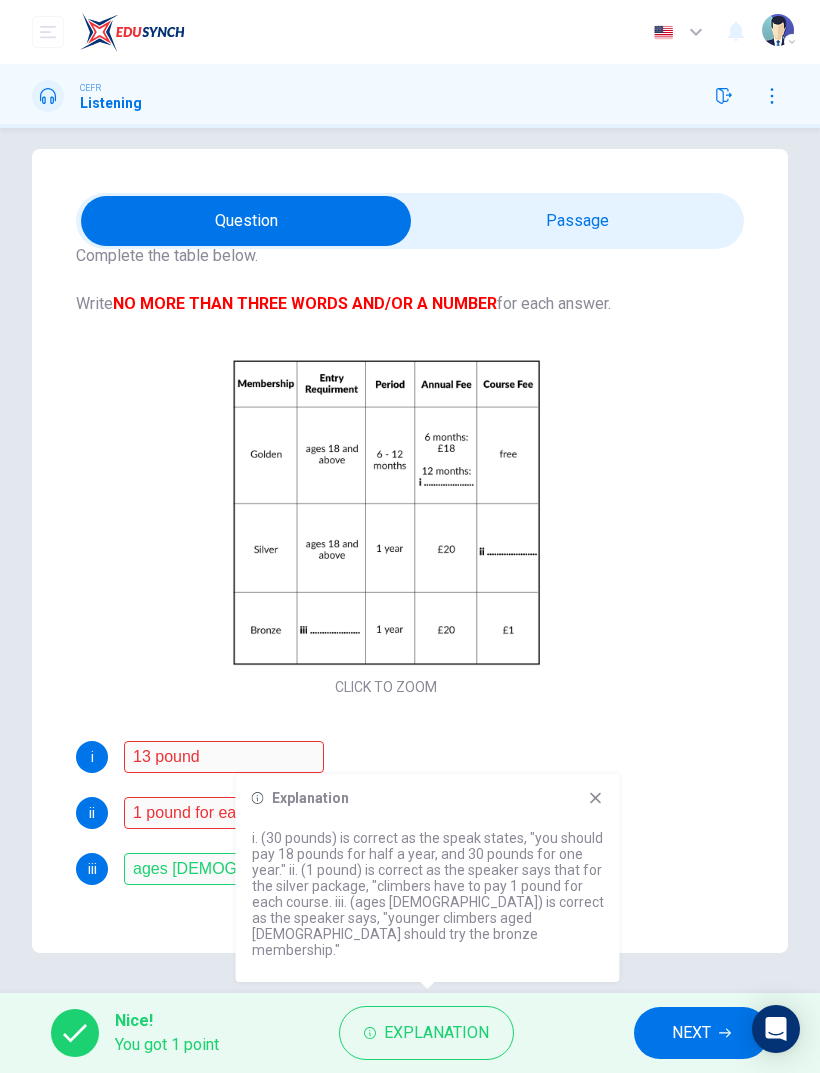 click on "Explanation i. (30 pounds) is correct as the speak states, "you should pay 18 pounds for half a year, and 30 pounds for one year."
ii. (1 pound) is correct as the speaker says that for the silver package, "climbers have to pay 1 pound for each course.
iii. (ages 14-17) is correct as the speaker says, "younger climbers aged 14-17 should try the bronze membership."" at bounding box center [428, 878] 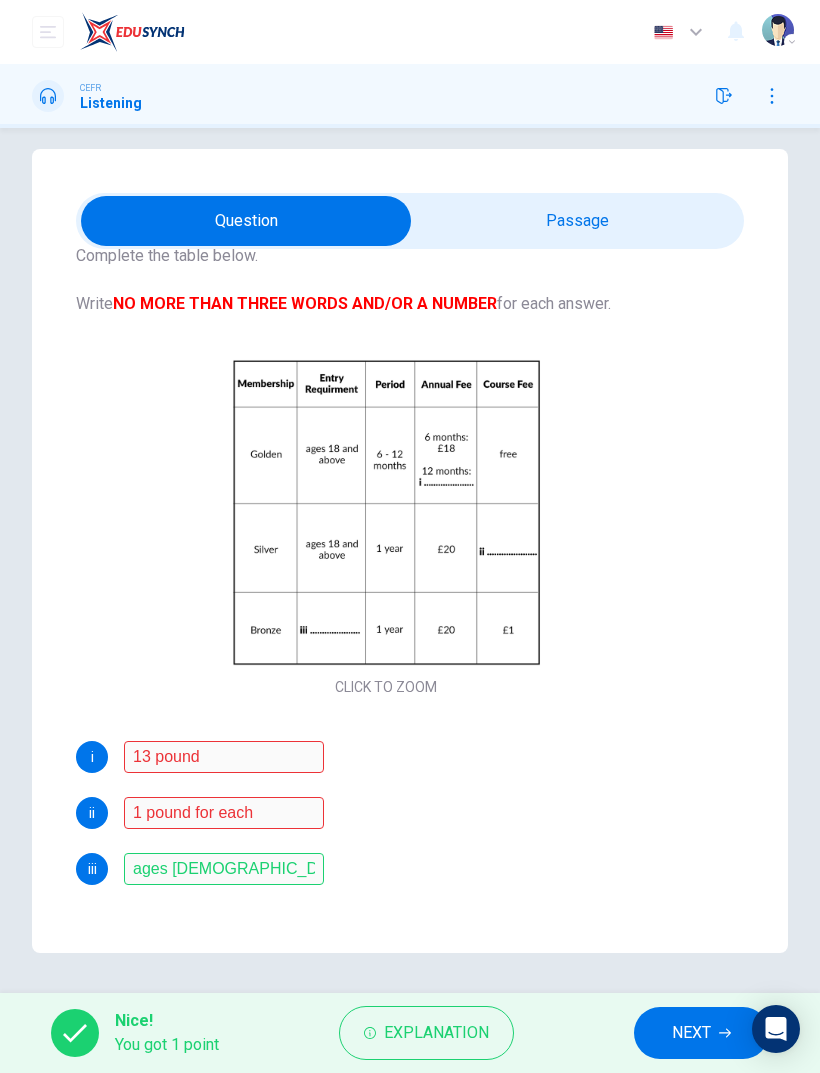 click on "NEXT" at bounding box center [691, 1033] 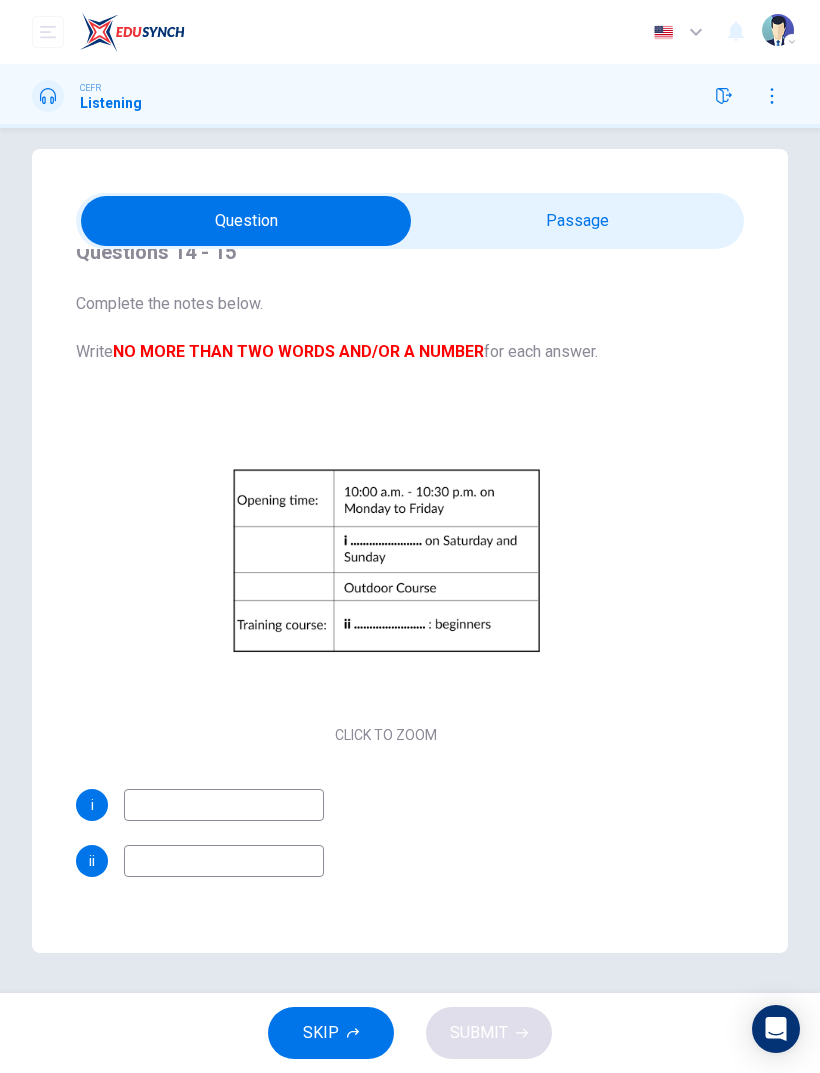 click at bounding box center [224, 805] 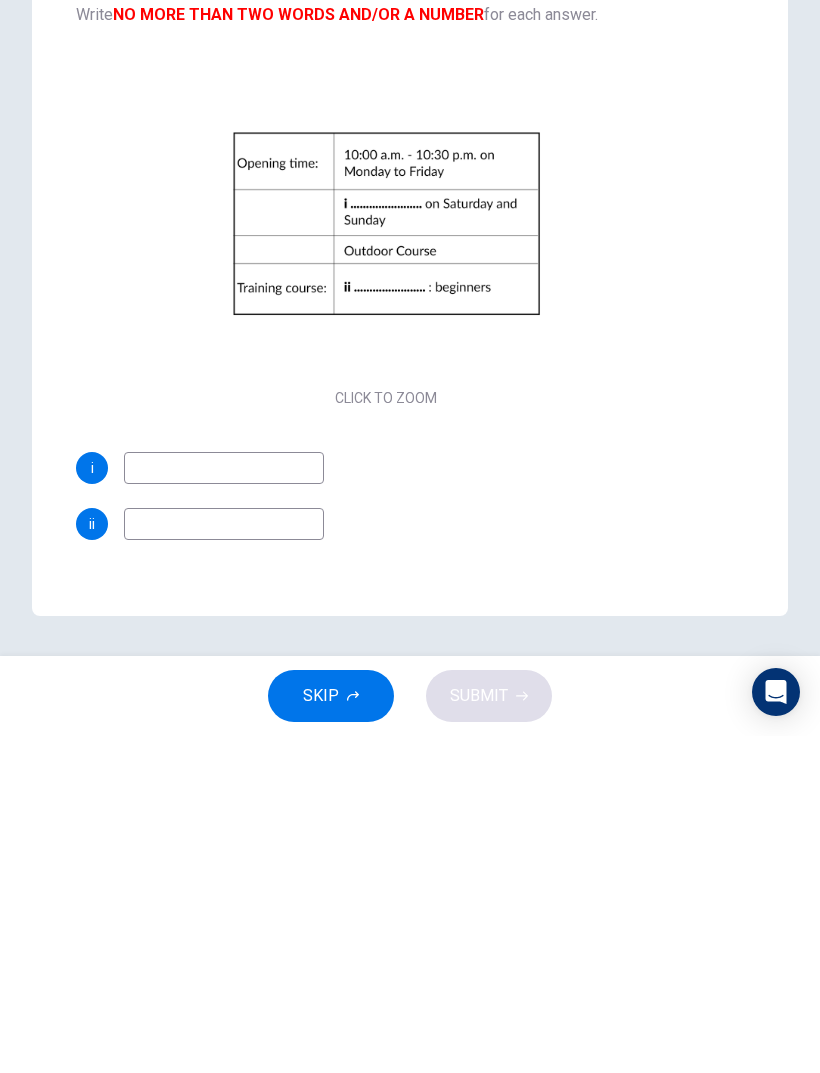 click at bounding box center [224, 861] 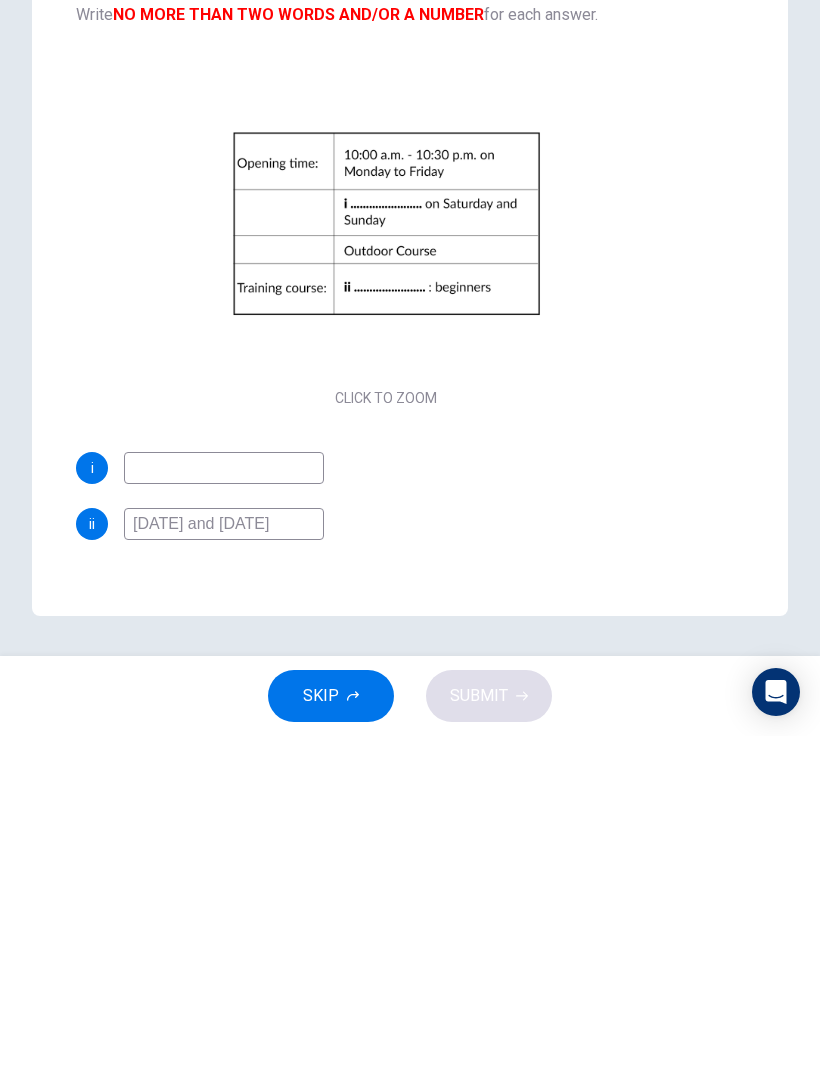 type on "Monday and Wednesday" 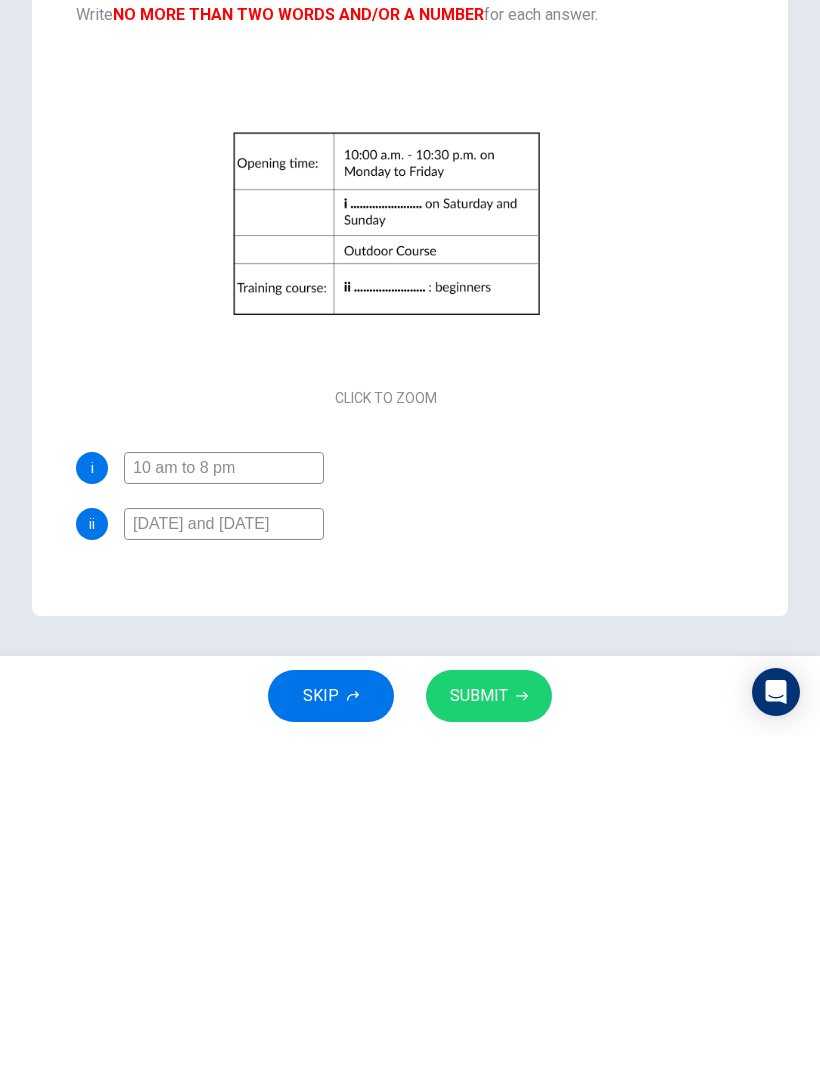 type on "10 am to 8 pm" 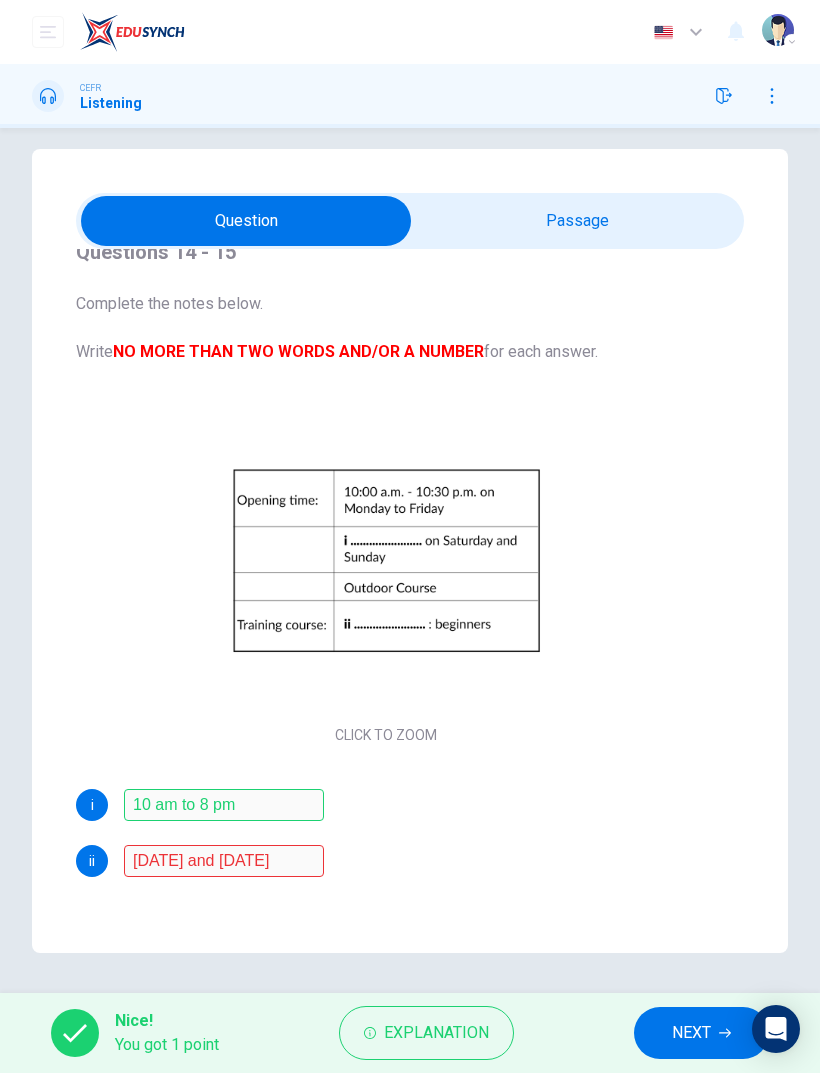 click on "Explanation" at bounding box center (426, 1033) 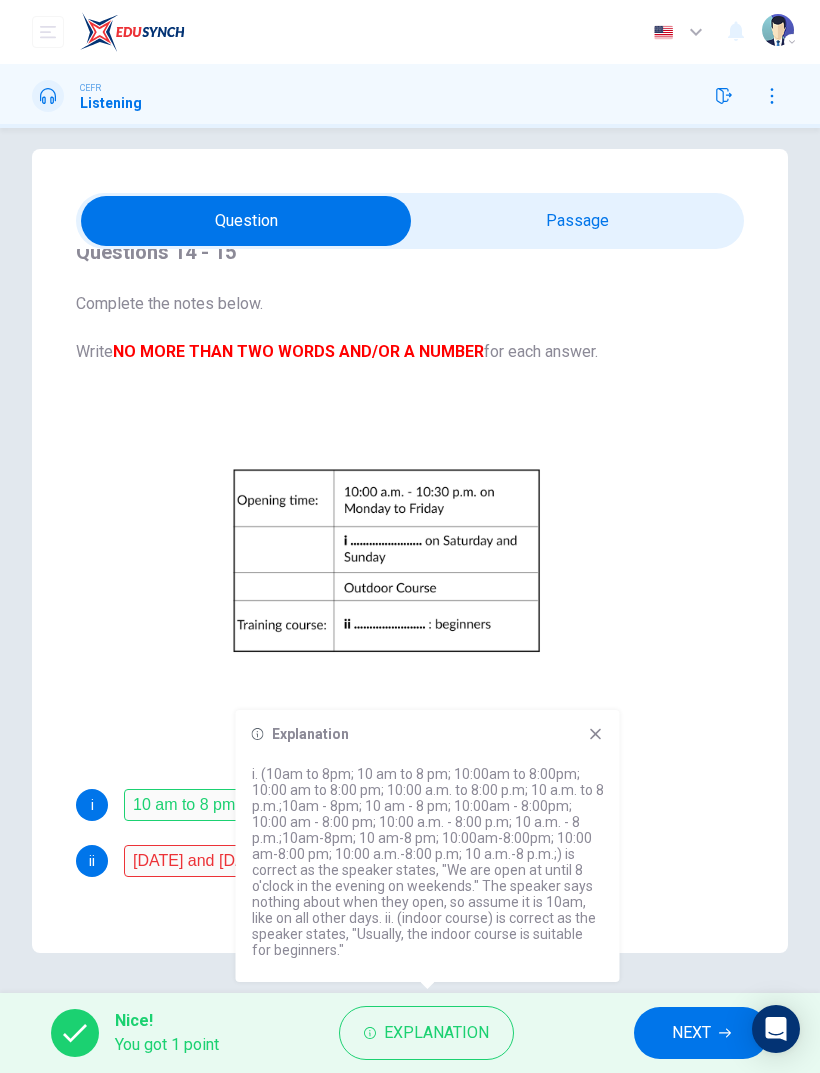 click 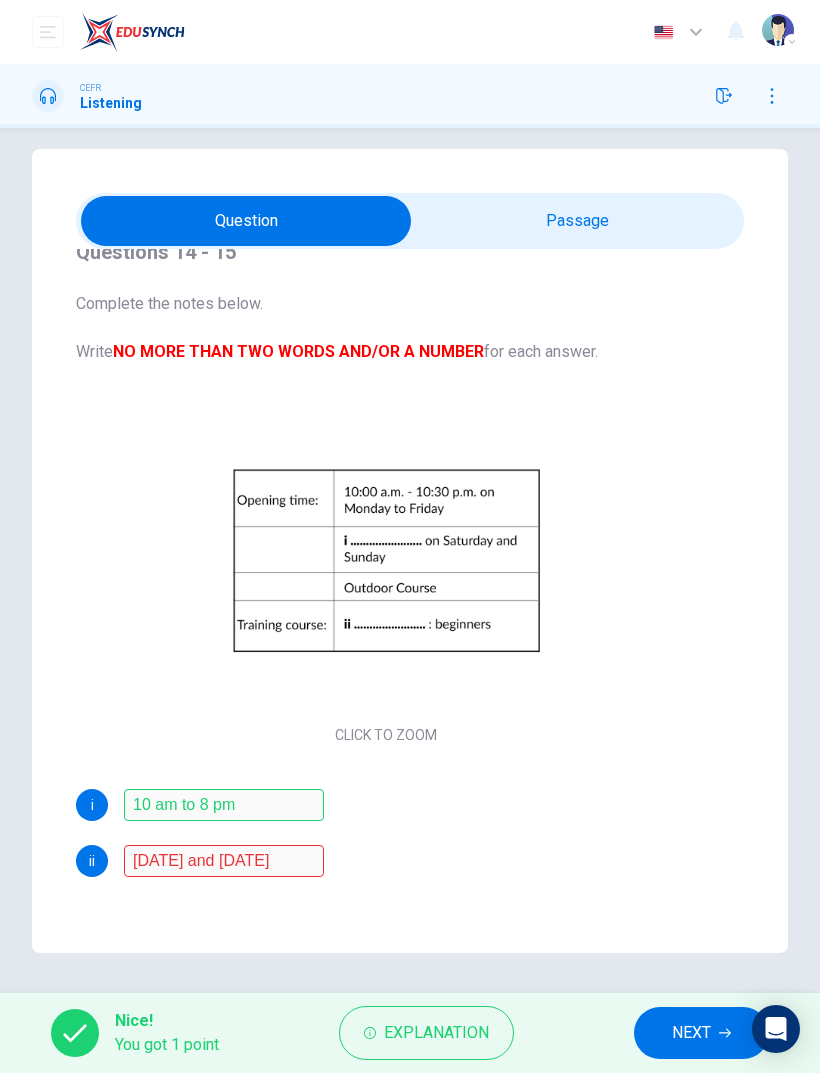 click on "NEXT" at bounding box center (691, 1033) 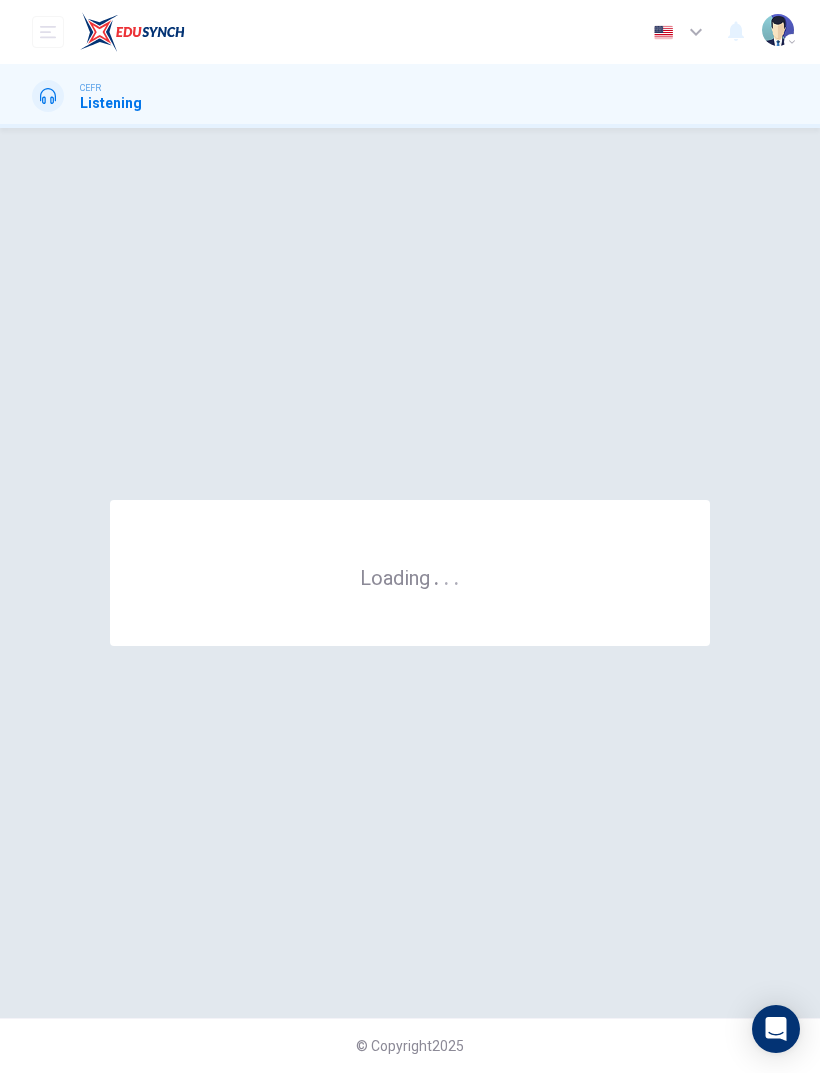 scroll, scrollTop: 0, scrollLeft: 0, axis: both 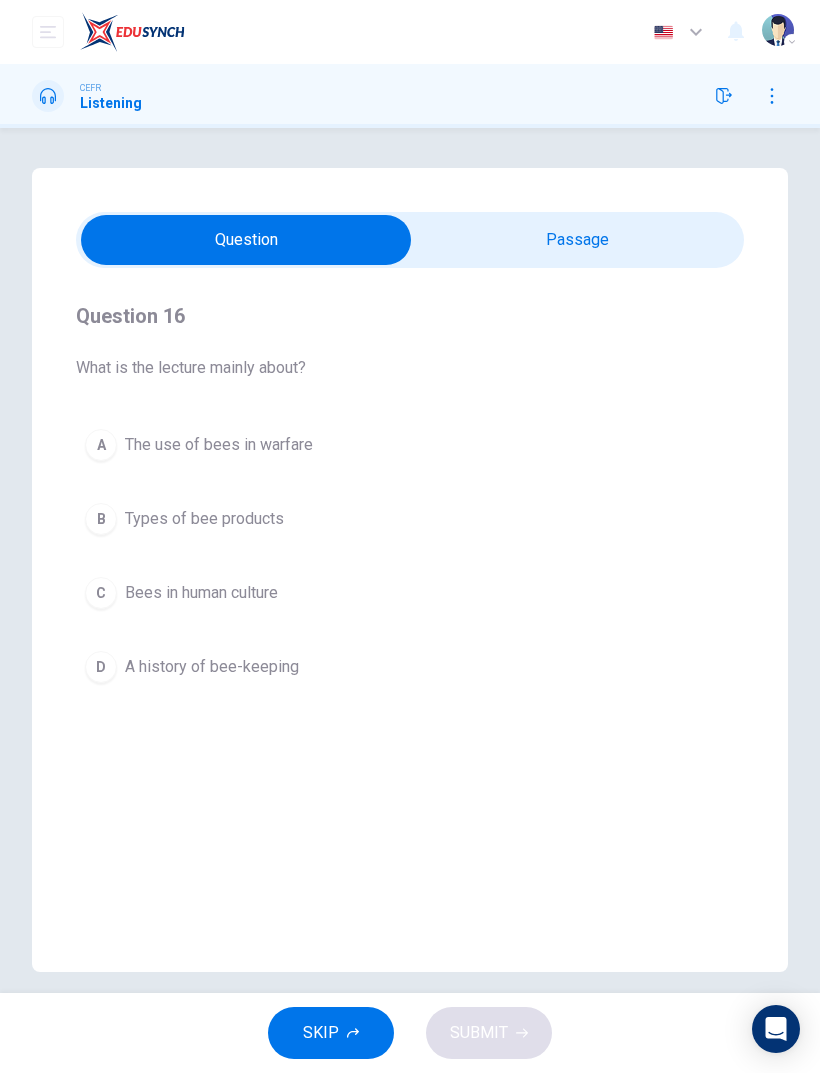 click 